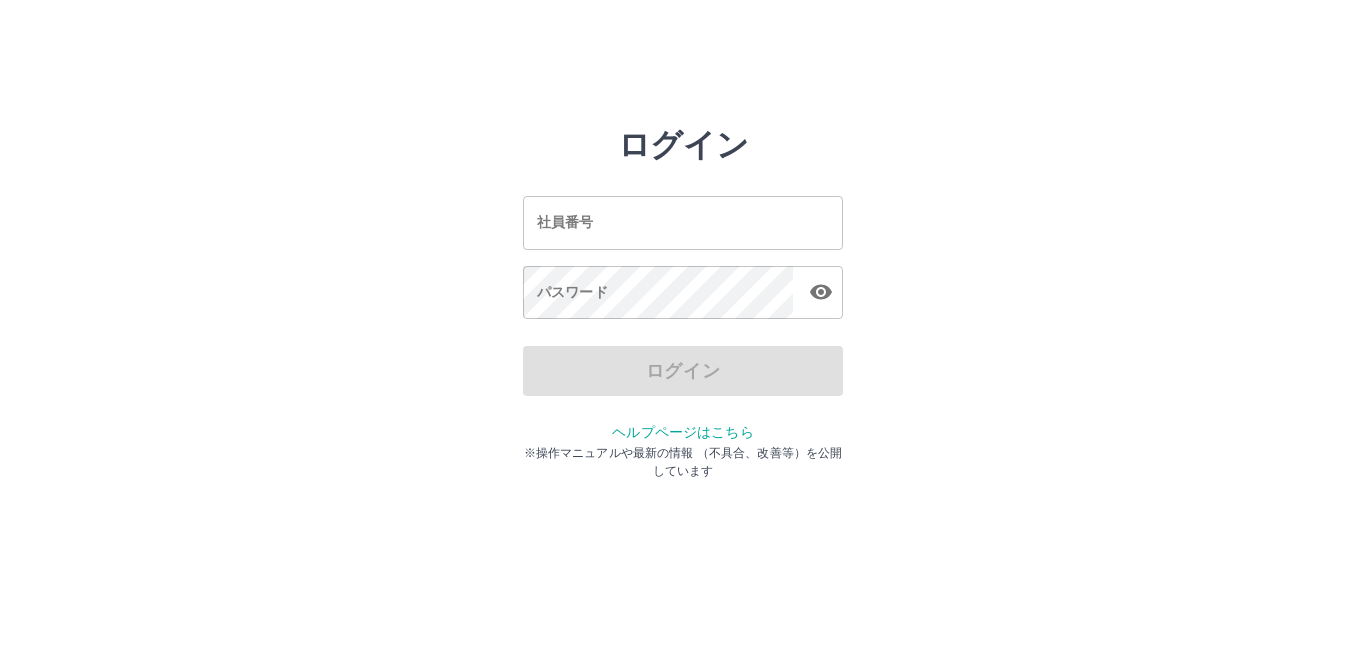 scroll, scrollTop: 0, scrollLeft: 0, axis: both 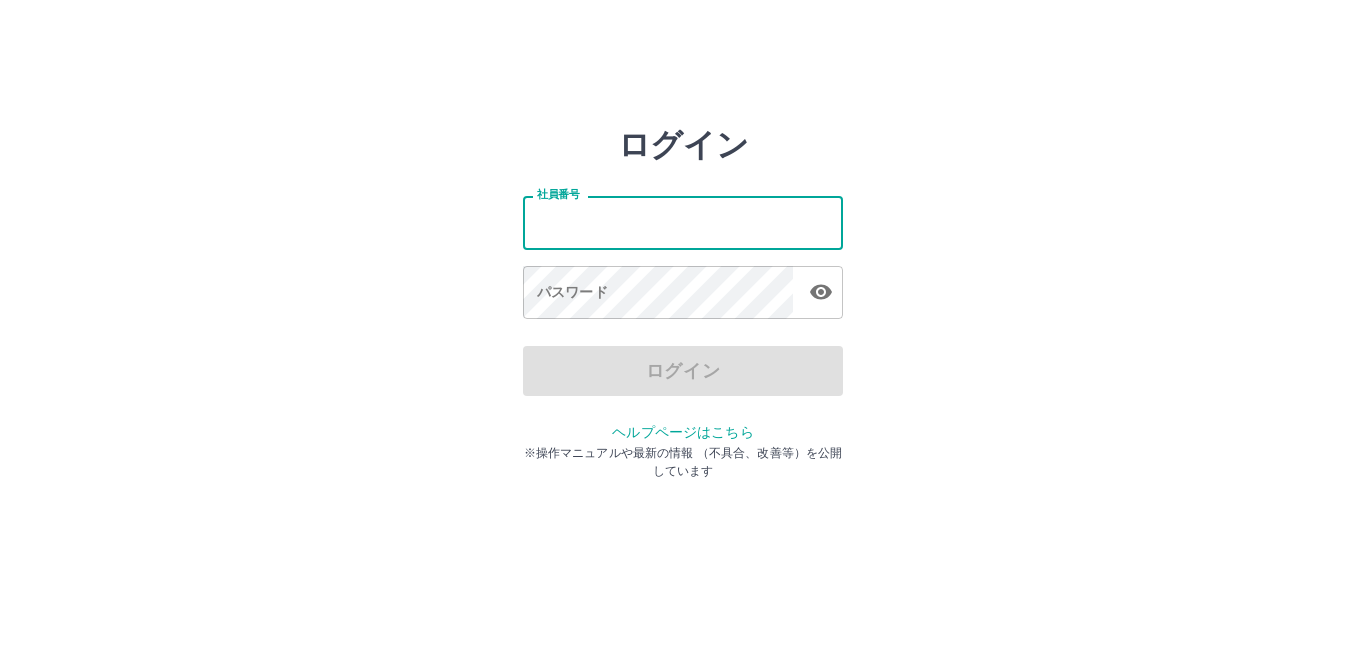 click on "社員番号" at bounding box center (683, 222) 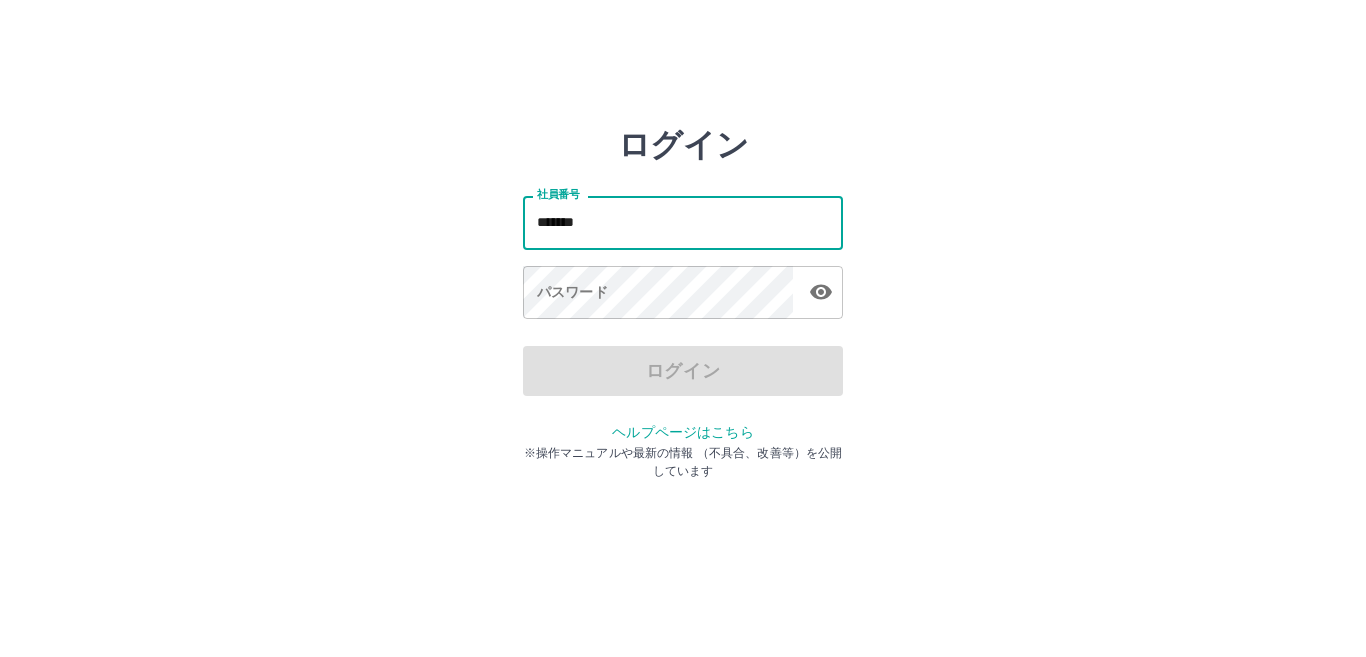 type on "*******" 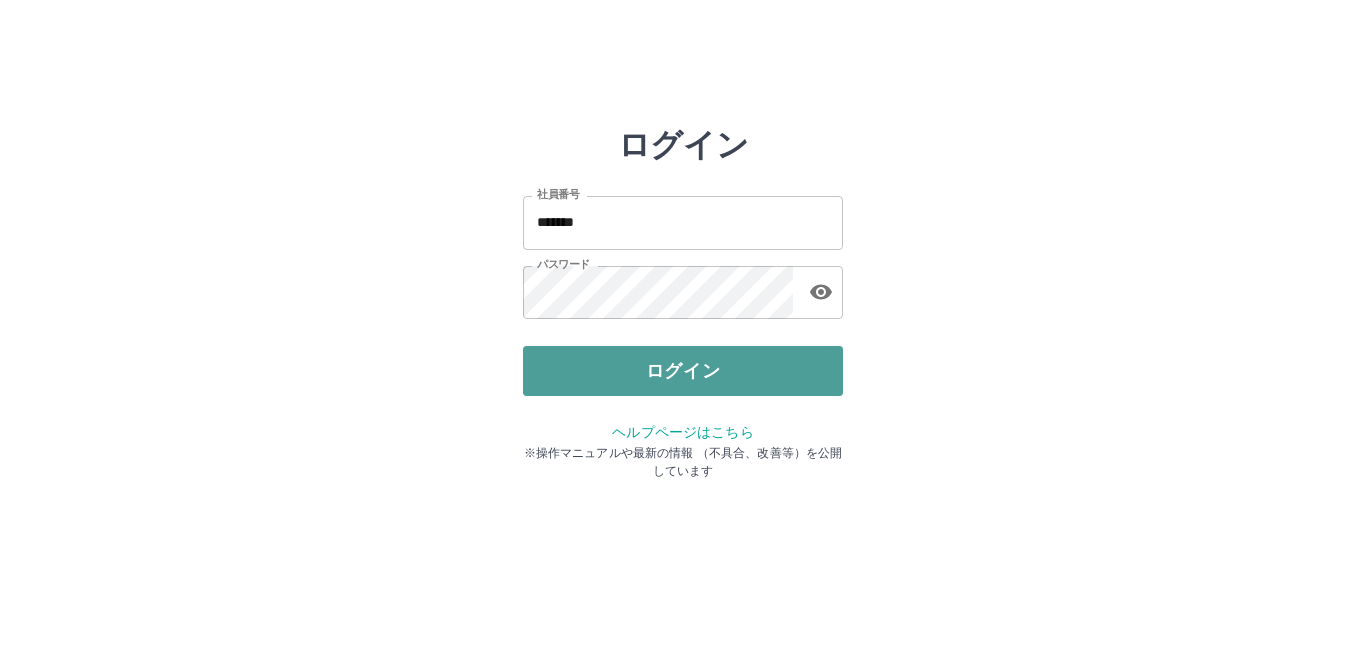 click on "ログイン" at bounding box center [683, 371] 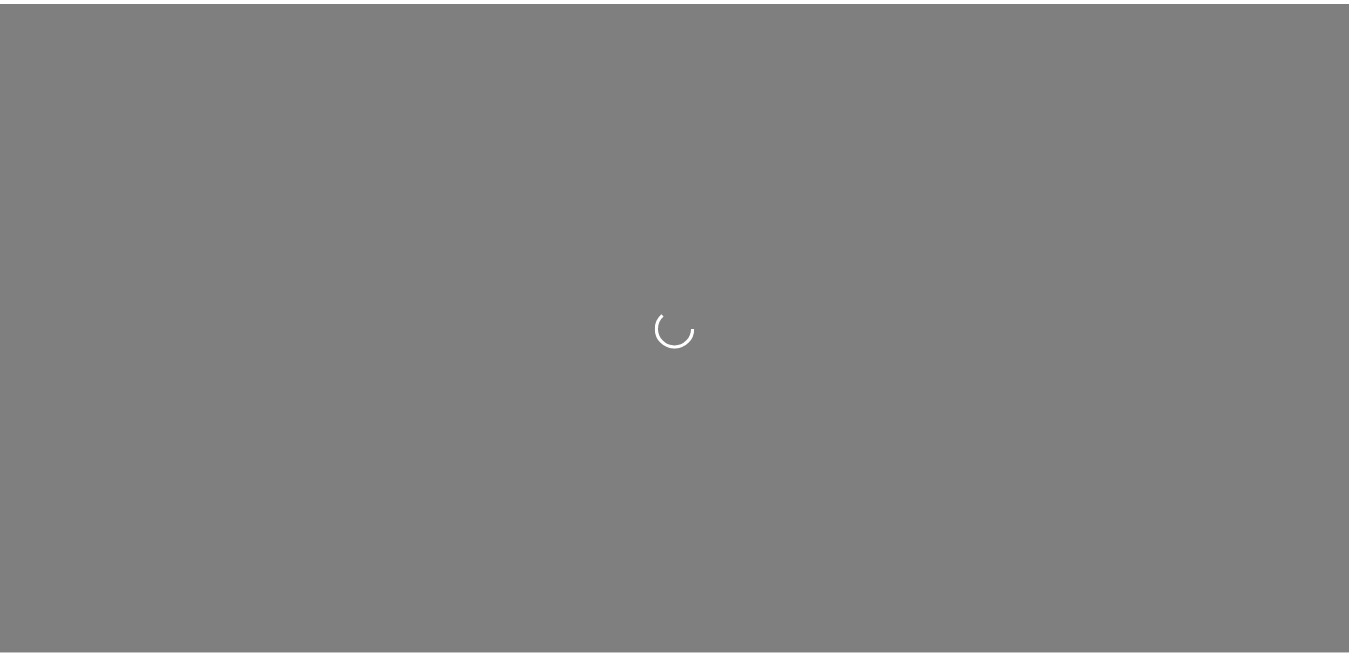 scroll, scrollTop: 0, scrollLeft: 0, axis: both 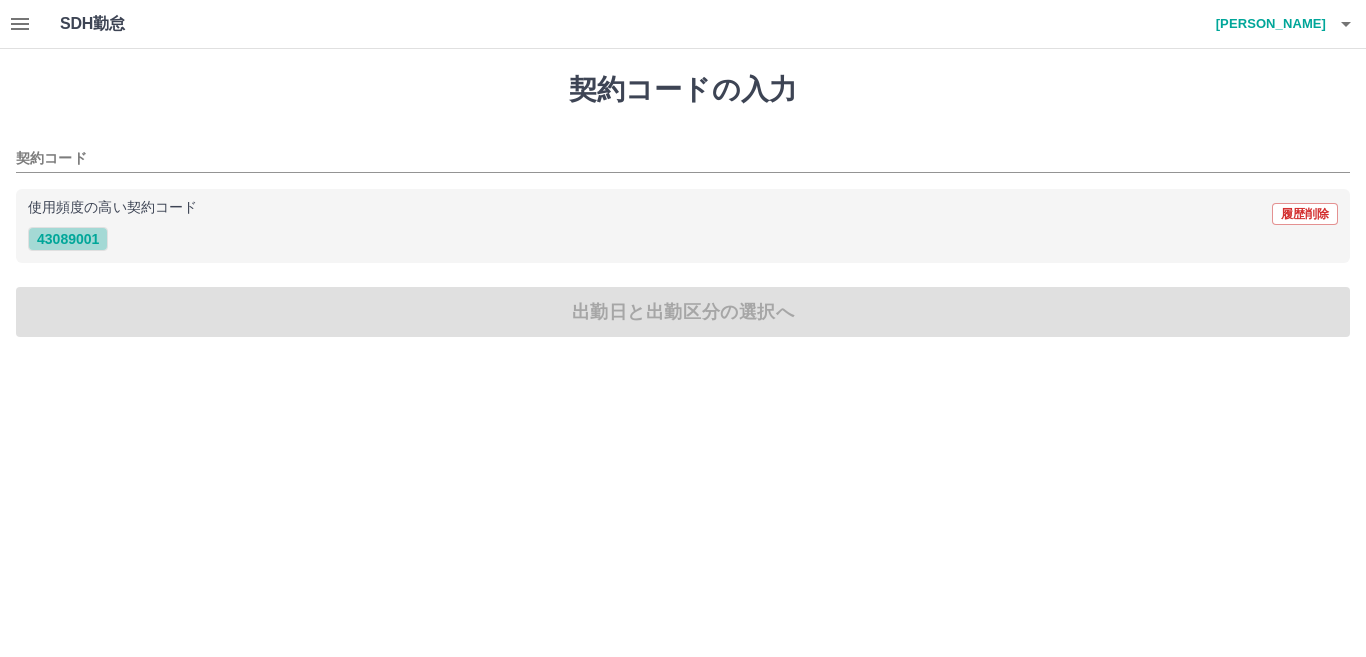 click on "43089001" at bounding box center (68, 239) 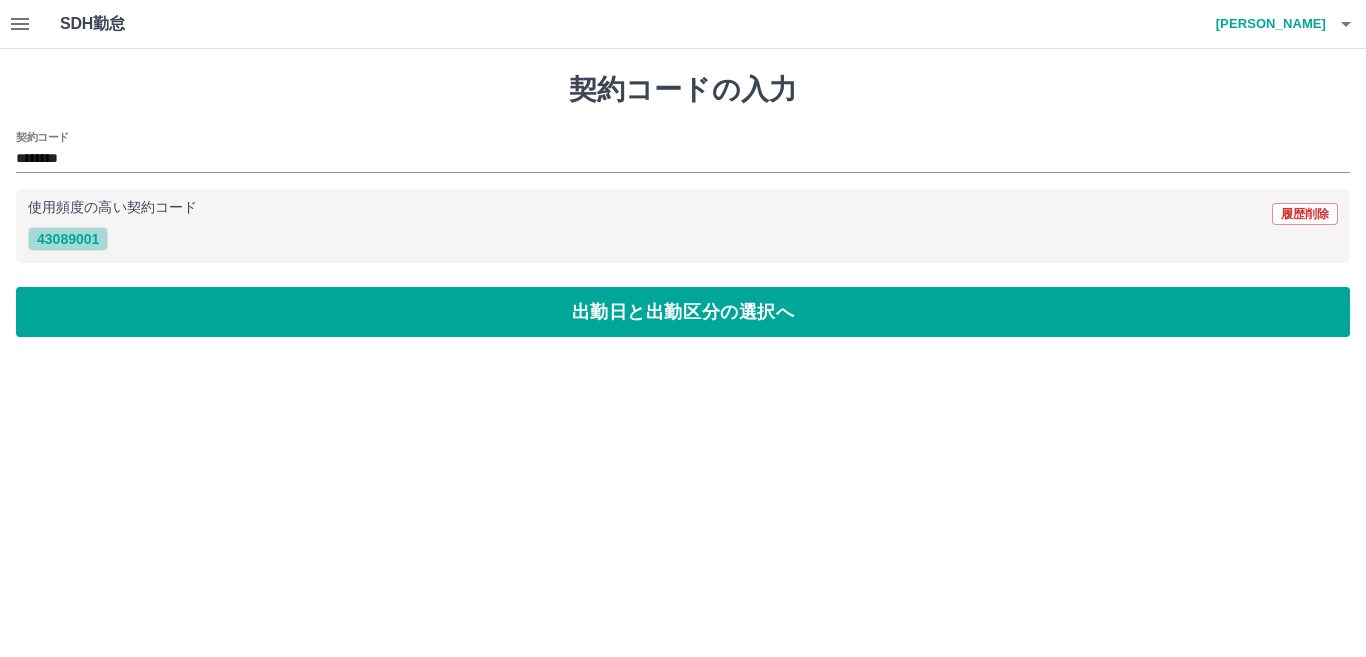click on "43089001" at bounding box center (68, 239) 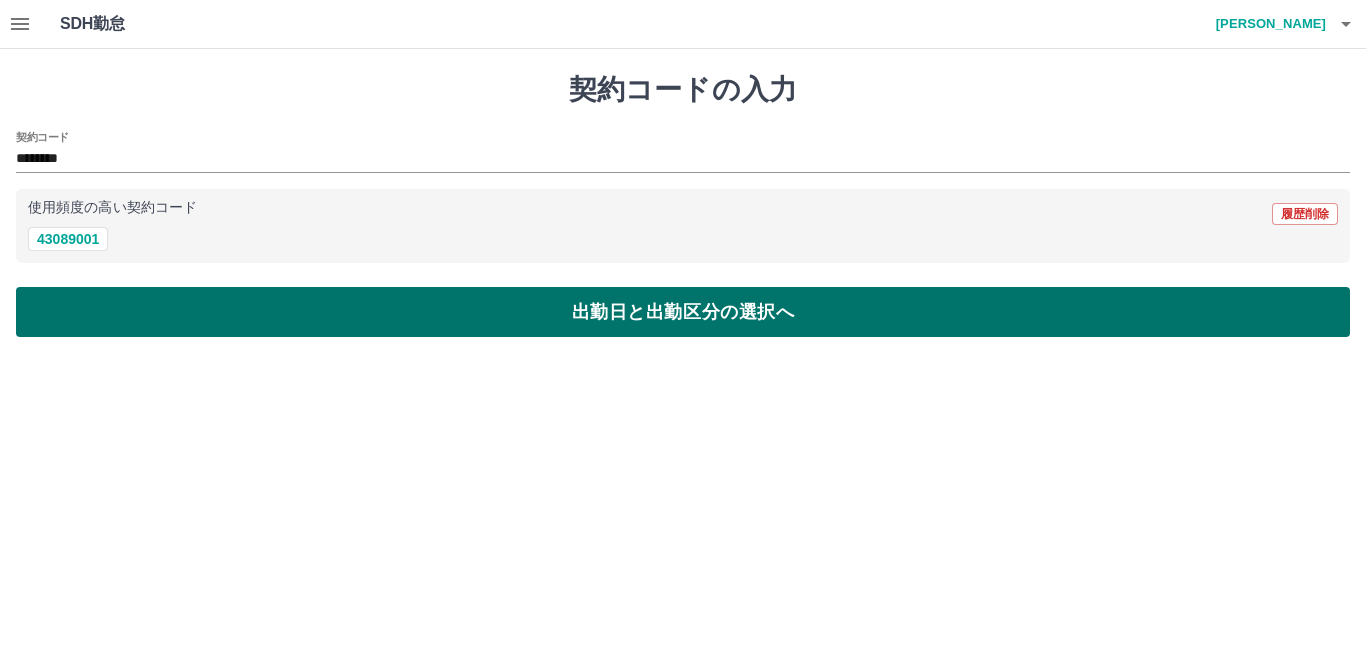click on "出勤日と出勤区分の選択へ" at bounding box center (683, 312) 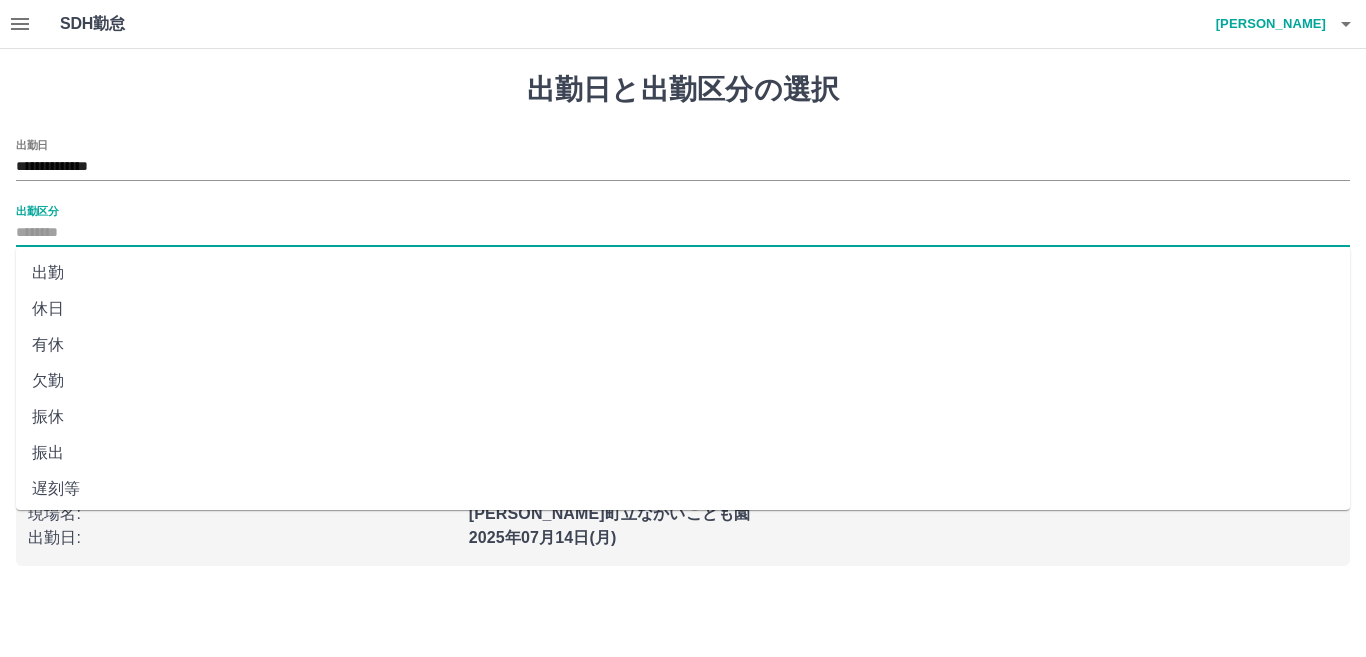 click on "出勤区分" at bounding box center [683, 233] 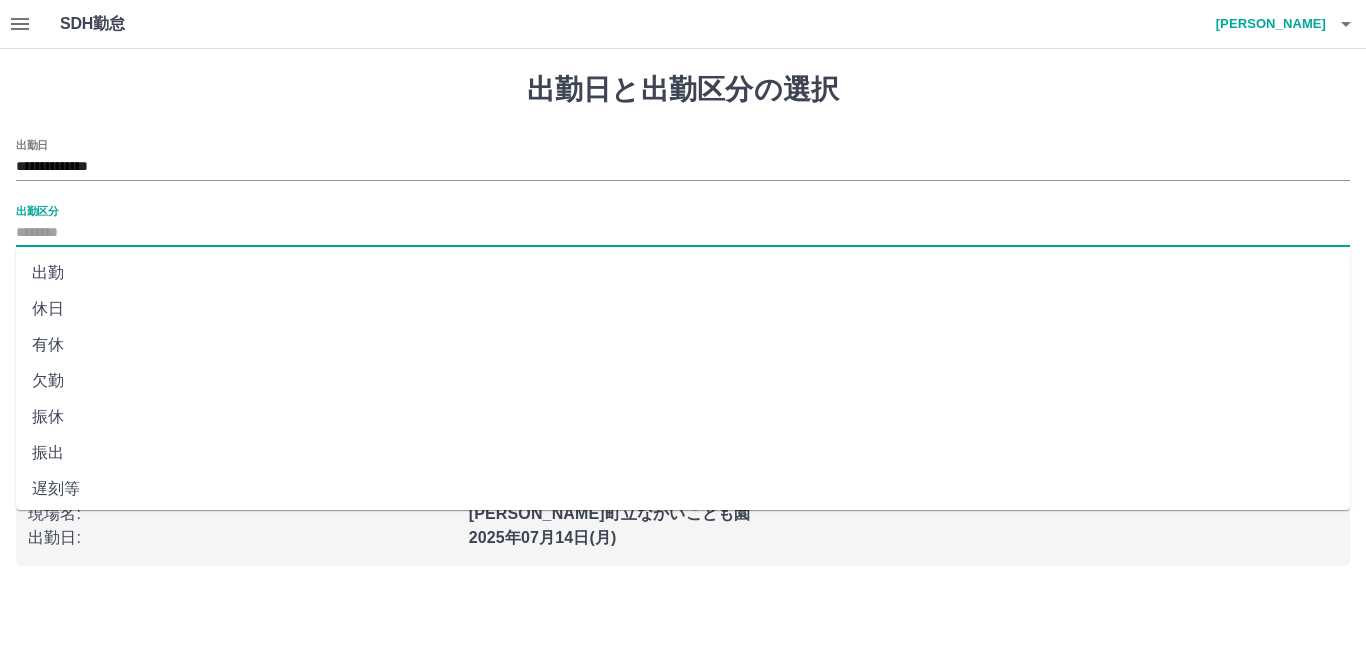 click on "出勤" at bounding box center (683, 273) 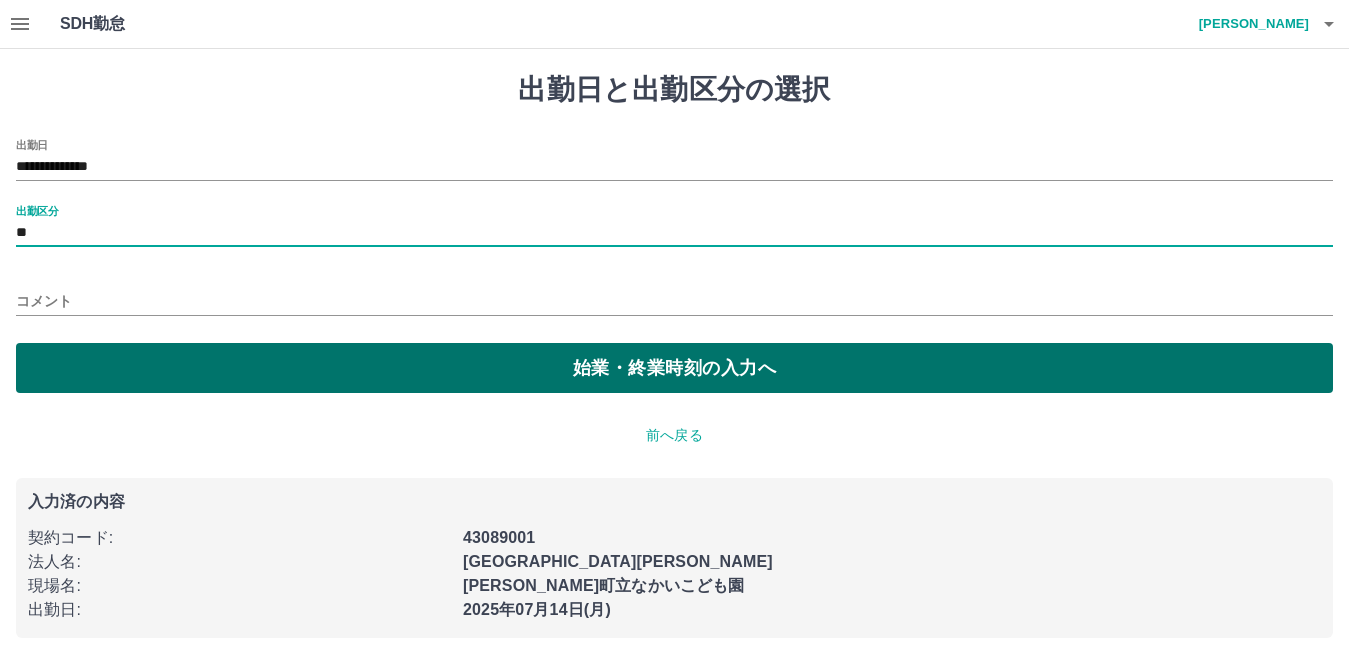 click on "始業・終業時刻の入力へ" at bounding box center [674, 368] 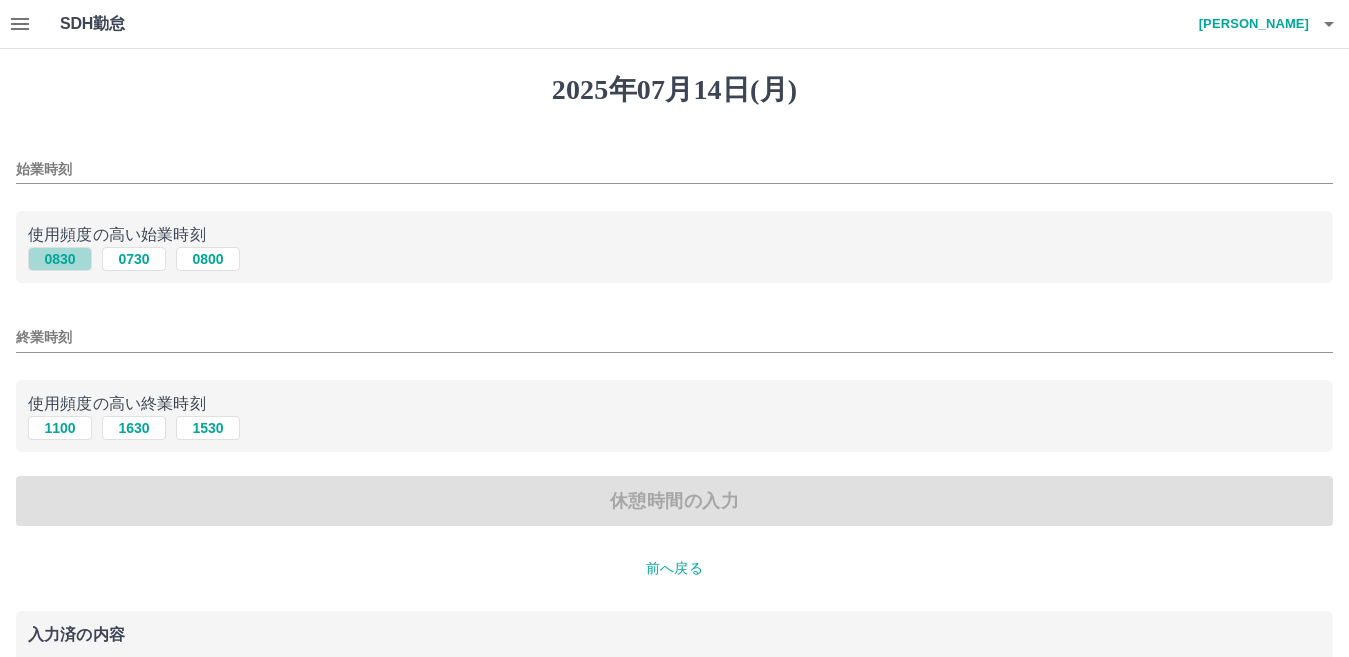 click on "0830" at bounding box center (60, 259) 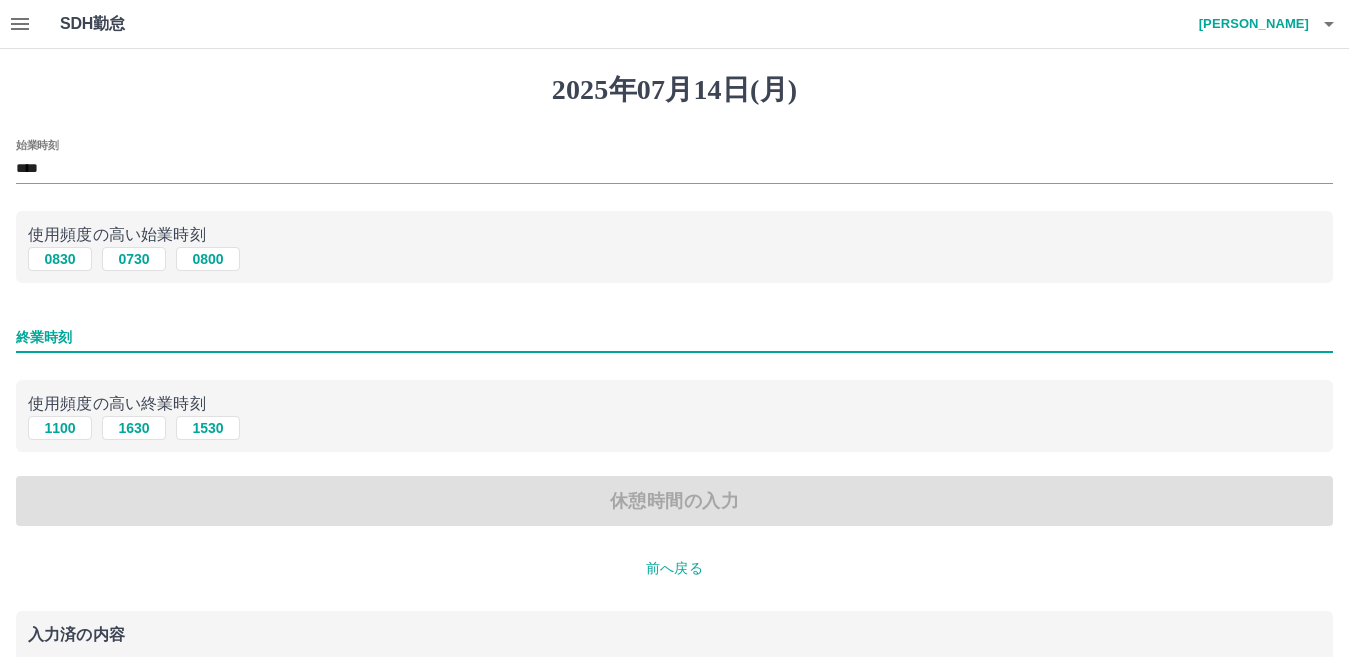 click on "終業時刻" at bounding box center (674, 337) 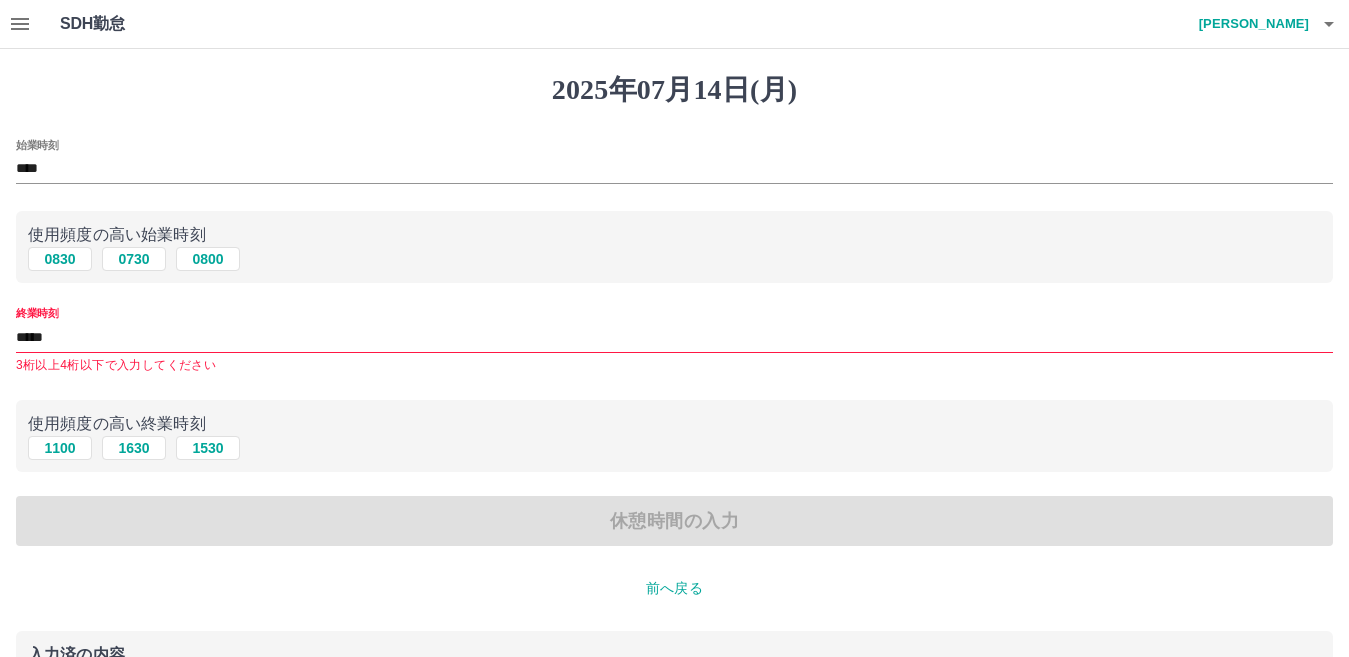 click on "使用頻度の高い終業時刻" at bounding box center [674, 424] 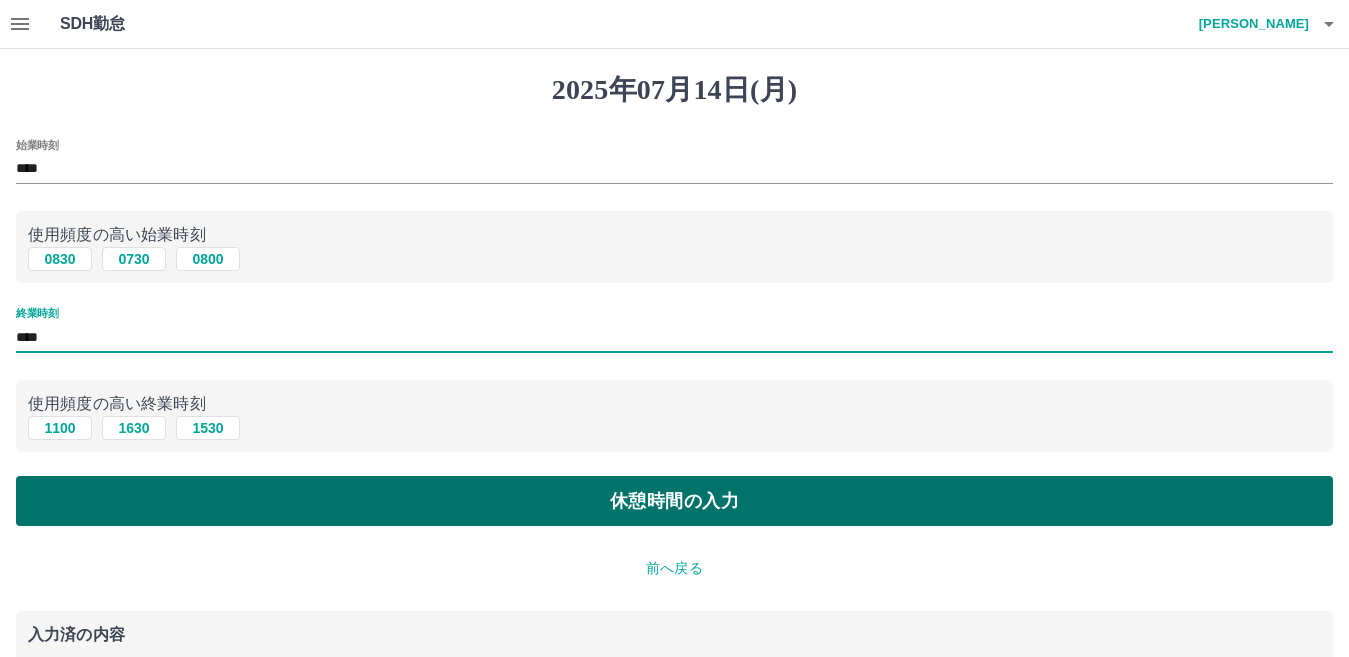 type on "****" 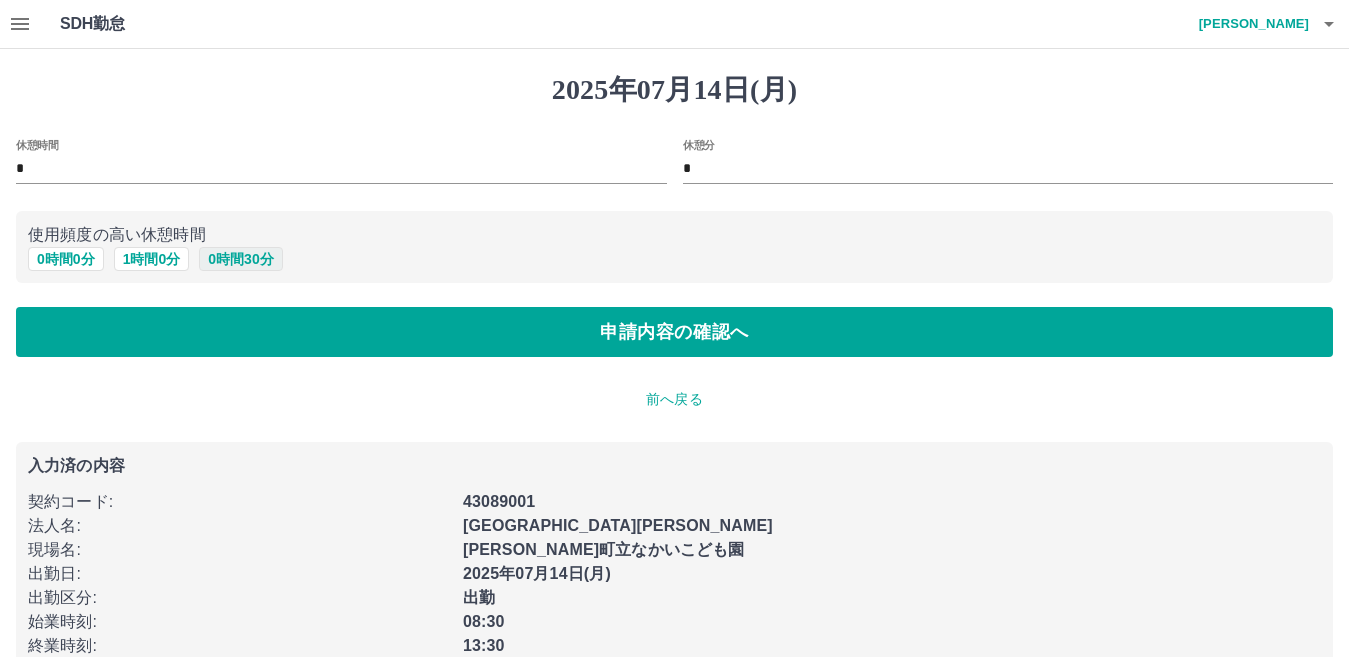 click on "0 時間 30 分" at bounding box center [240, 259] 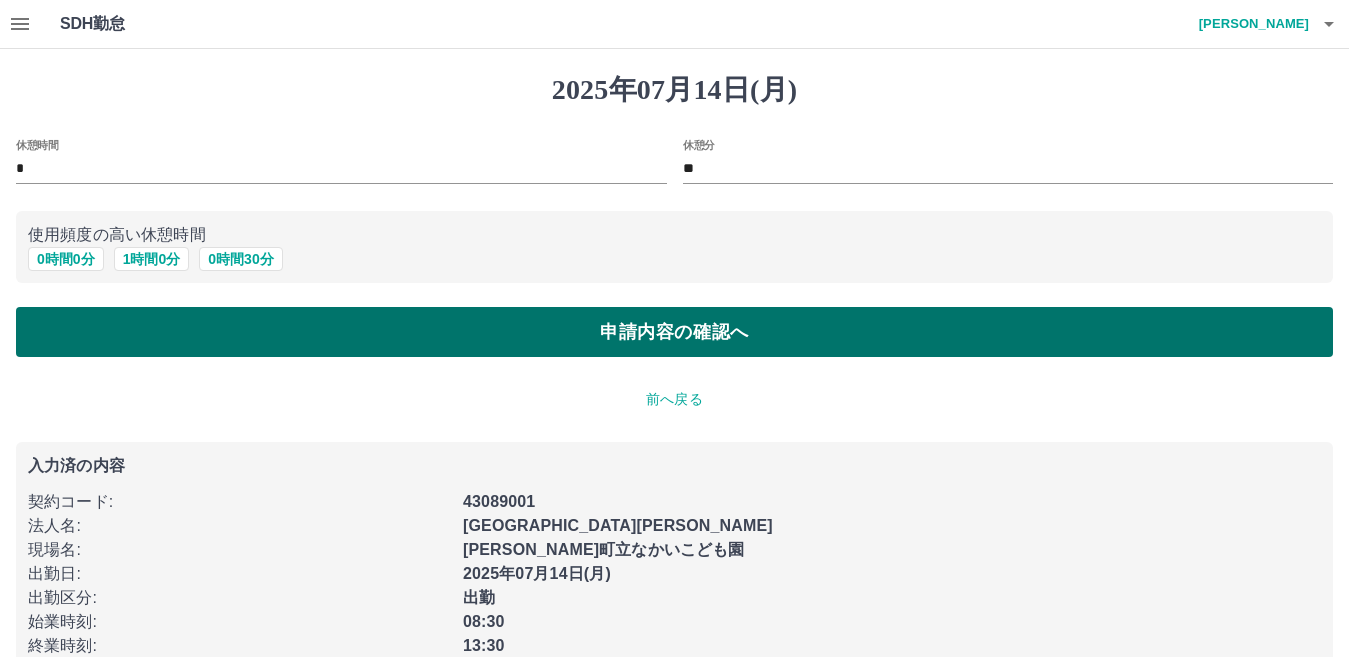 click on "申請内容の確認へ" at bounding box center [674, 332] 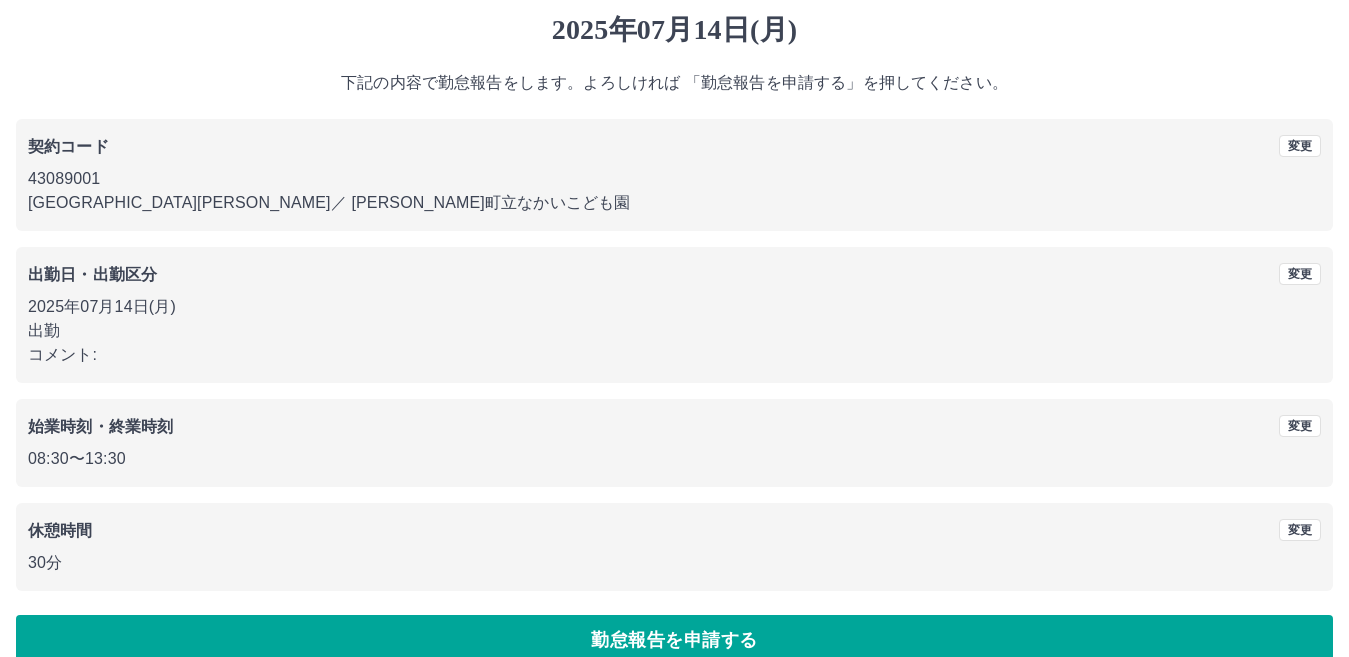 scroll, scrollTop: 92, scrollLeft: 0, axis: vertical 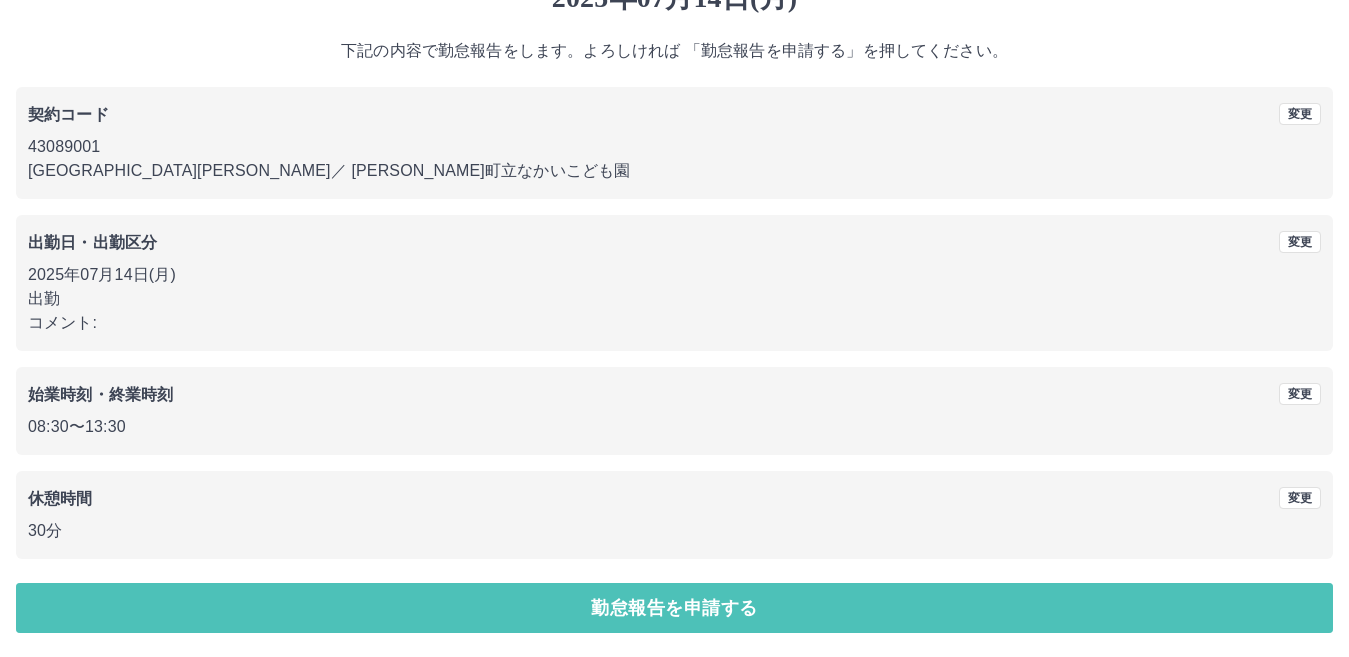 click on "勤怠報告を申請する" at bounding box center (674, 608) 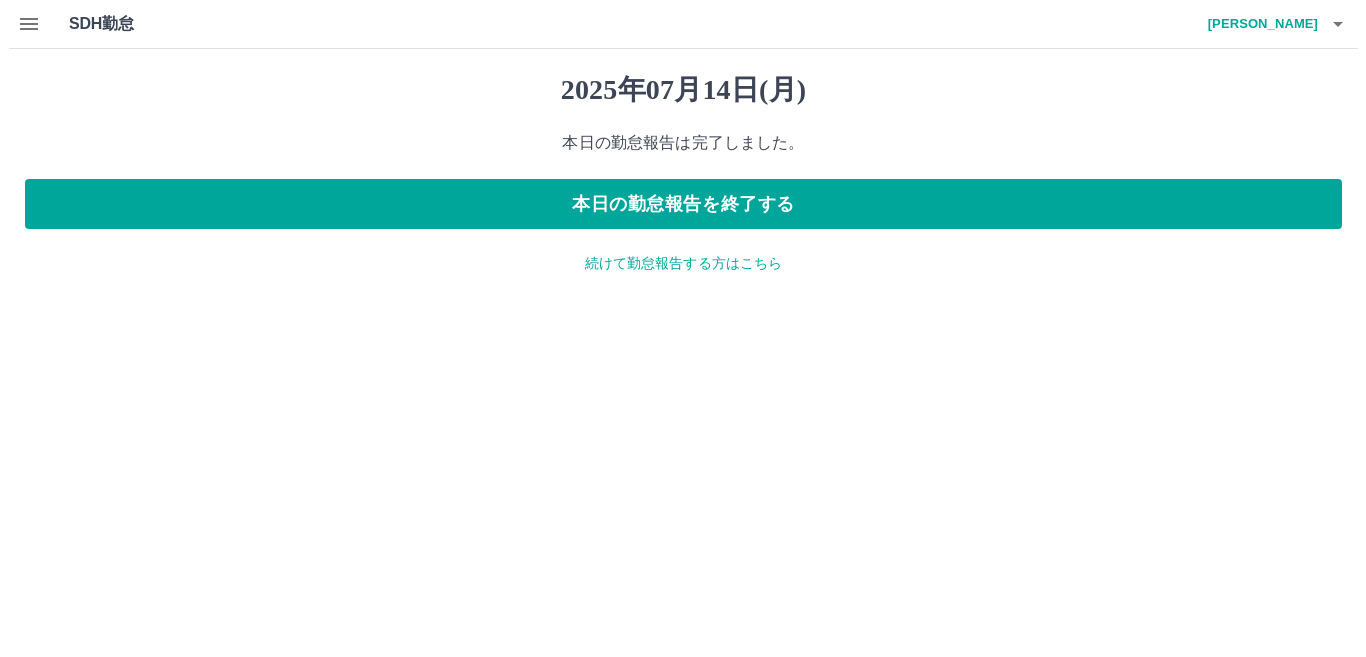 scroll, scrollTop: 0, scrollLeft: 0, axis: both 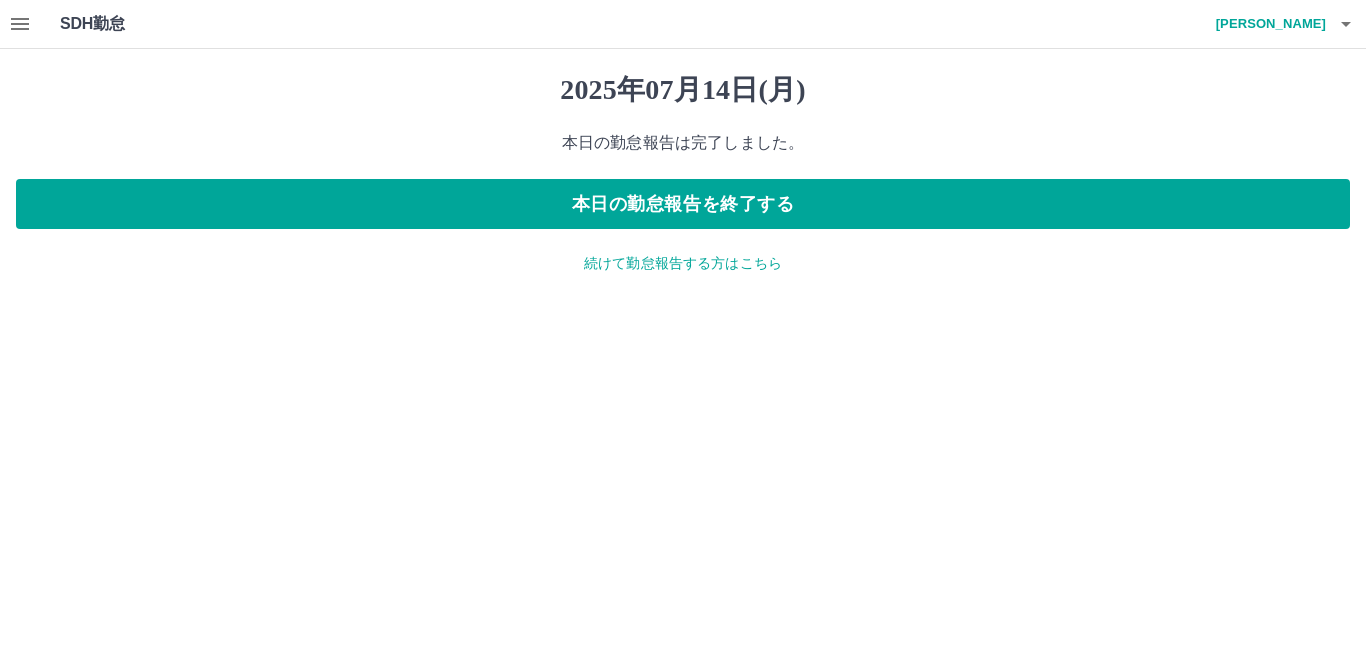 click on "続けて勤怠報告する方はこちら" at bounding box center (683, 263) 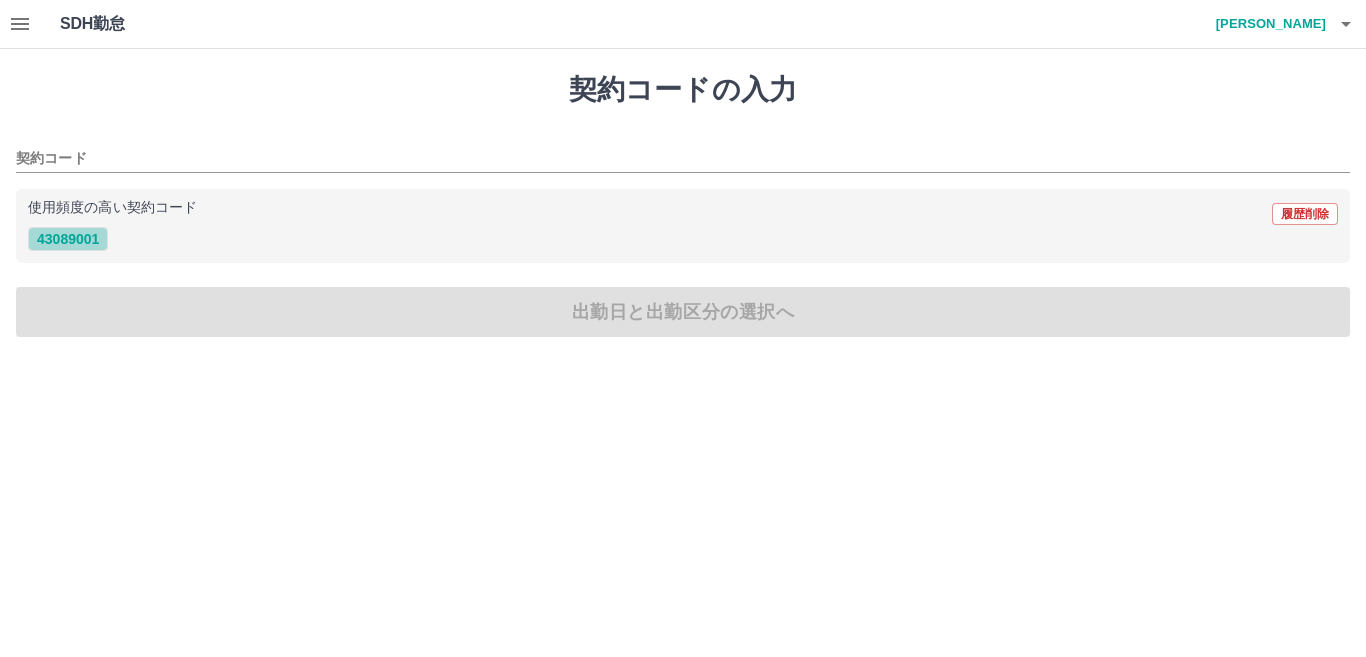 click on "43089001" at bounding box center [68, 239] 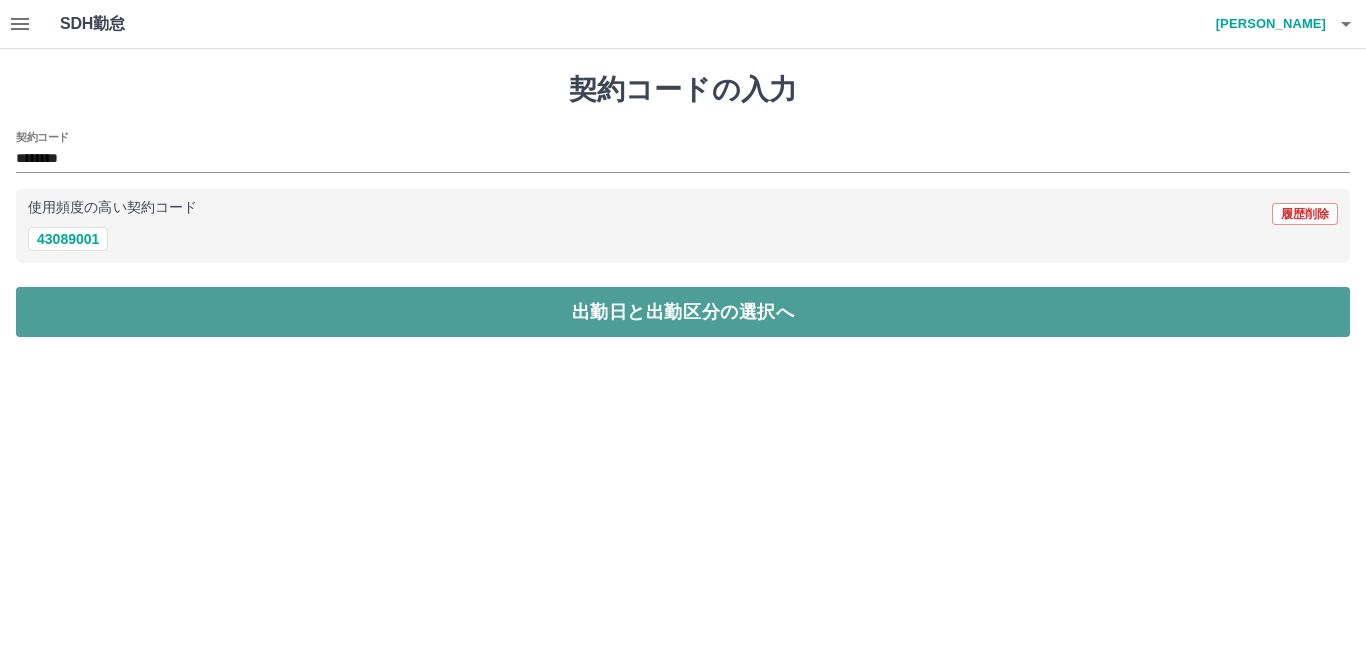 click on "出勤日と出勤区分の選択へ" at bounding box center [683, 312] 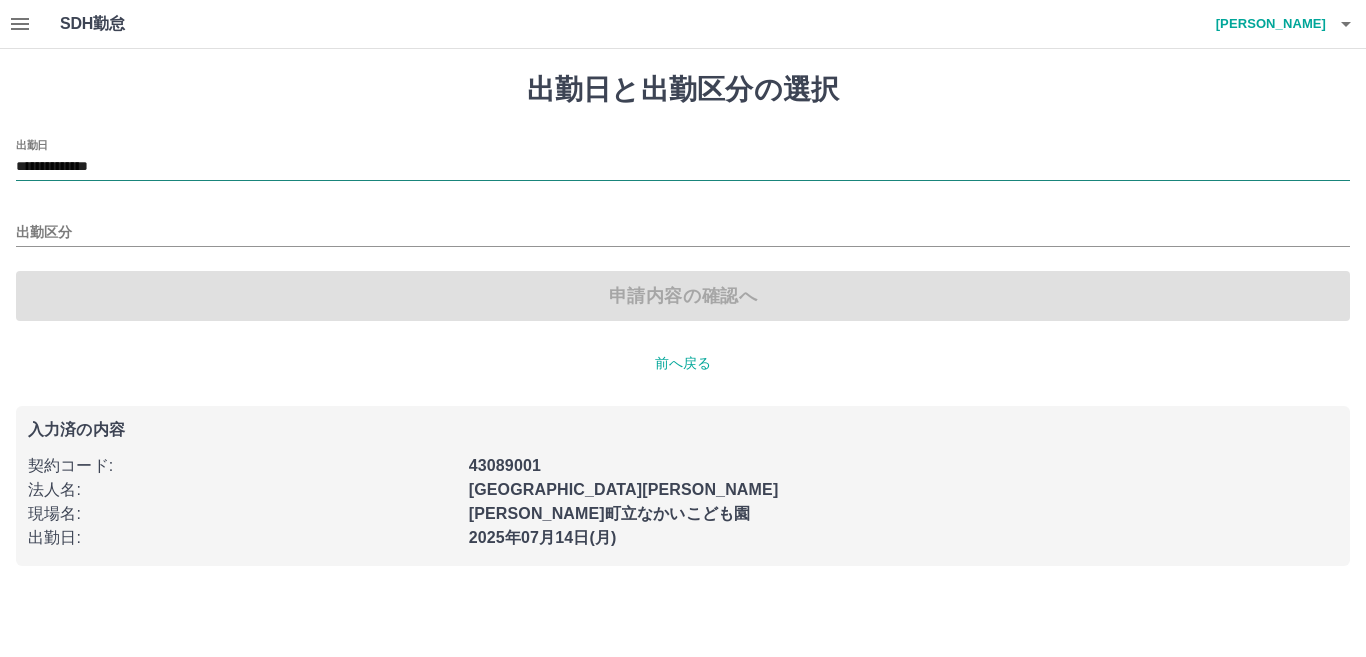 click on "**********" at bounding box center (683, 167) 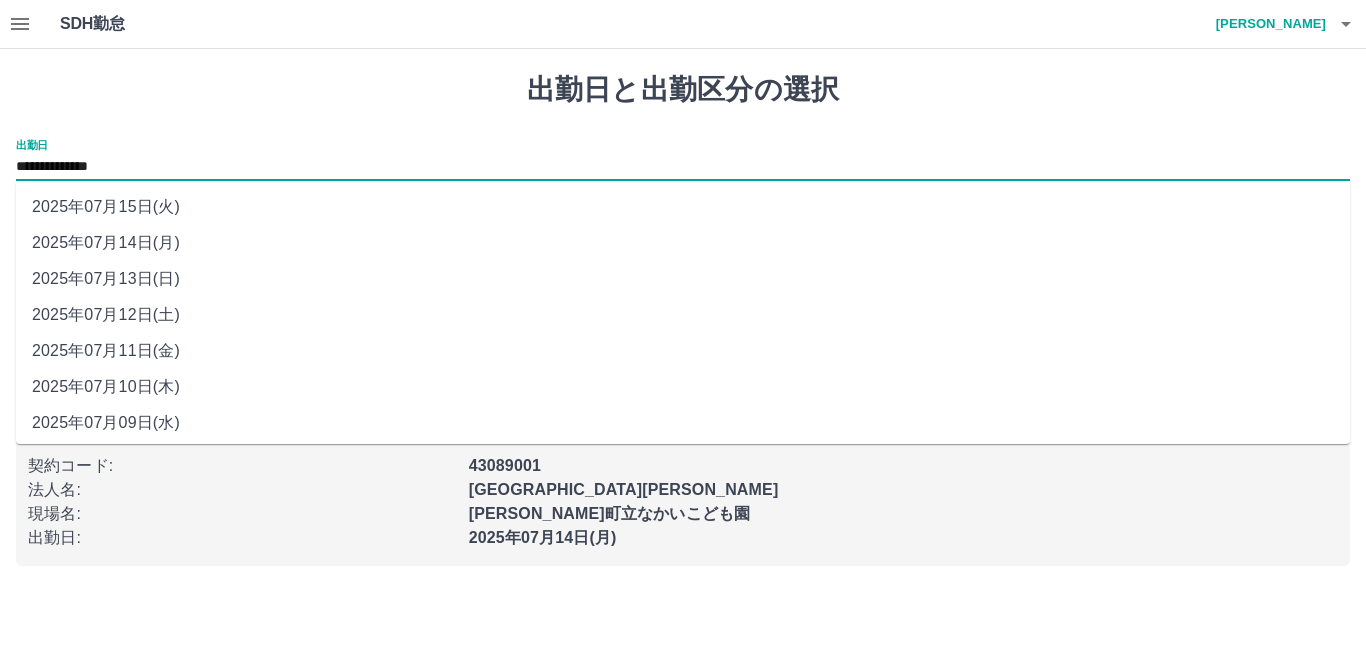 click on "2025年07月12日(土)" at bounding box center [683, 315] 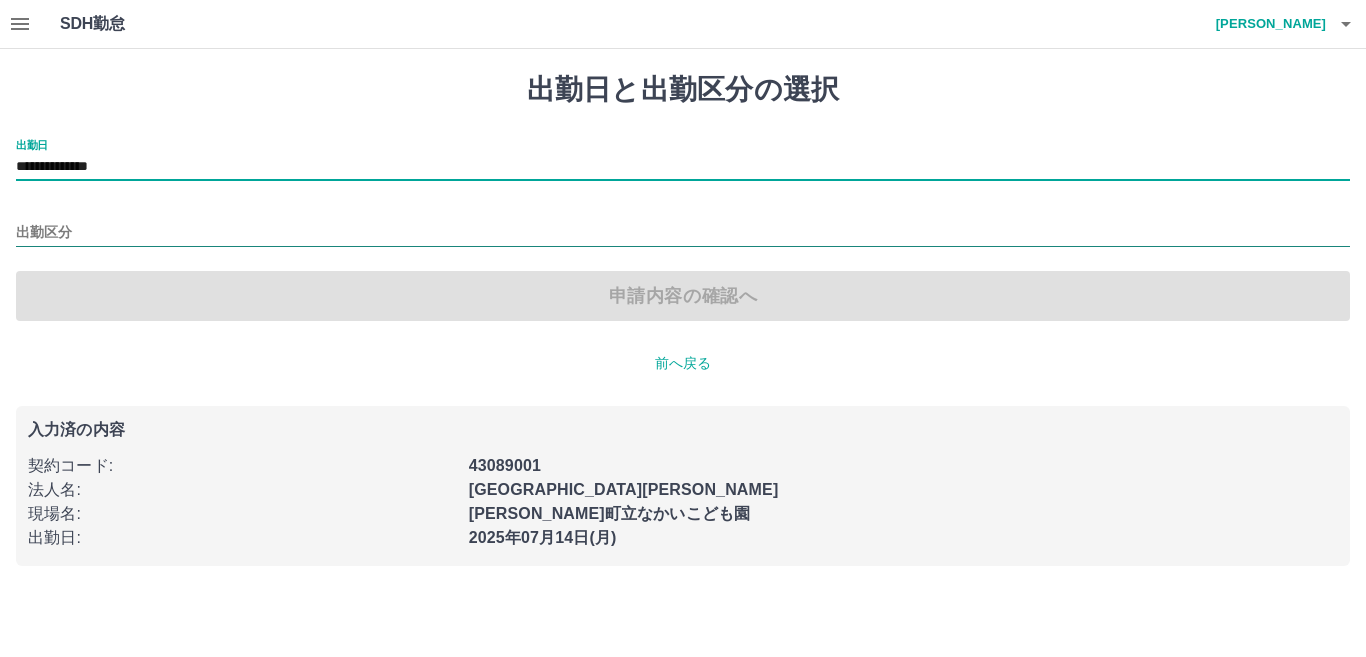 click on "出勤区分" at bounding box center (683, 233) 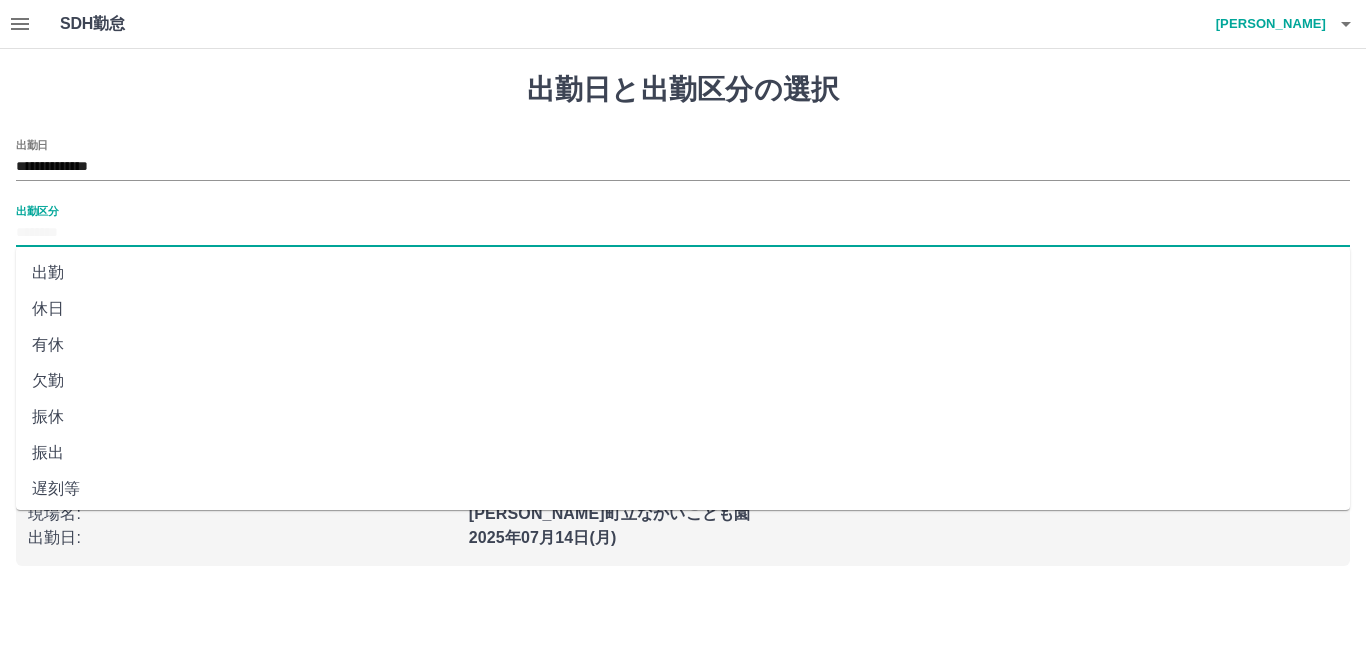 click on "休日" at bounding box center (683, 309) 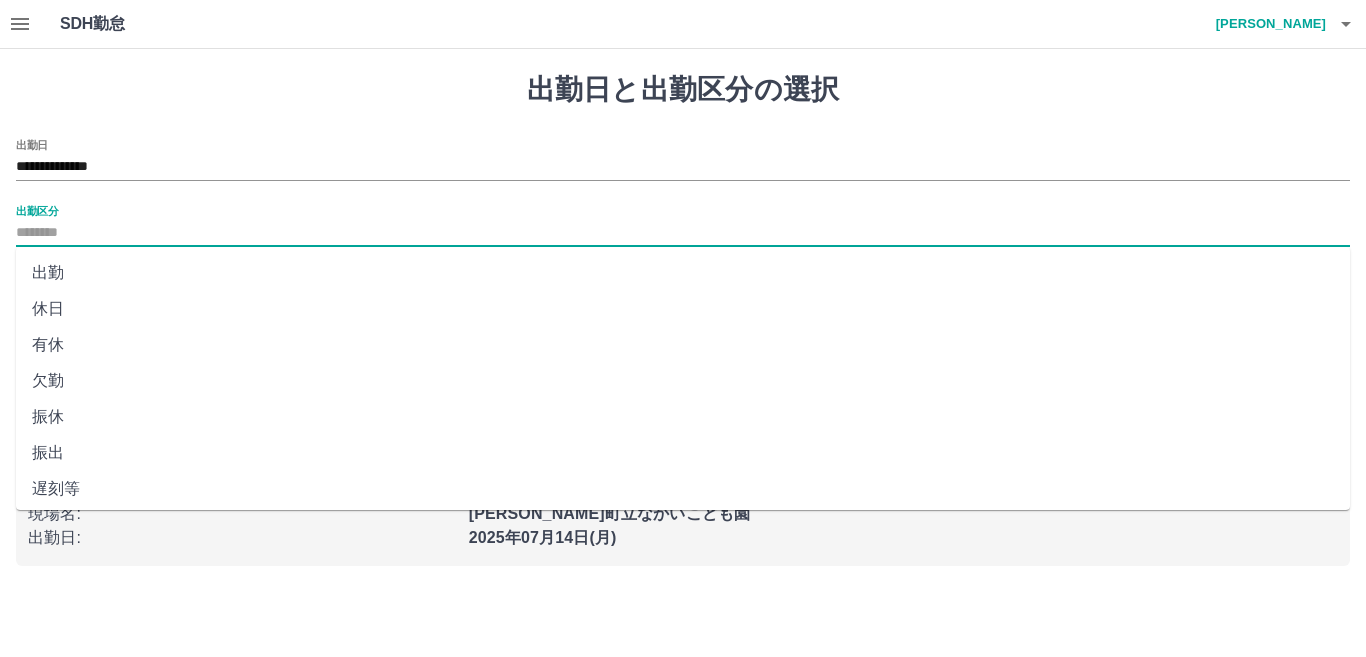 type on "**" 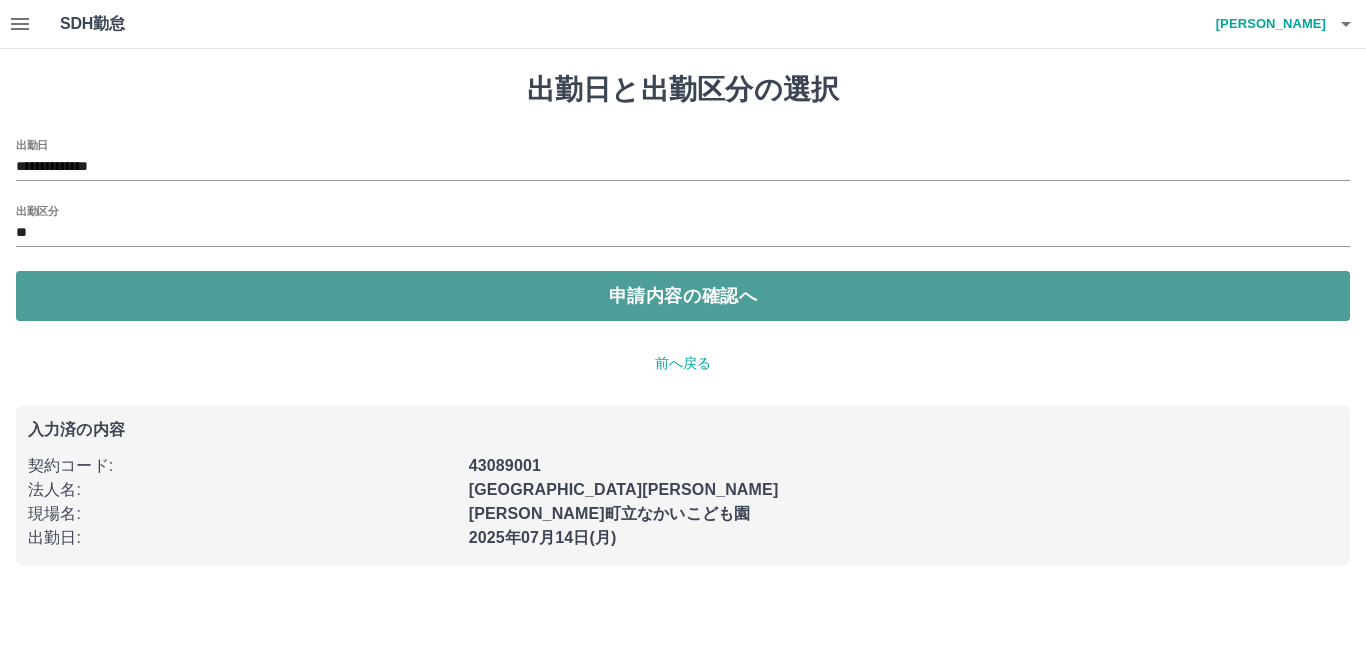 click on "申請内容の確認へ" at bounding box center [683, 296] 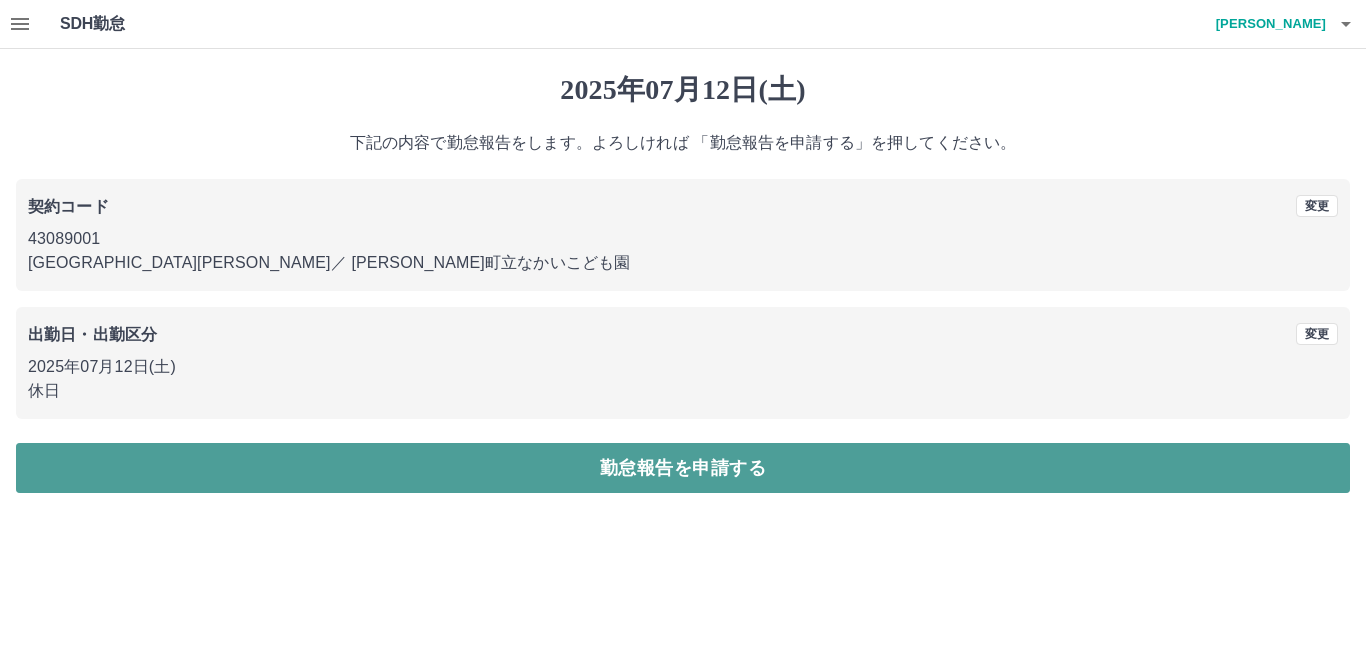click on "勤怠報告を申請する" at bounding box center [683, 468] 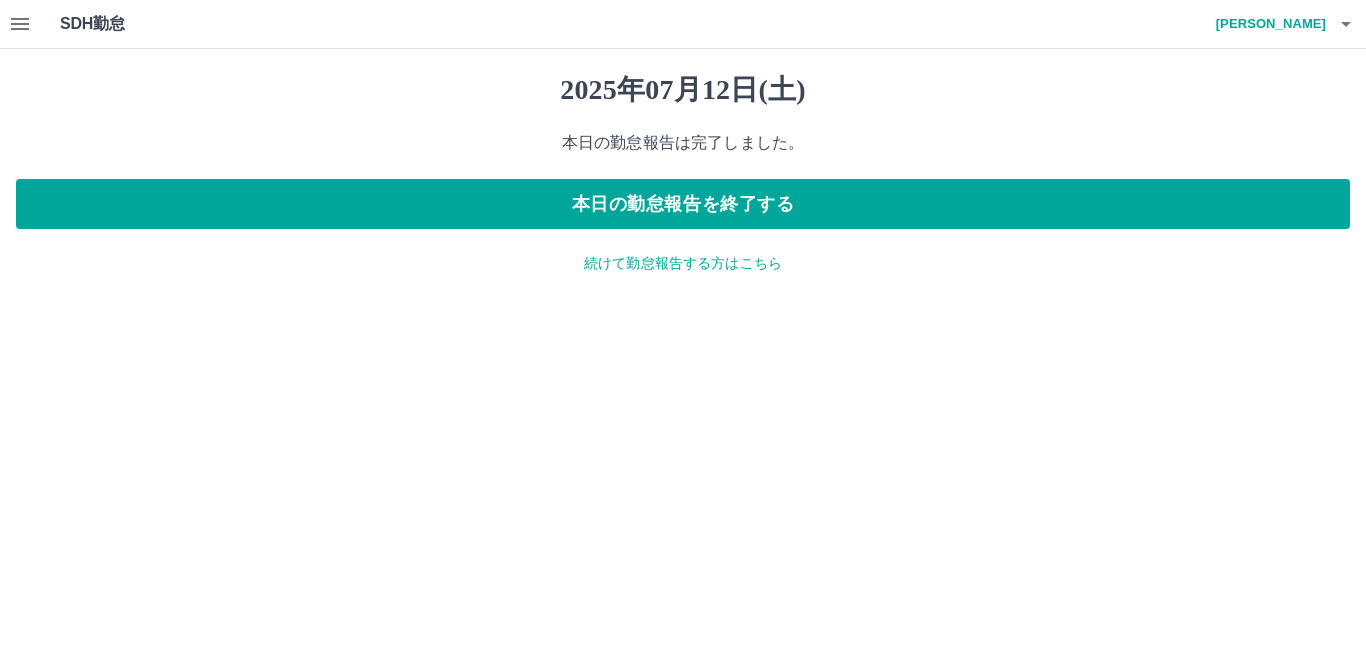 click on "続けて勤怠報告する方はこちら" at bounding box center (683, 263) 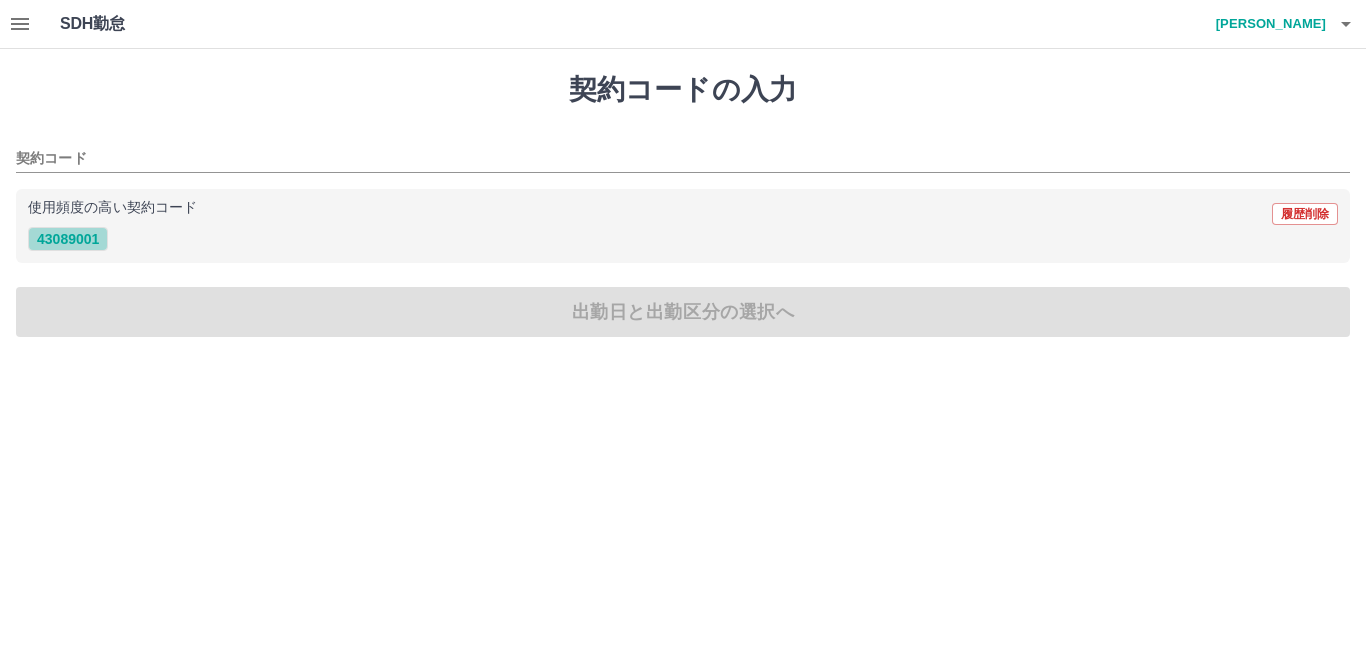 click on "43089001" at bounding box center [68, 239] 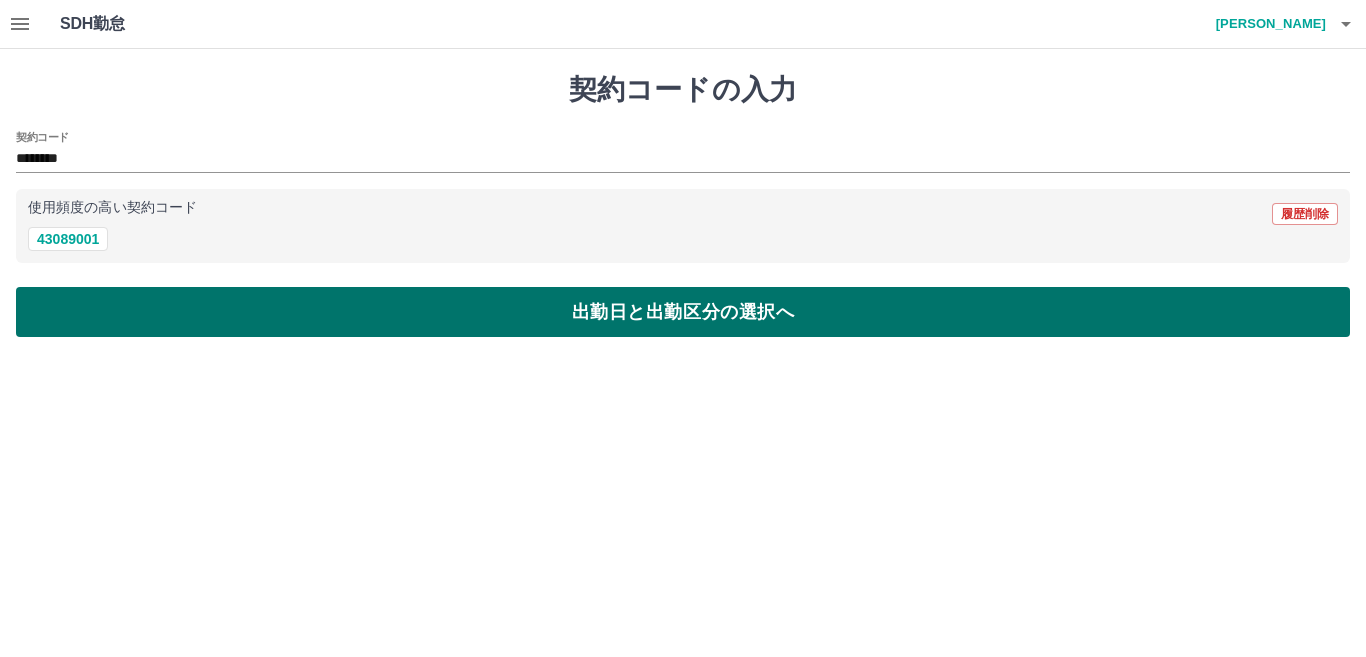 click on "出勤日と出勤区分の選択へ" at bounding box center (683, 312) 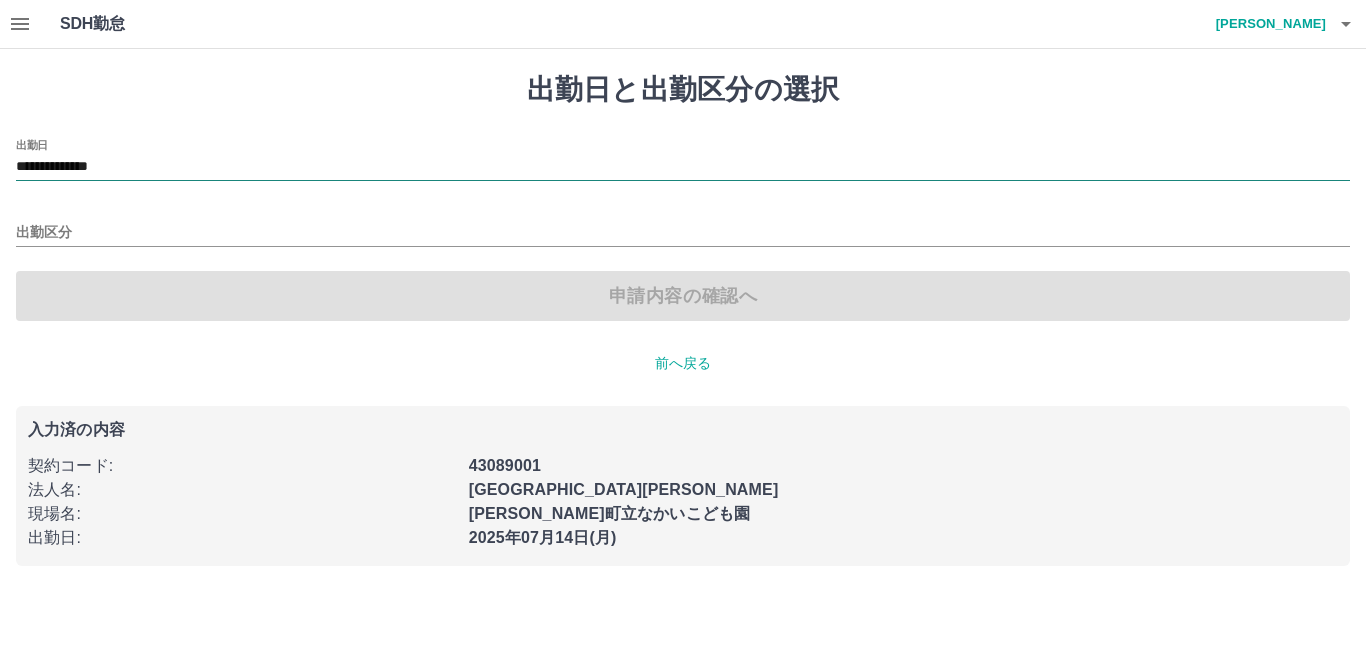 click on "**********" at bounding box center (683, 167) 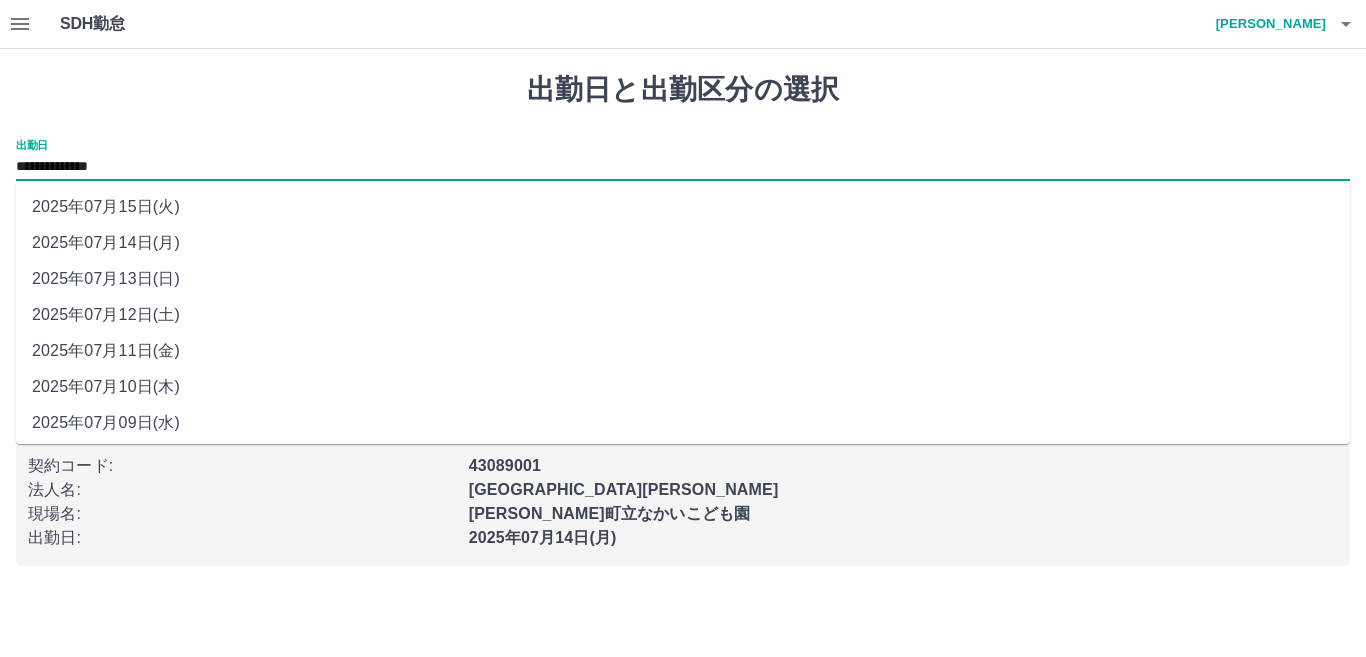 click on "2025年07月13日(日)" at bounding box center [683, 279] 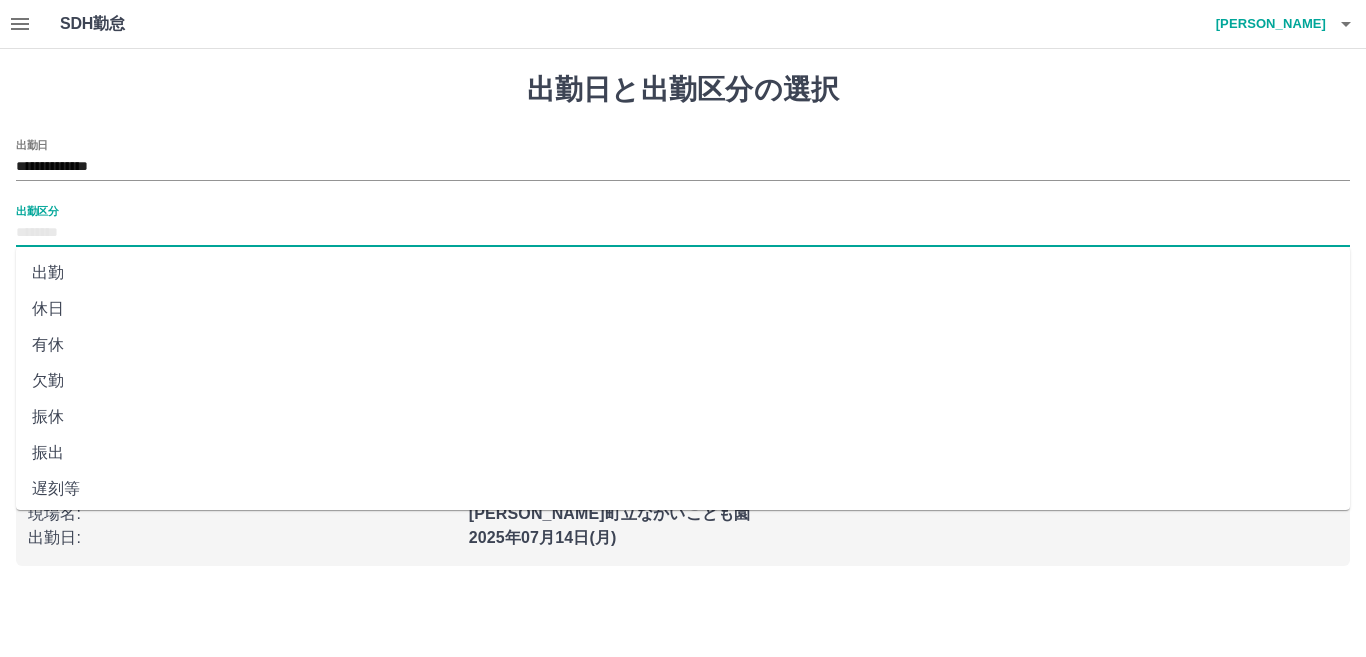 click on "出勤区分" at bounding box center [683, 233] 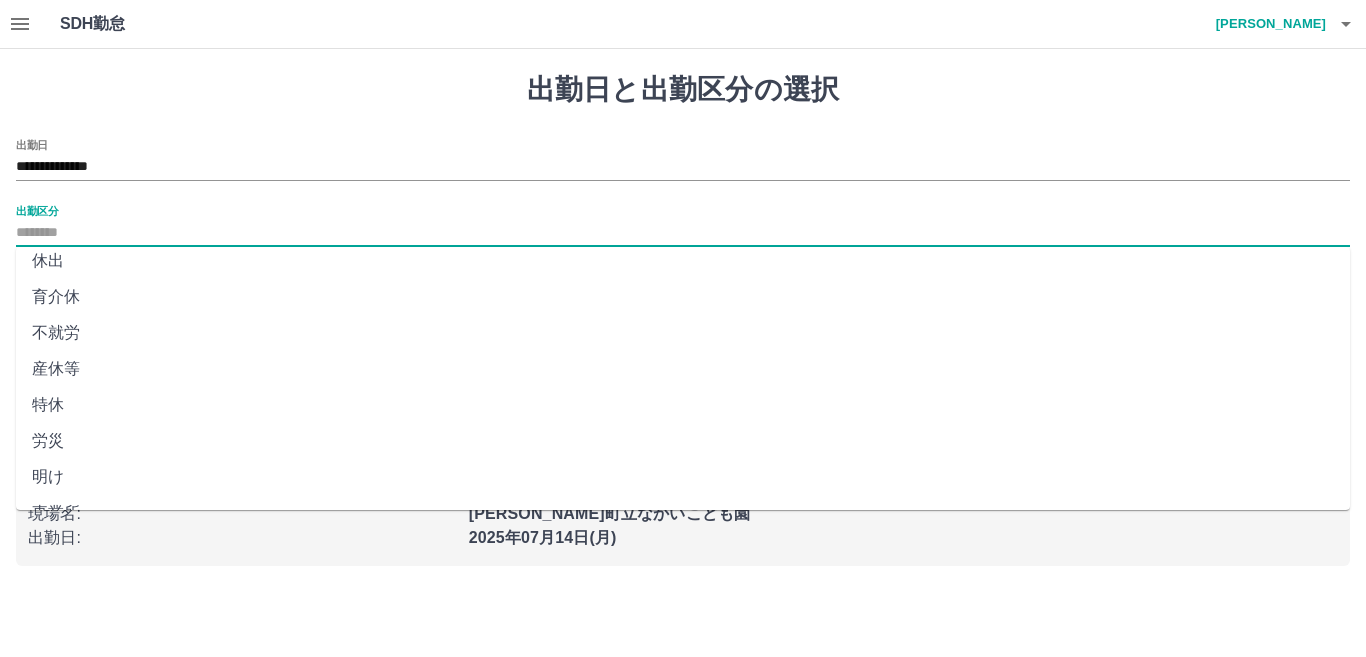 scroll, scrollTop: 401, scrollLeft: 0, axis: vertical 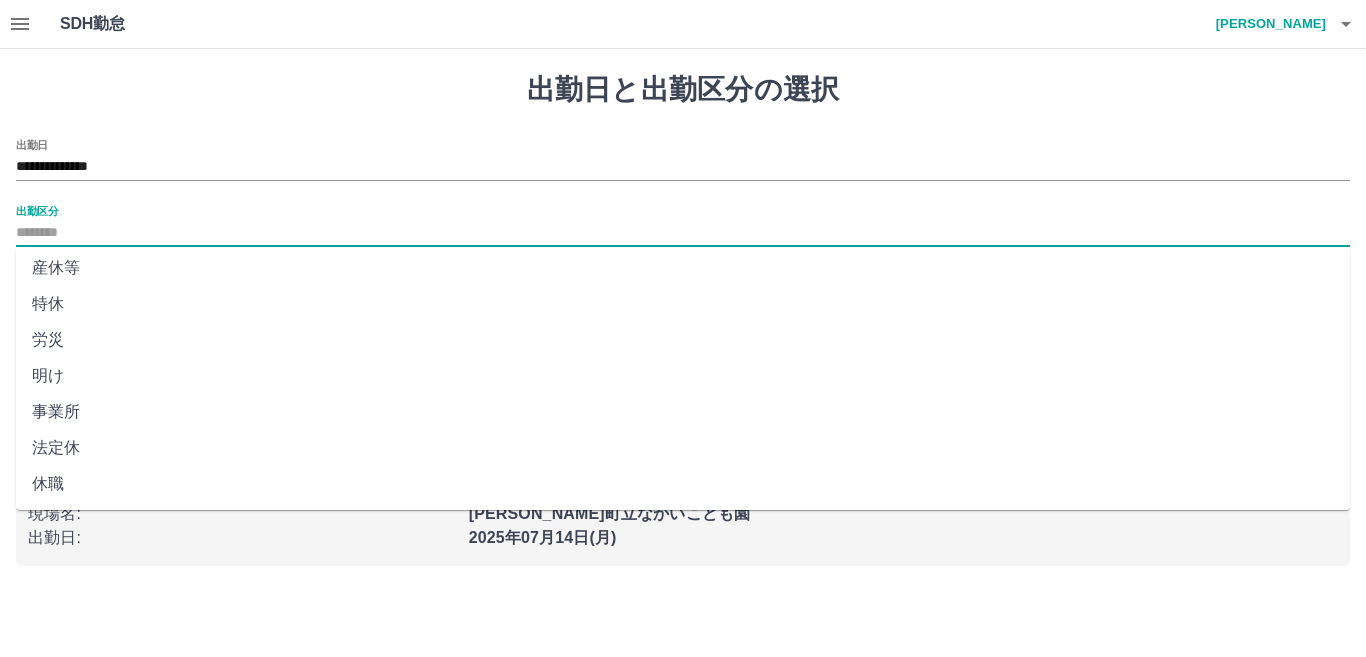 click on "法定休" at bounding box center [683, 448] 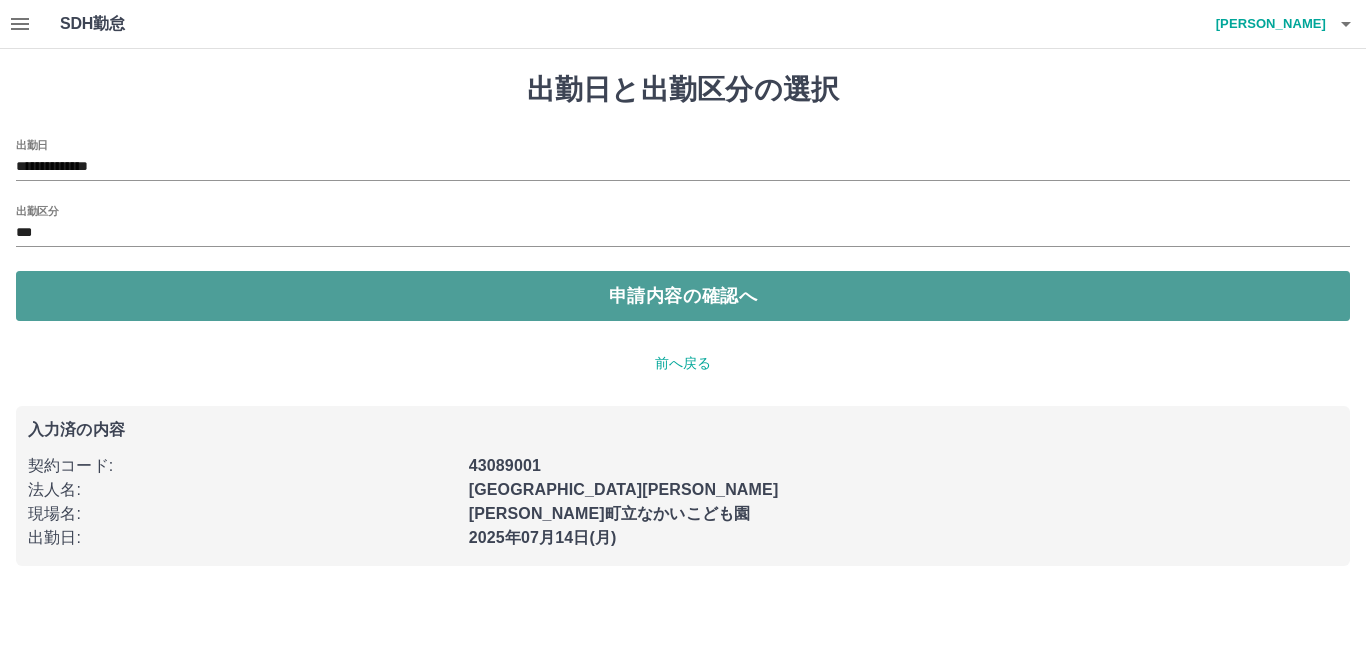 click on "申請内容の確認へ" at bounding box center [683, 296] 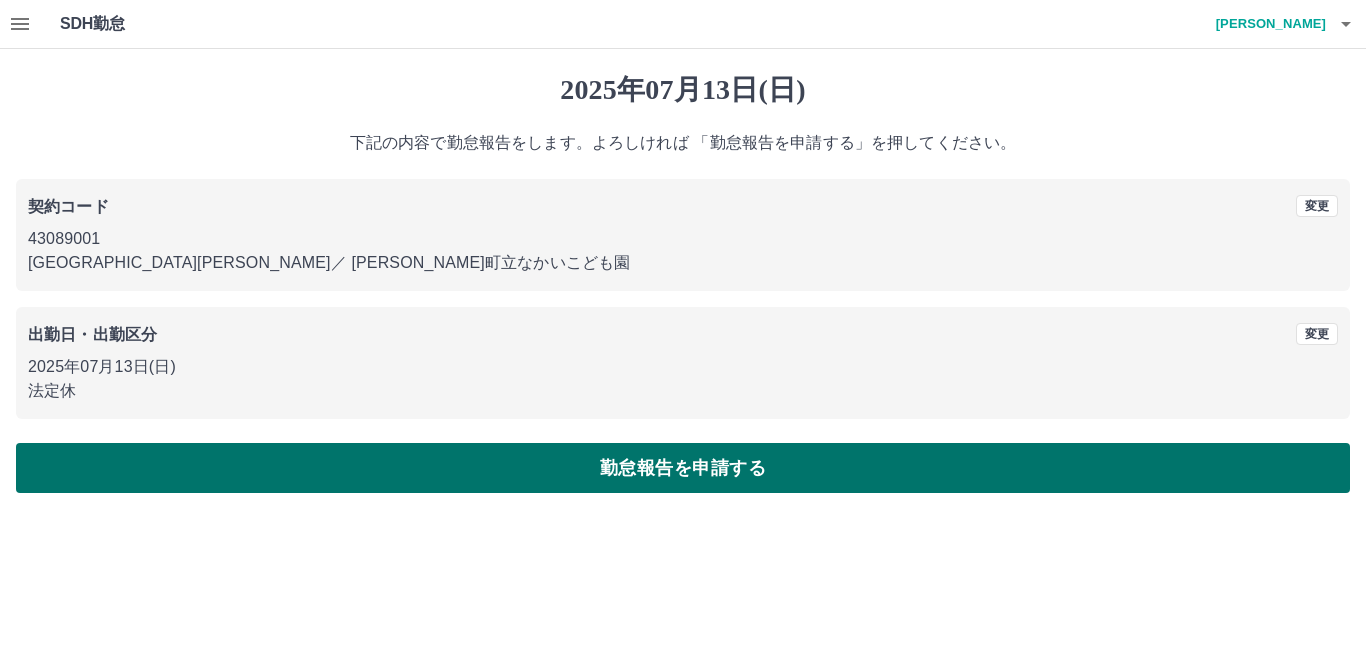 click on "勤怠報告を申請する" at bounding box center [683, 468] 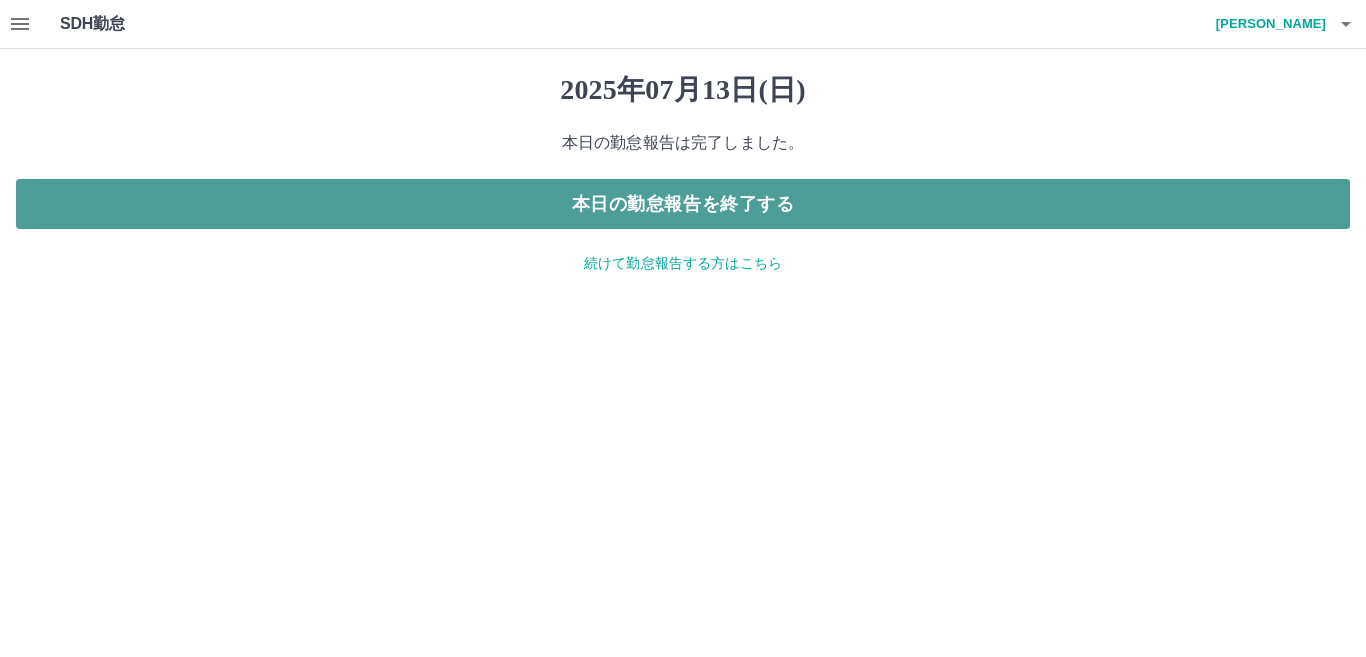 click on "本日の勤怠報告を終了する" at bounding box center [683, 204] 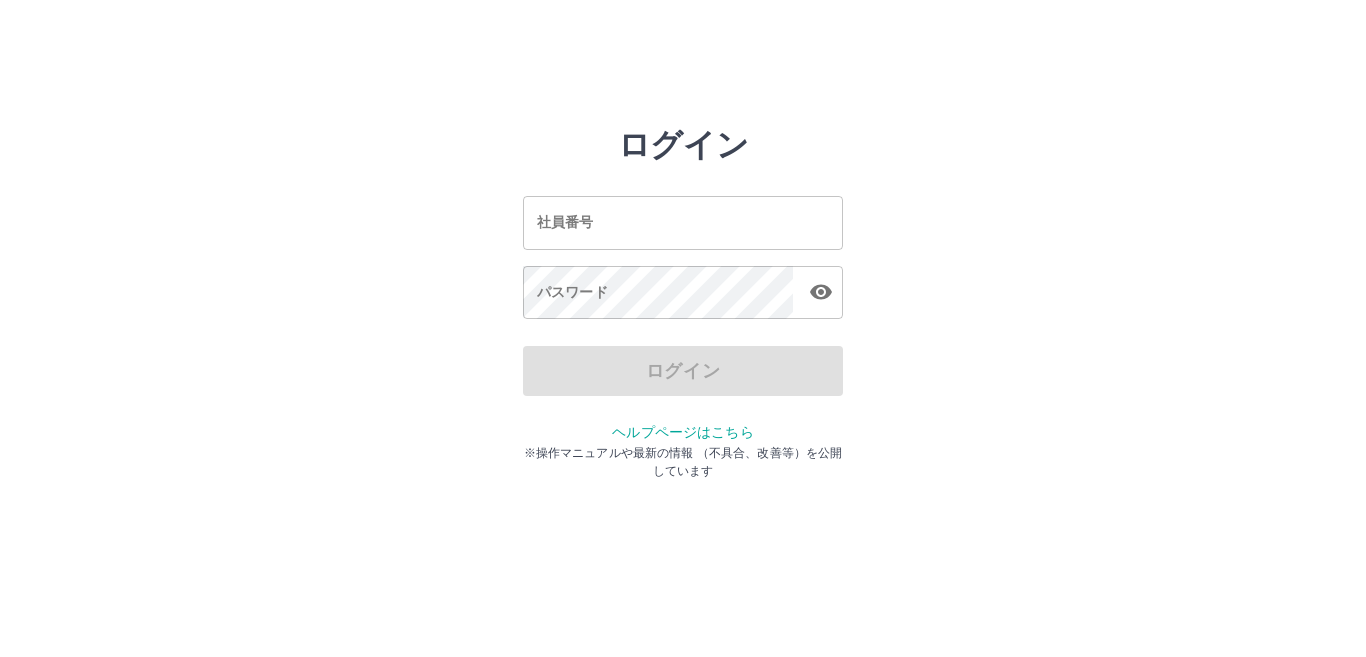 scroll, scrollTop: 0, scrollLeft: 0, axis: both 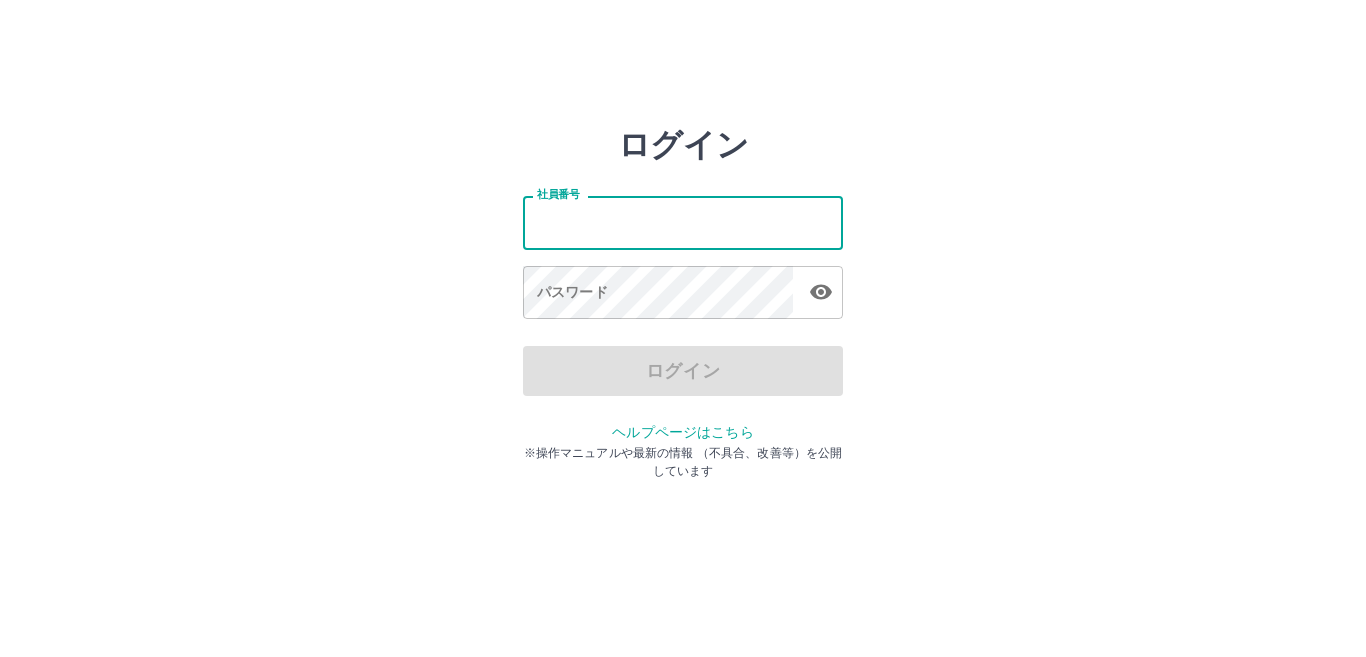 click on "社員番号" at bounding box center [683, 222] 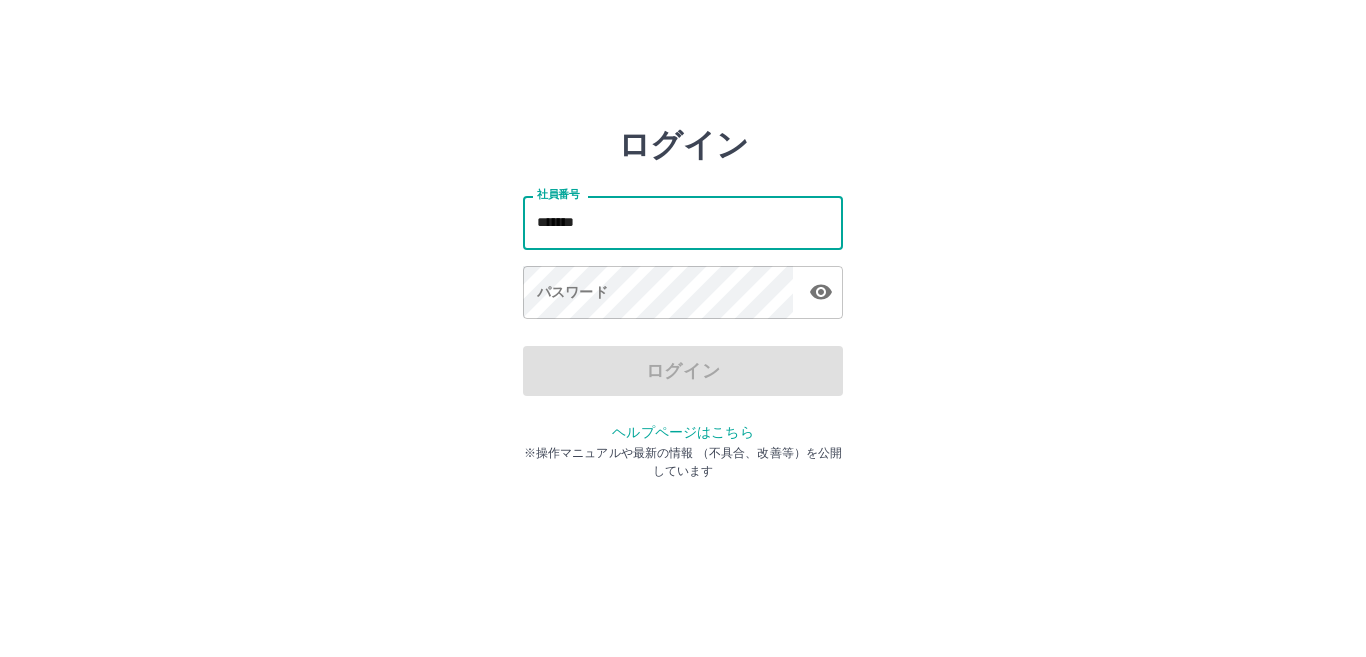 type on "*******" 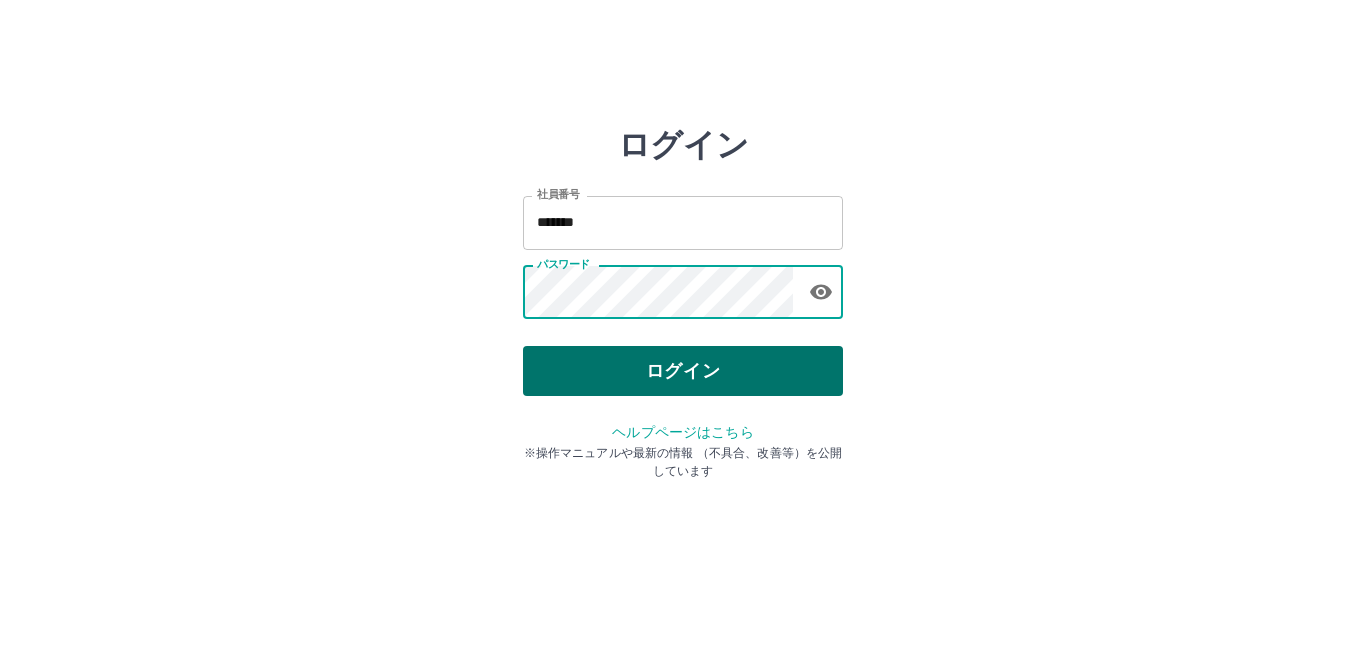 click on "ログイン" at bounding box center [683, 371] 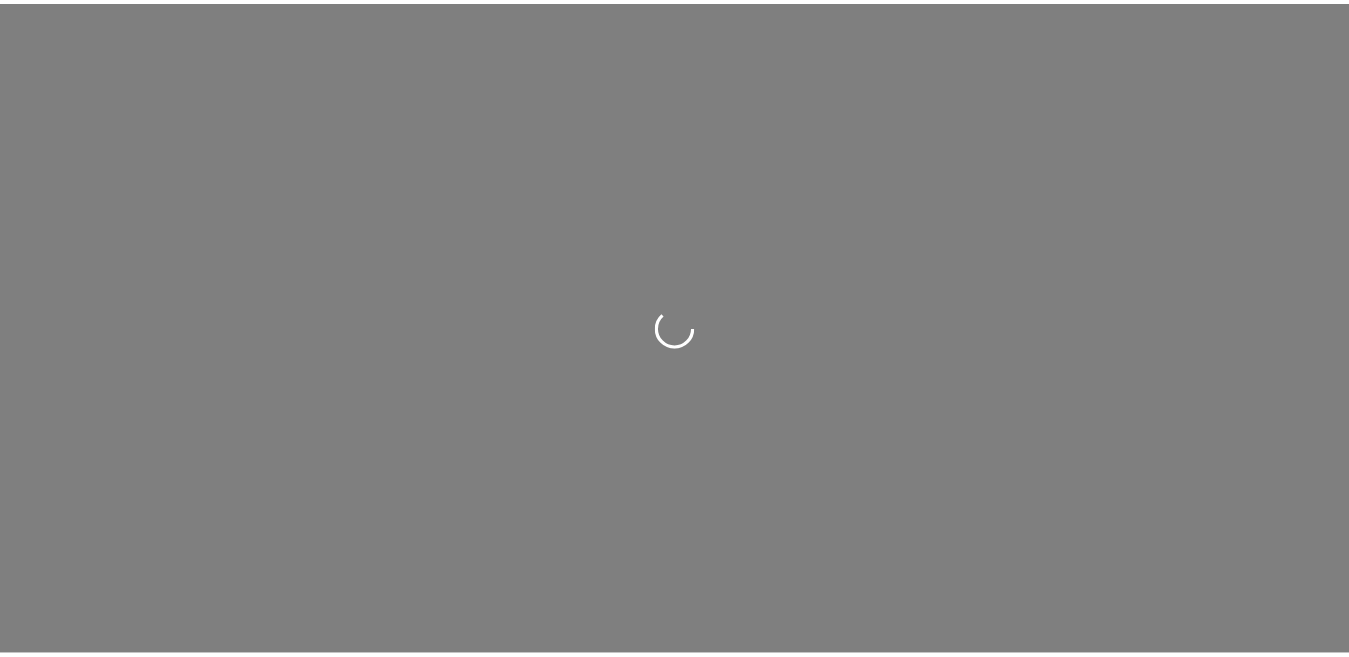 scroll, scrollTop: 0, scrollLeft: 0, axis: both 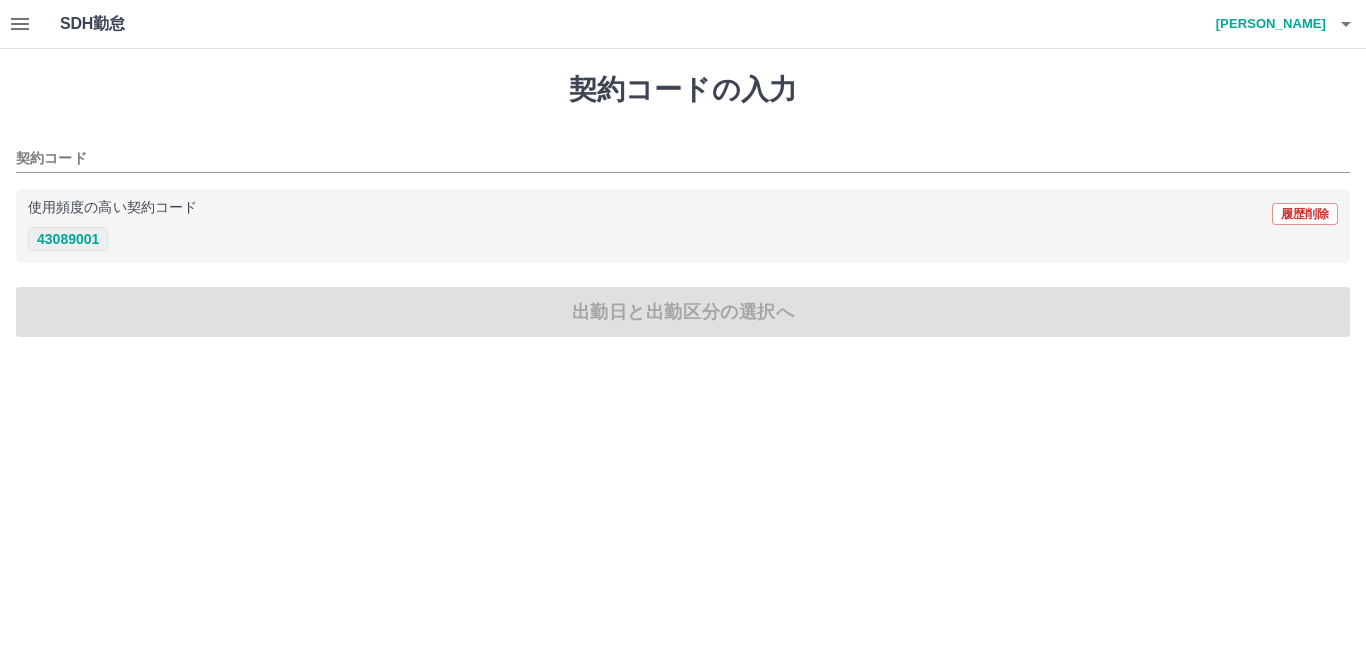 click on "43089001" at bounding box center (68, 239) 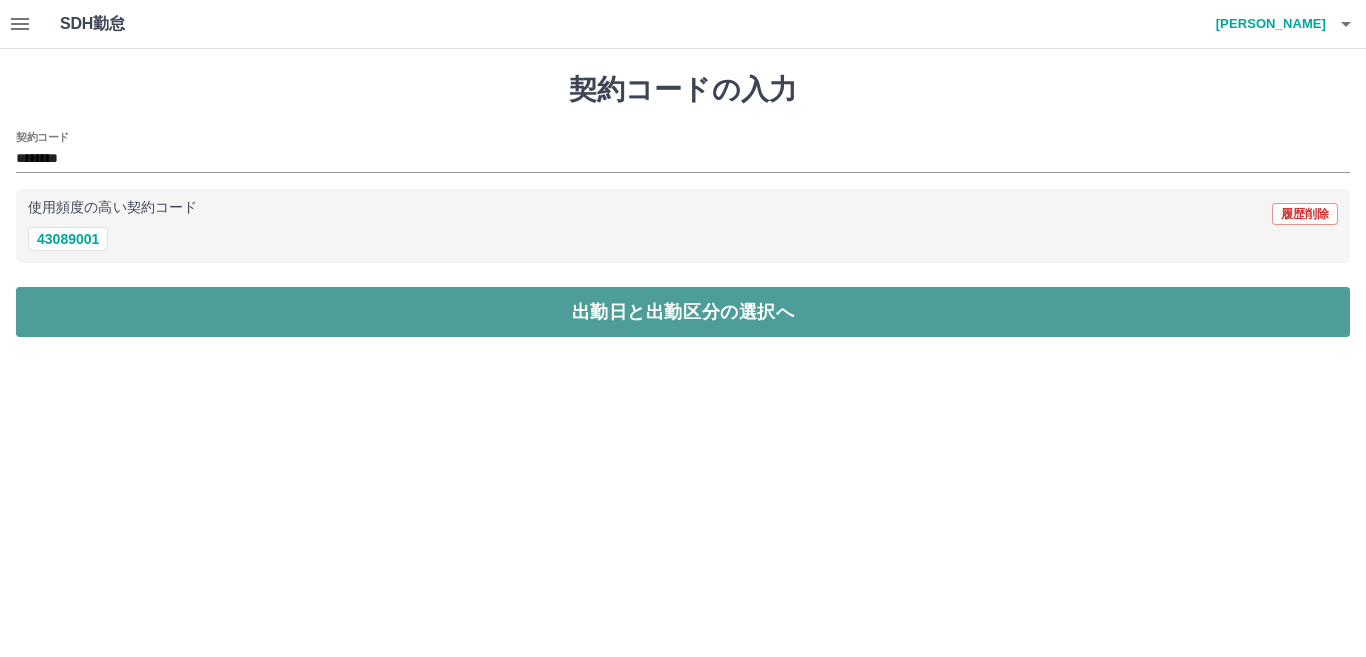 click on "出勤日と出勤区分の選択へ" at bounding box center [683, 312] 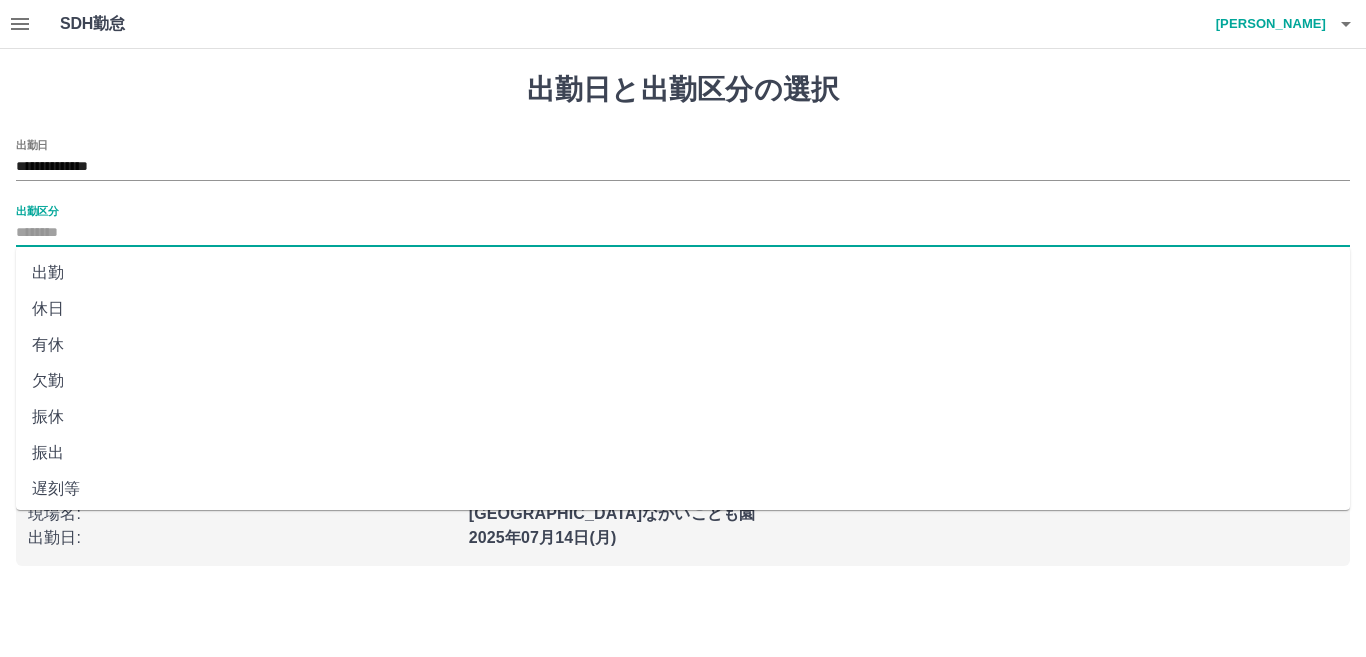 click on "出勤区分" at bounding box center [683, 233] 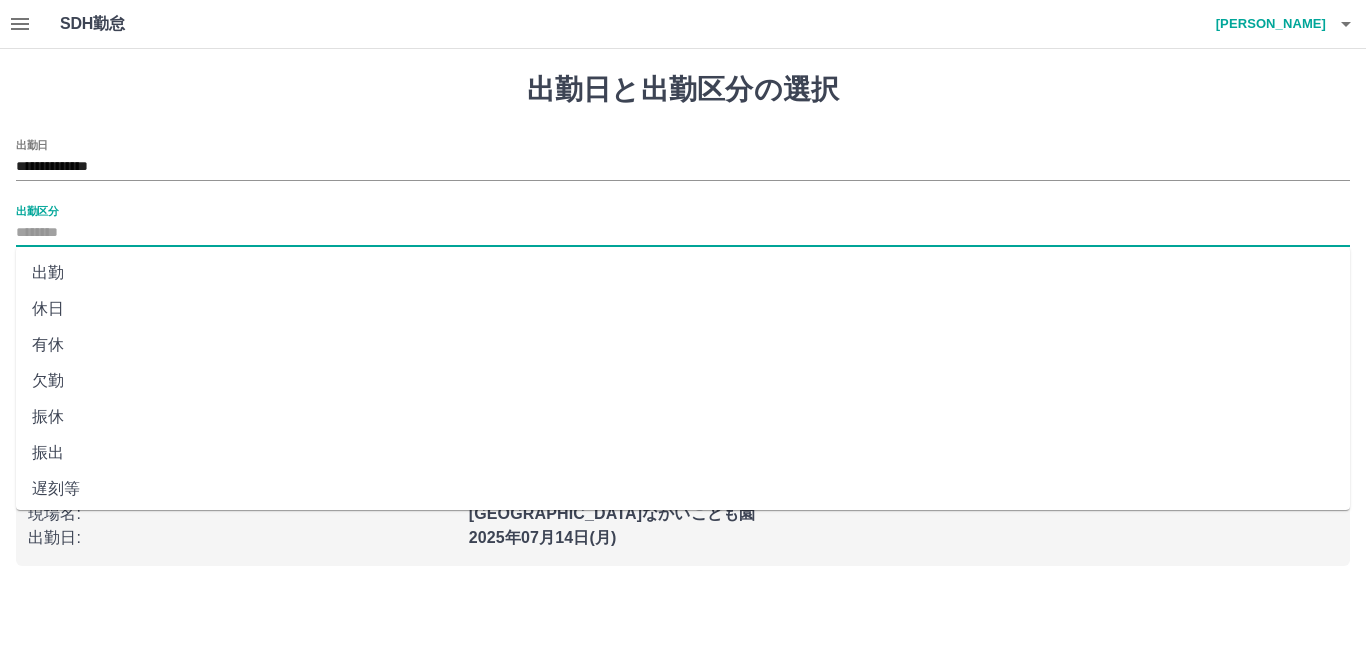 click on "出勤" at bounding box center [683, 273] 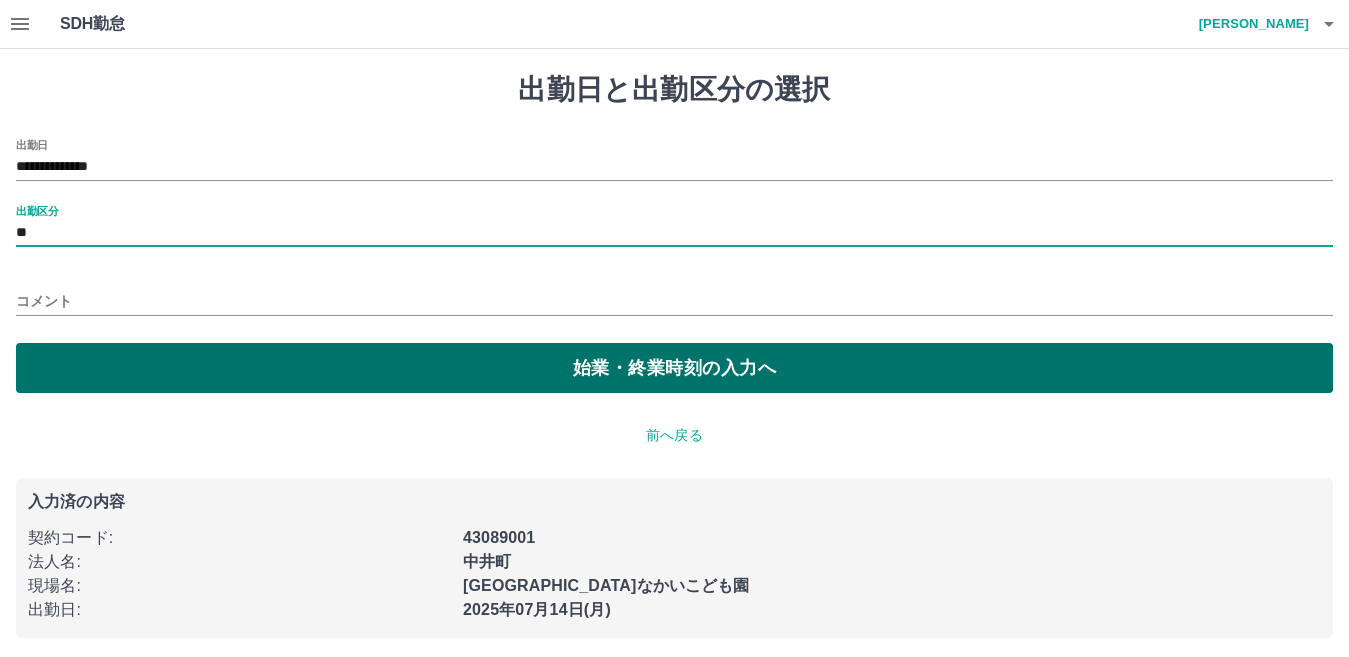 click on "始業・終業時刻の入力へ" at bounding box center [674, 368] 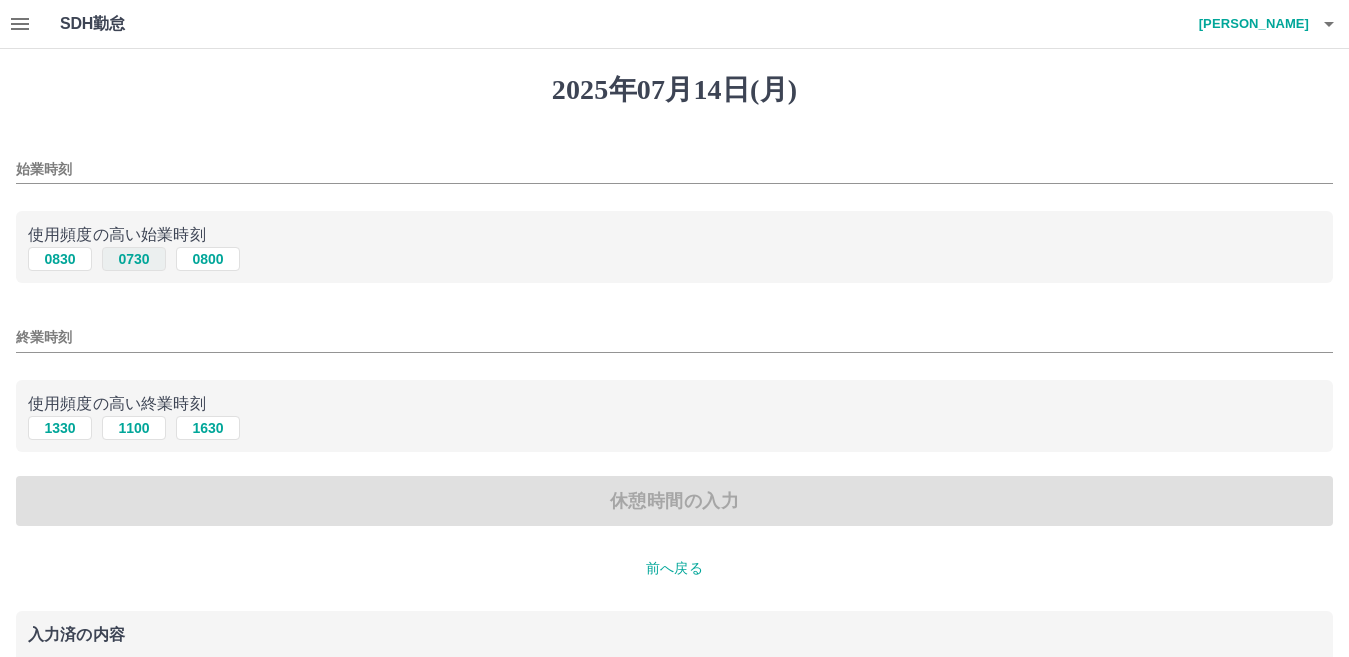 click on "0730" at bounding box center (134, 259) 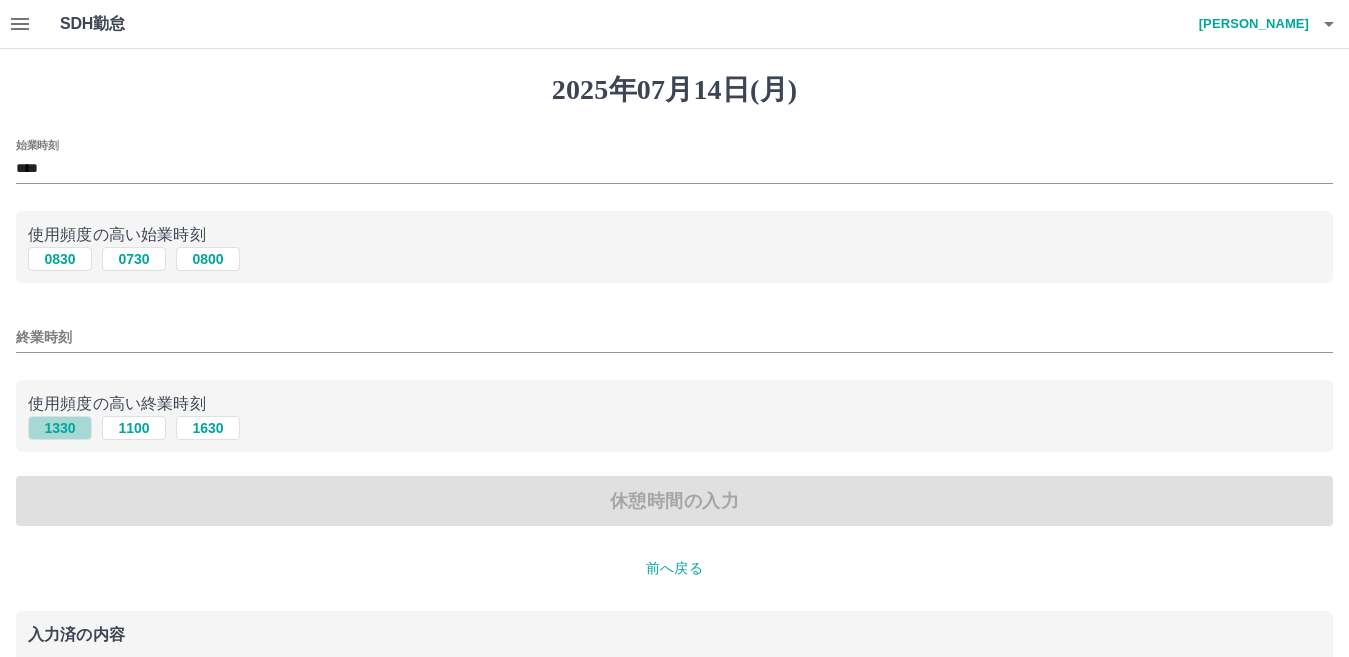 click on "1330" at bounding box center (60, 428) 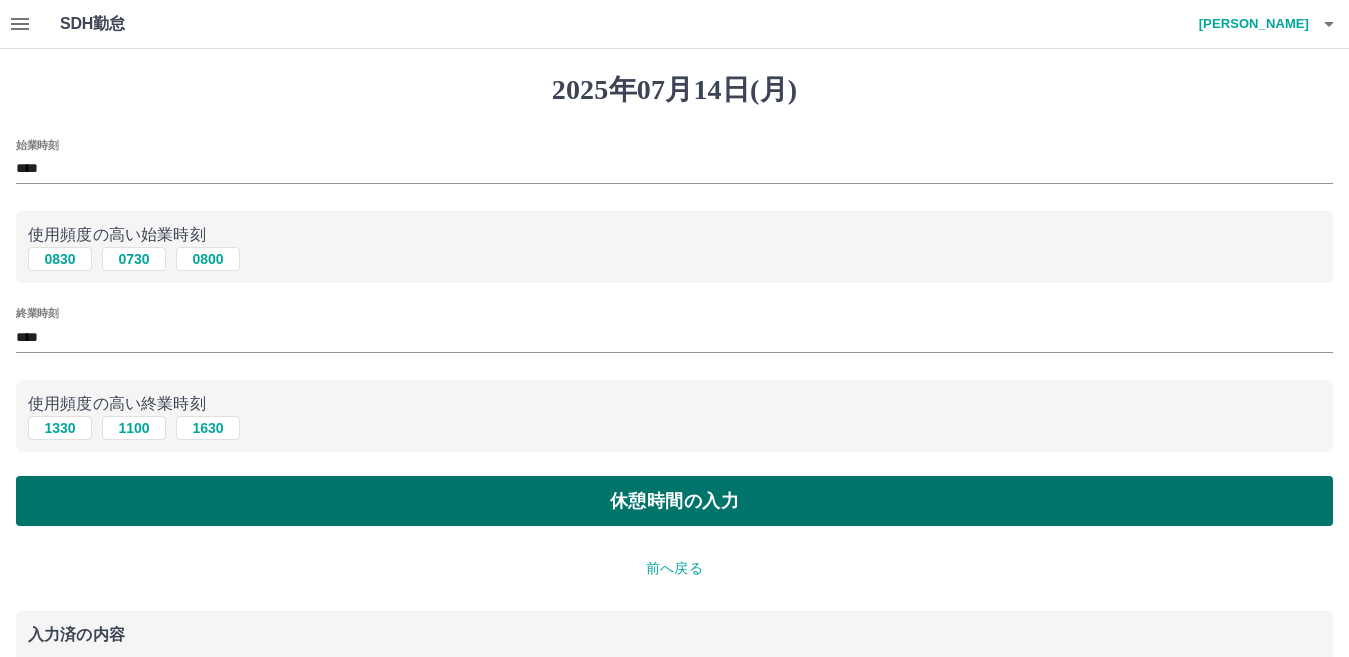 click on "休憩時間の入力" at bounding box center [674, 501] 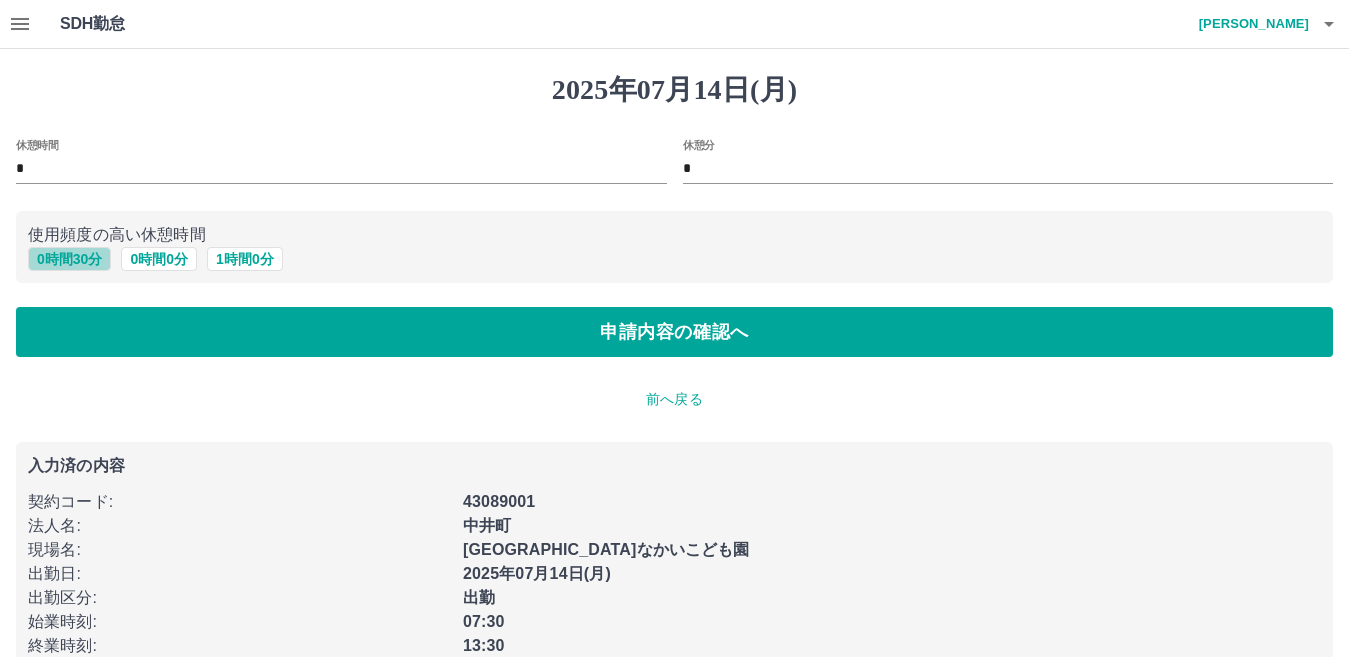 click on "0 時間 30 分" at bounding box center [69, 259] 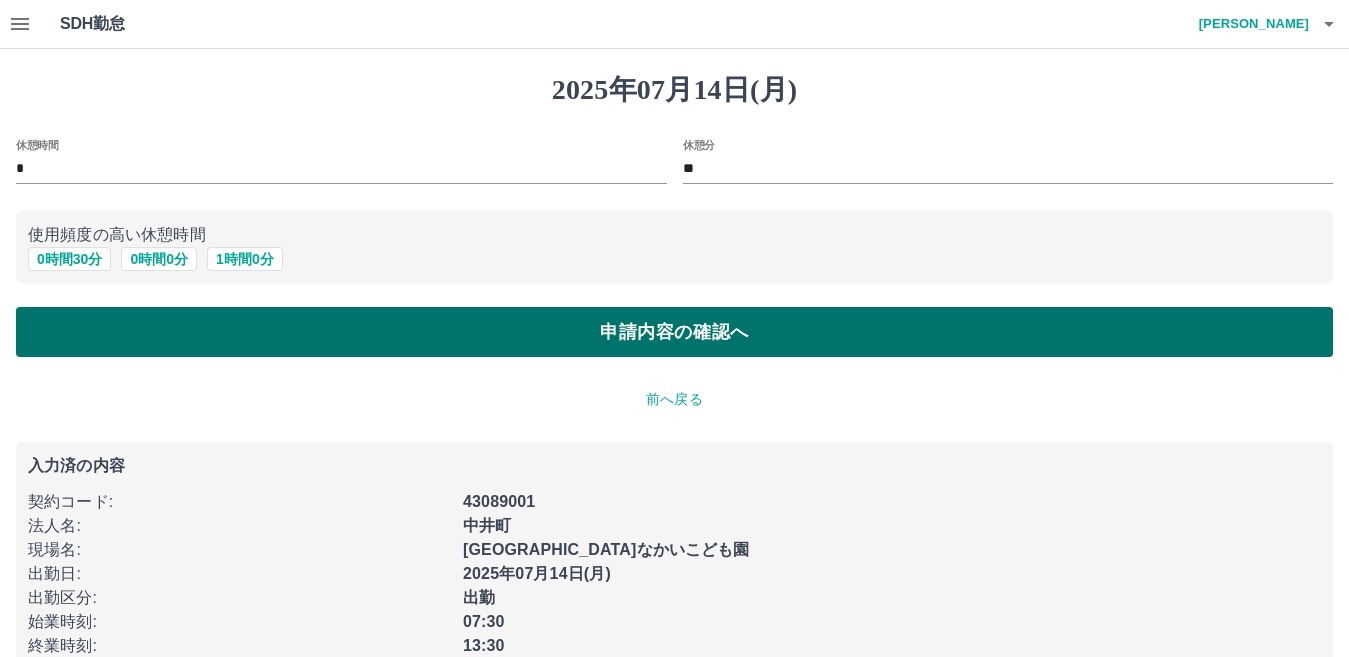 click on "申請内容の確認へ" at bounding box center (674, 332) 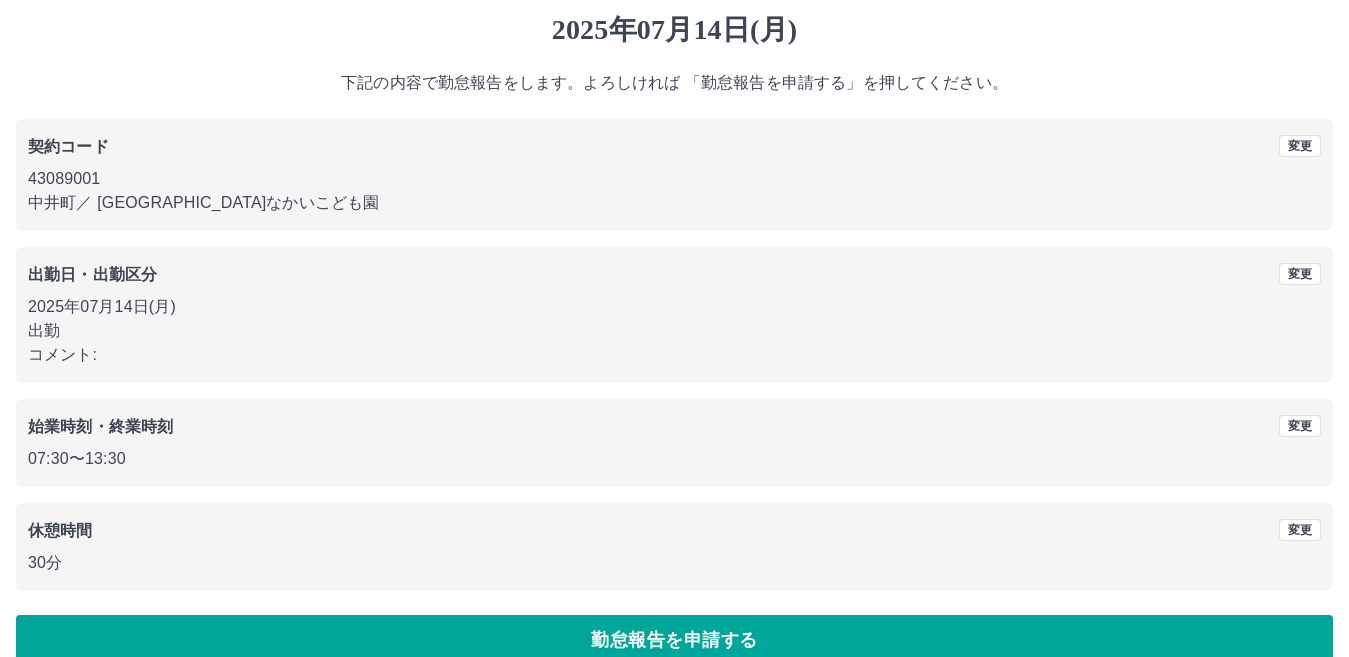scroll, scrollTop: 92, scrollLeft: 0, axis: vertical 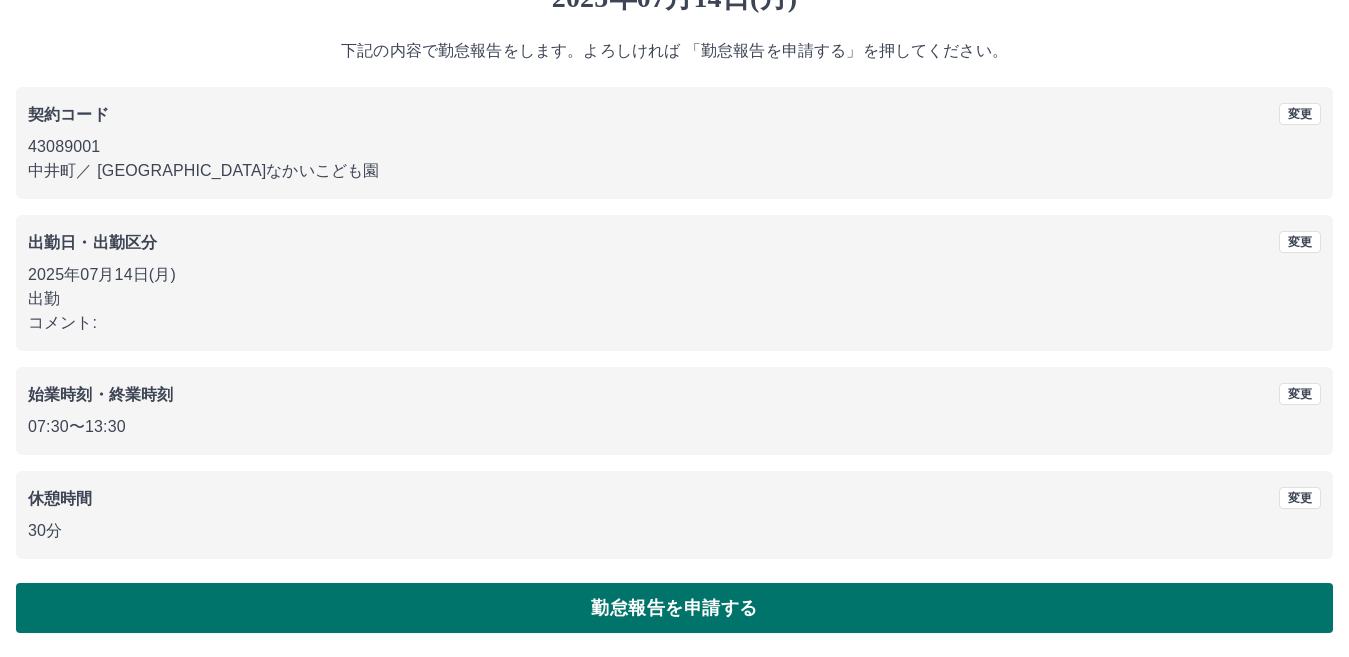 click on "勤怠報告を申請する" at bounding box center [674, 608] 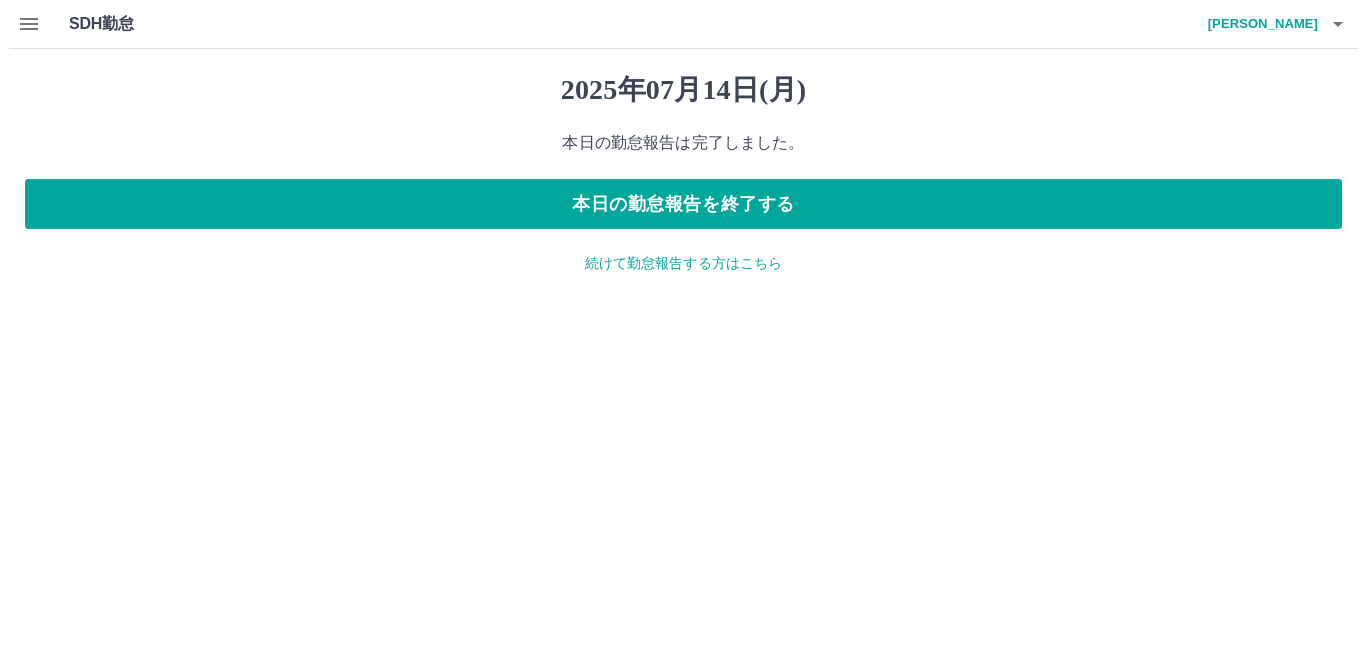 scroll, scrollTop: 0, scrollLeft: 0, axis: both 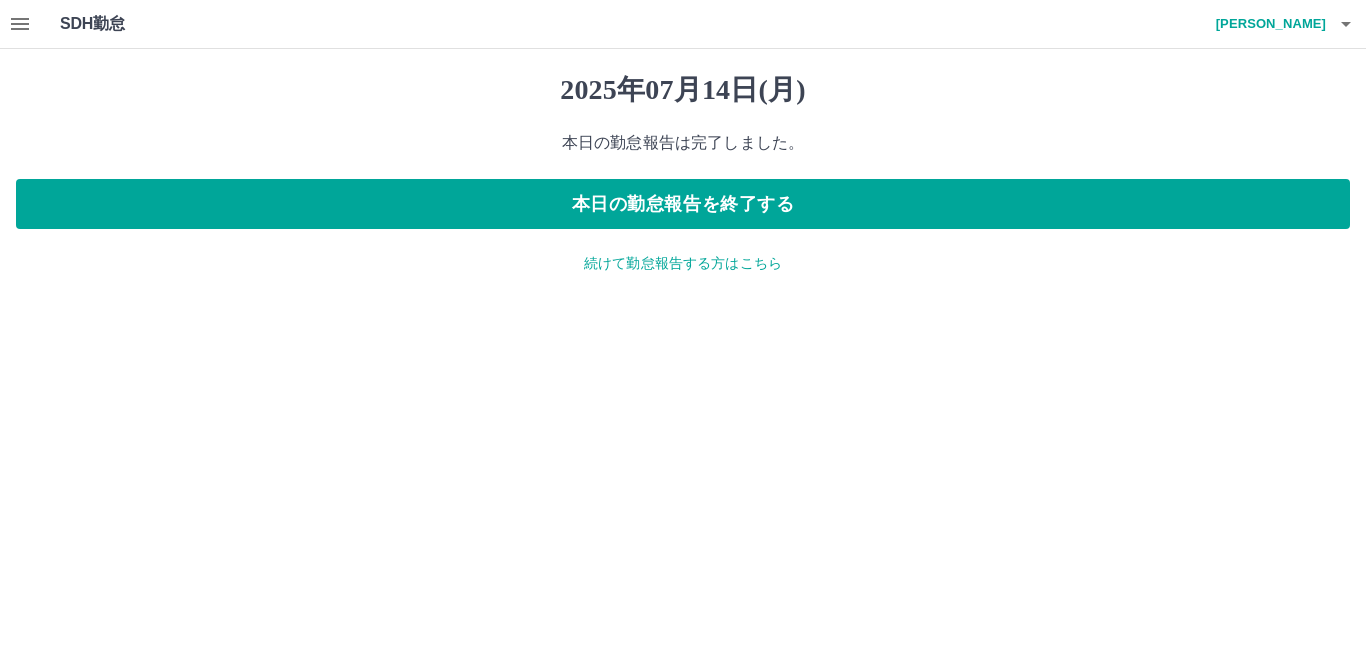 click on "続けて勤怠報告する方はこちら" at bounding box center [683, 263] 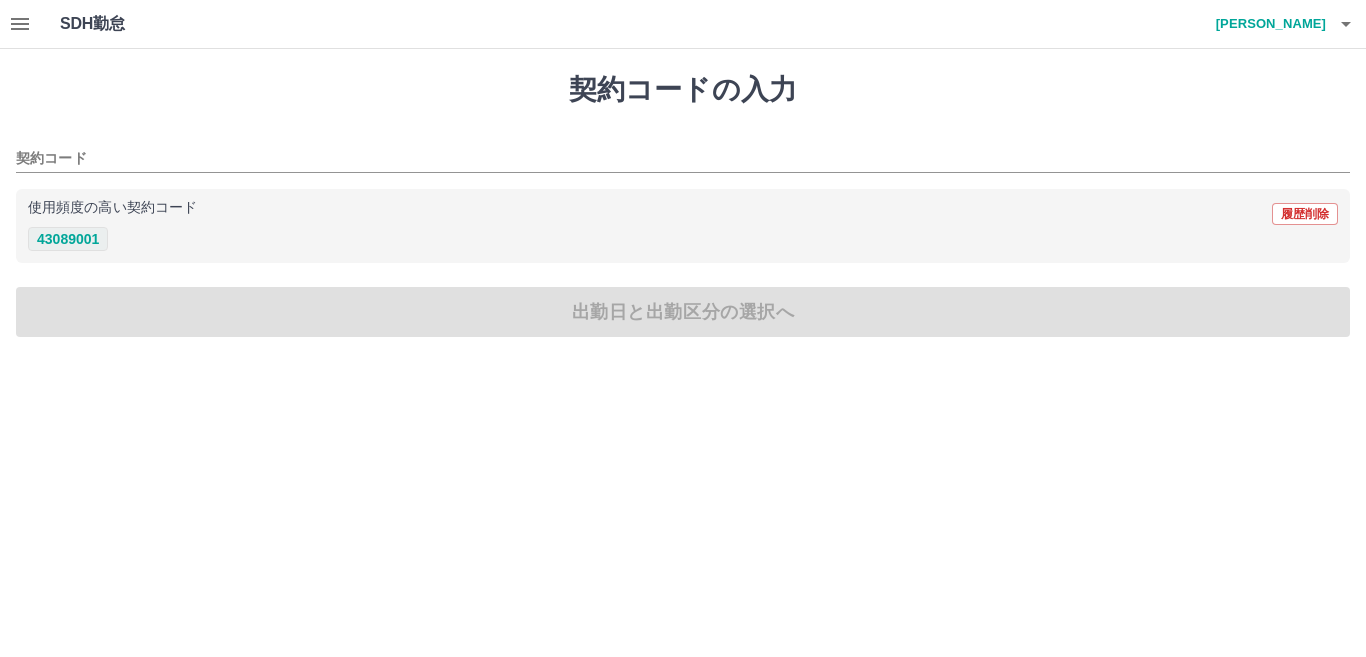 click on "43089001" at bounding box center [68, 239] 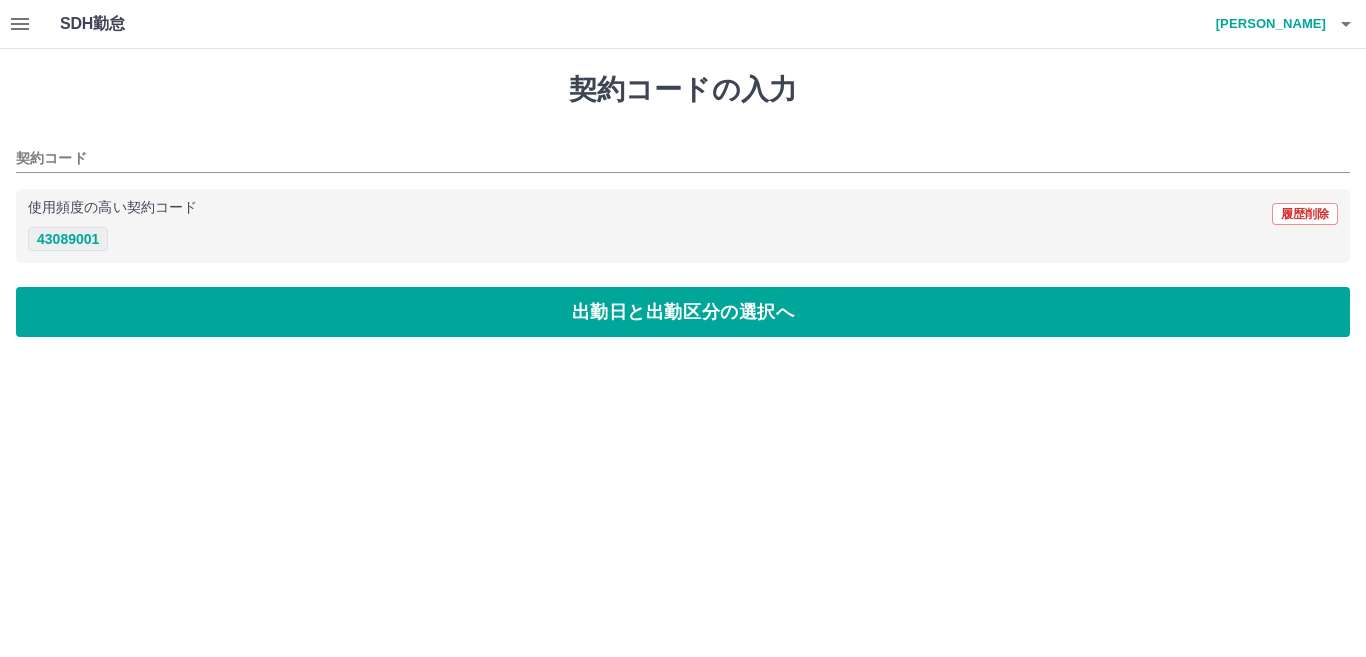 type on "********" 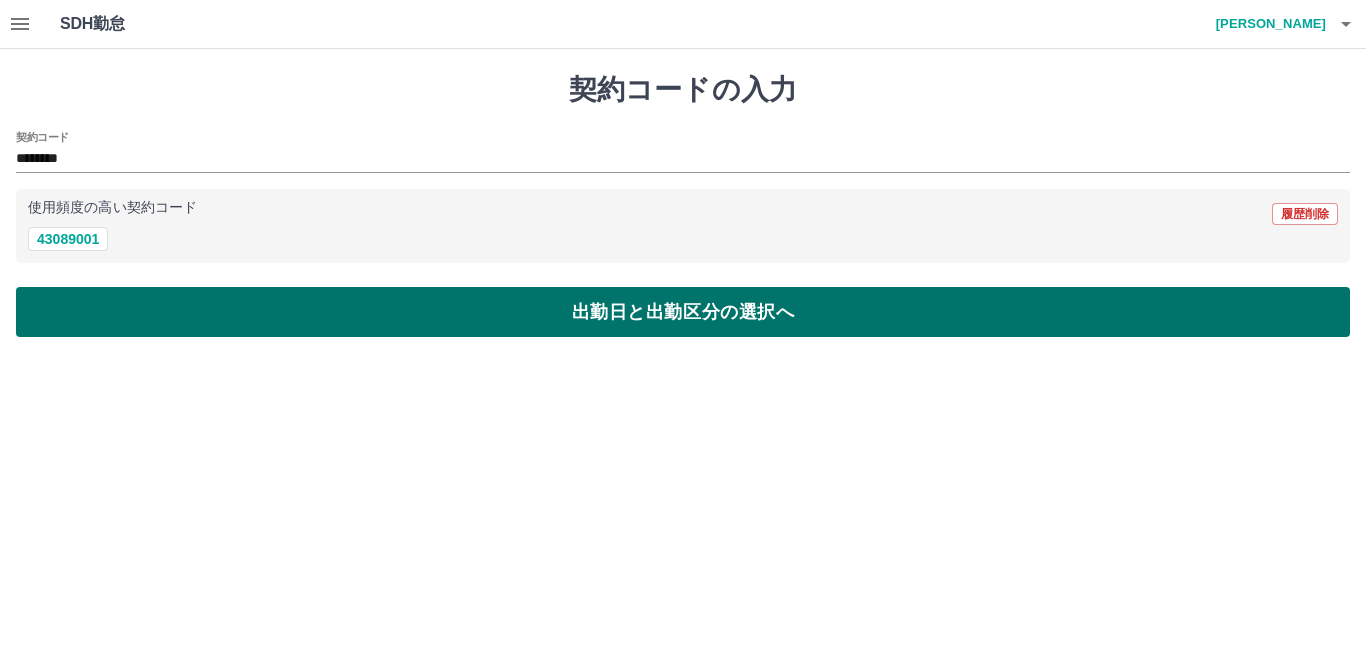 click on "出勤日と出勤区分の選択へ" at bounding box center (683, 312) 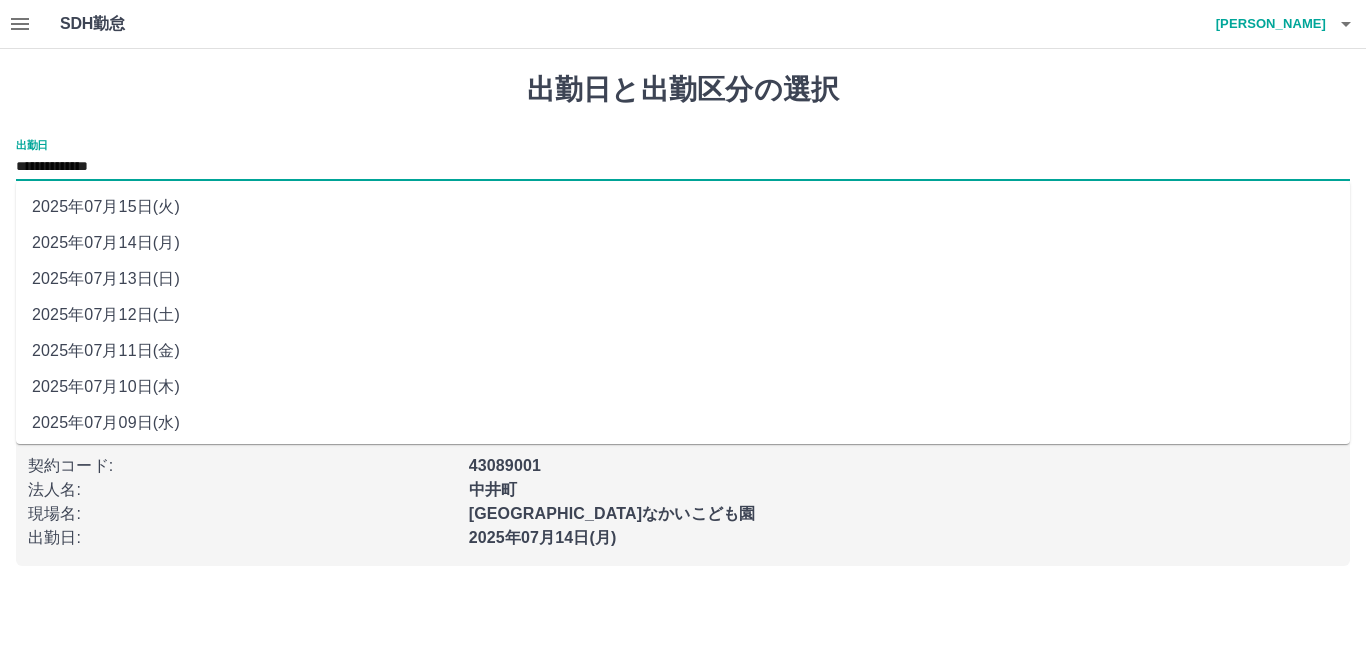 click on "**********" at bounding box center (683, 167) 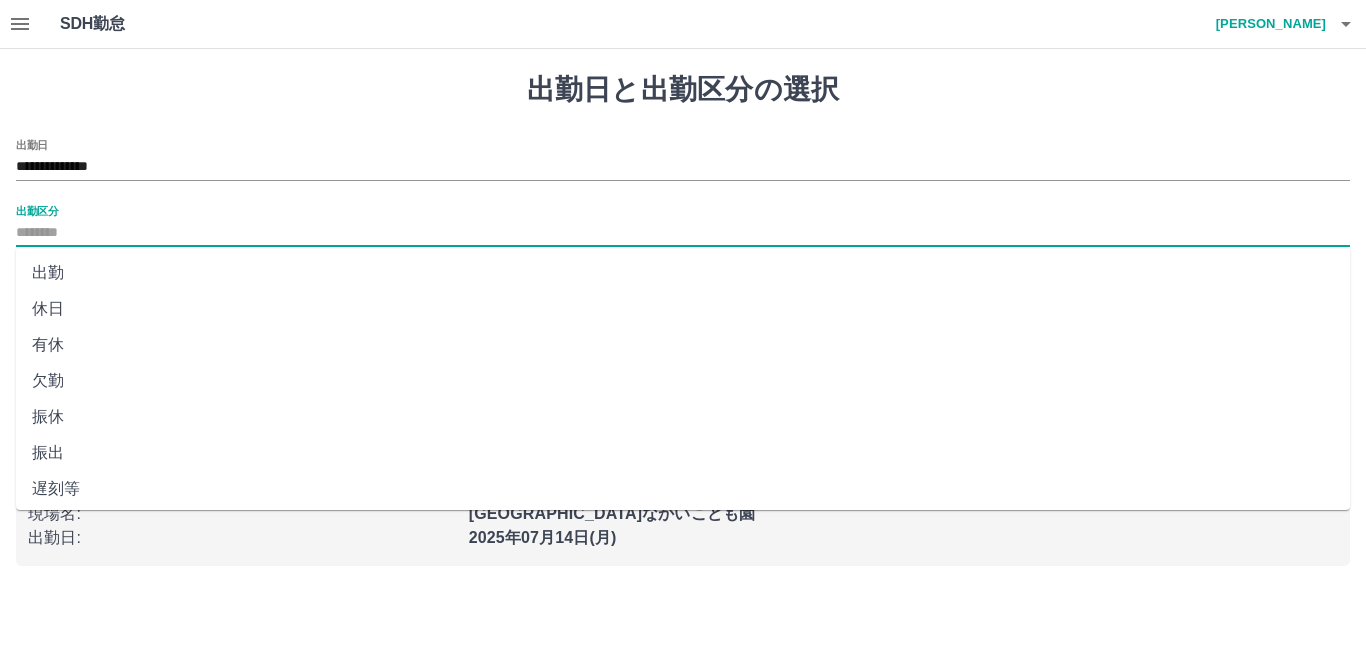click on "出勤区分" at bounding box center (683, 233) 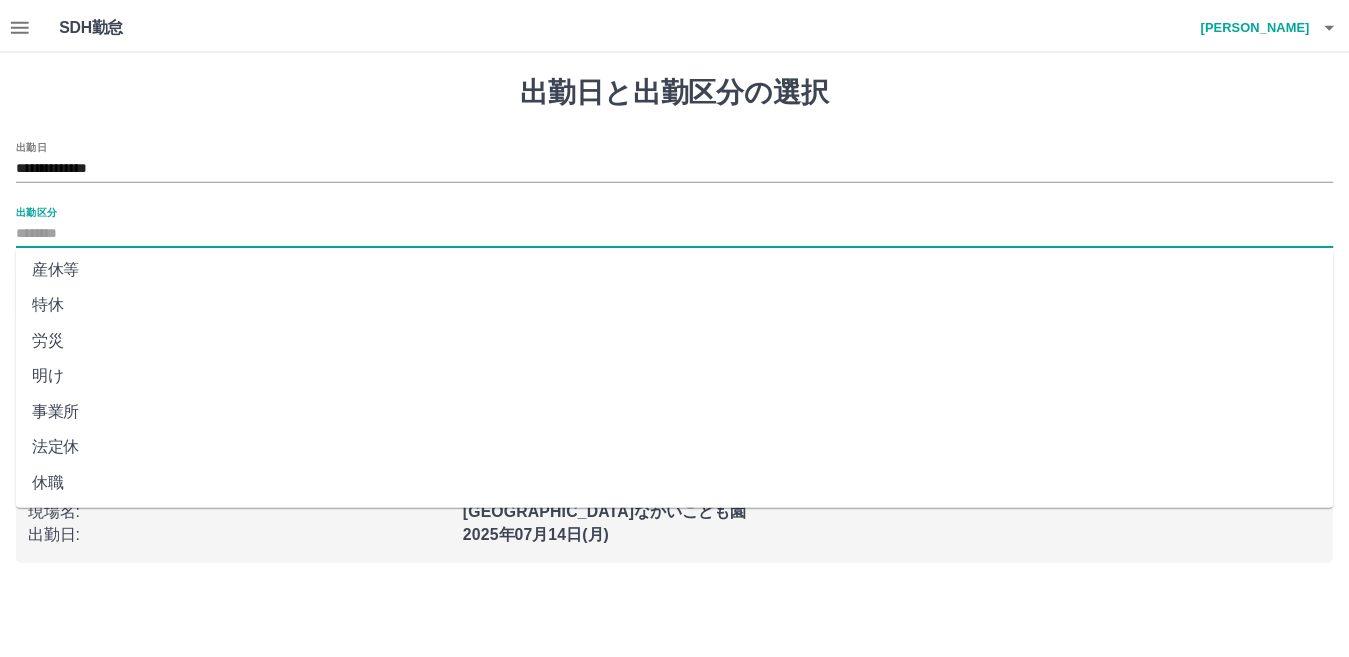 scroll, scrollTop: 401, scrollLeft: 0, axis: vertical 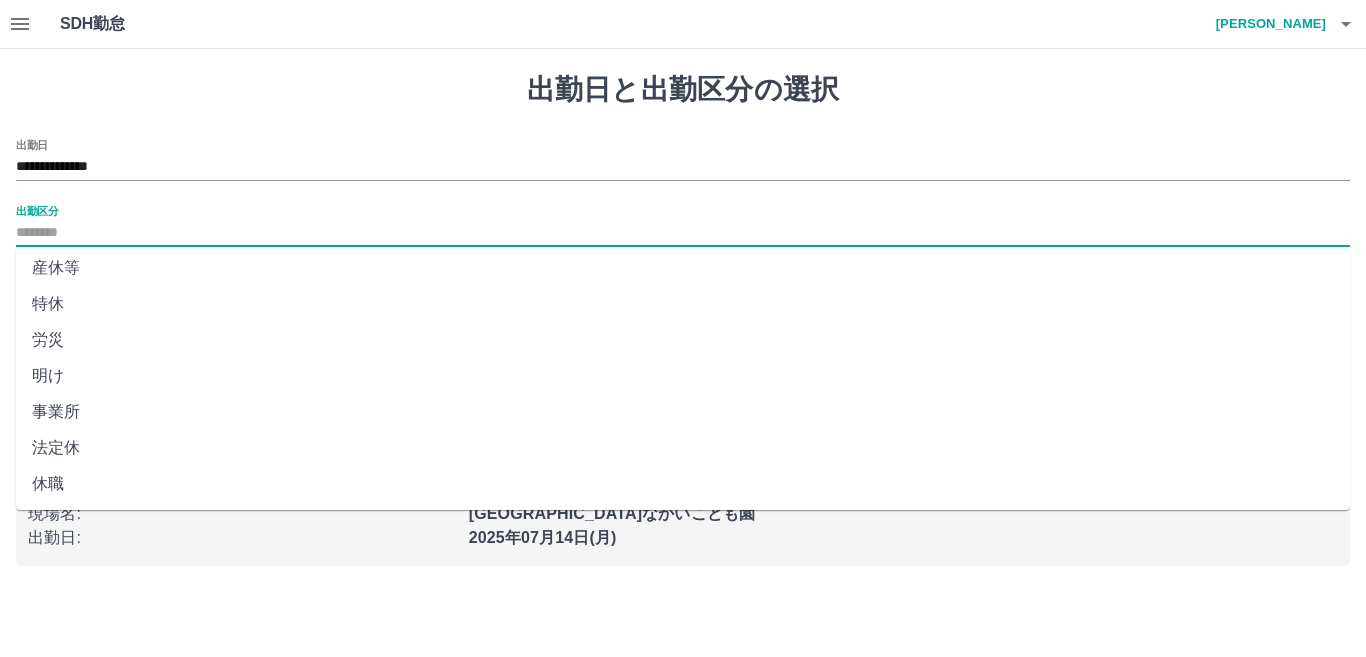 click on "法定休" at bounding box center (683, 448) 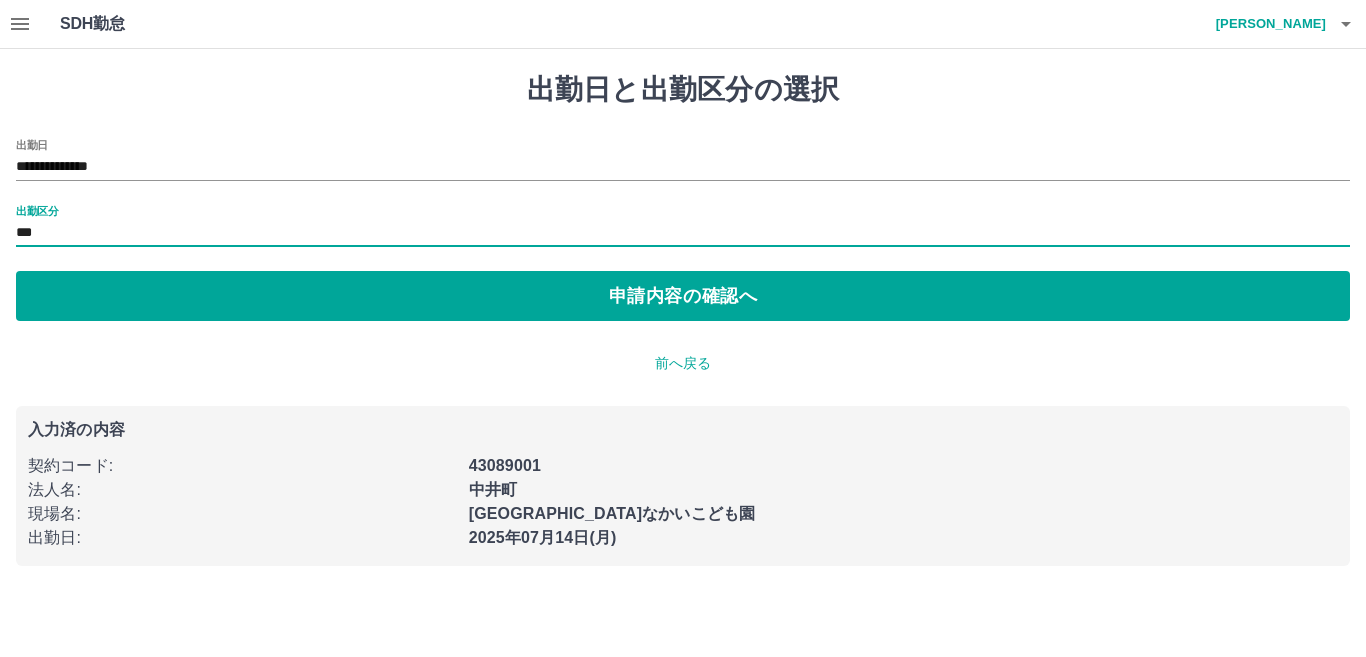 type on "***" 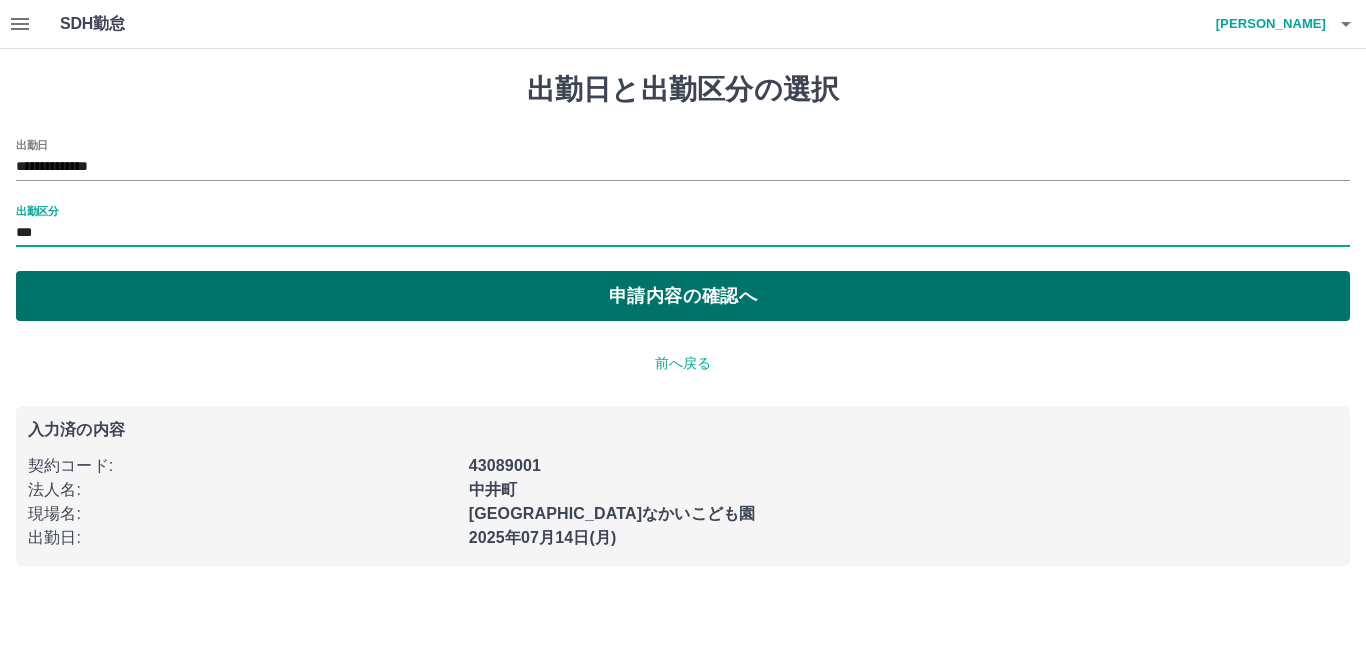 click on "申請内容の確認へ" at bounding box center (683, 296) 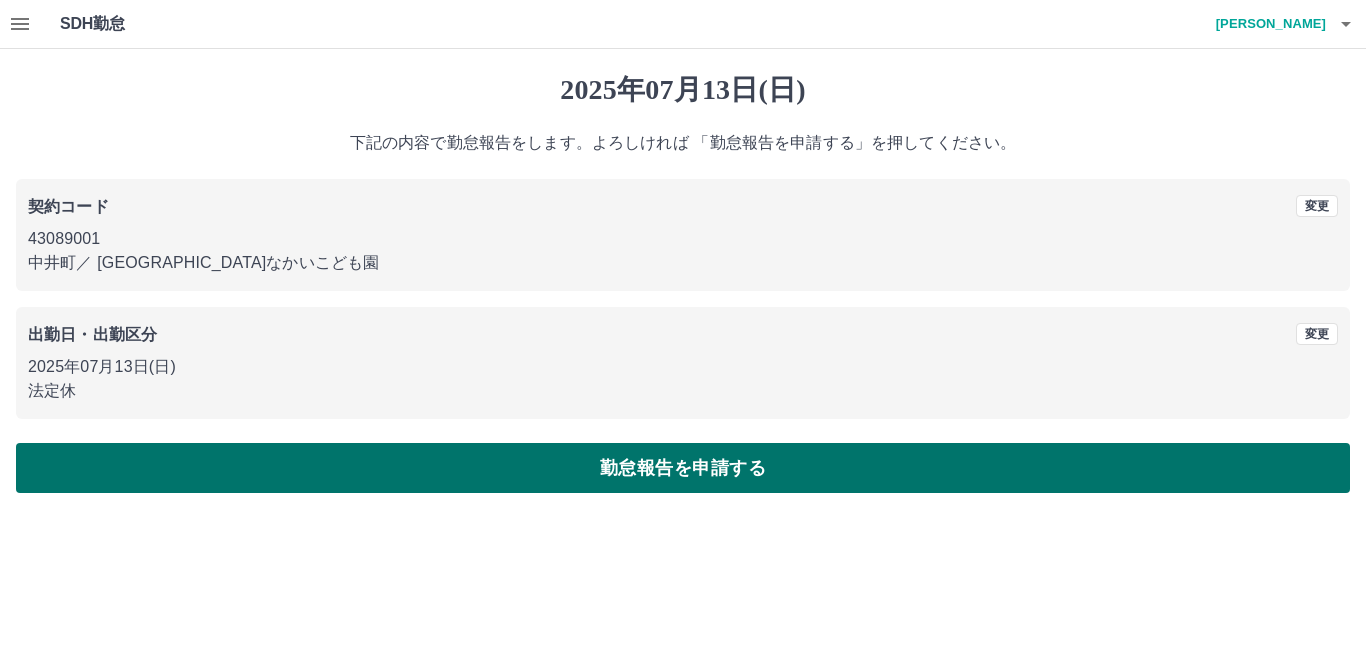click on "勤怠報告を申請する" at bounding box center (683, 468) 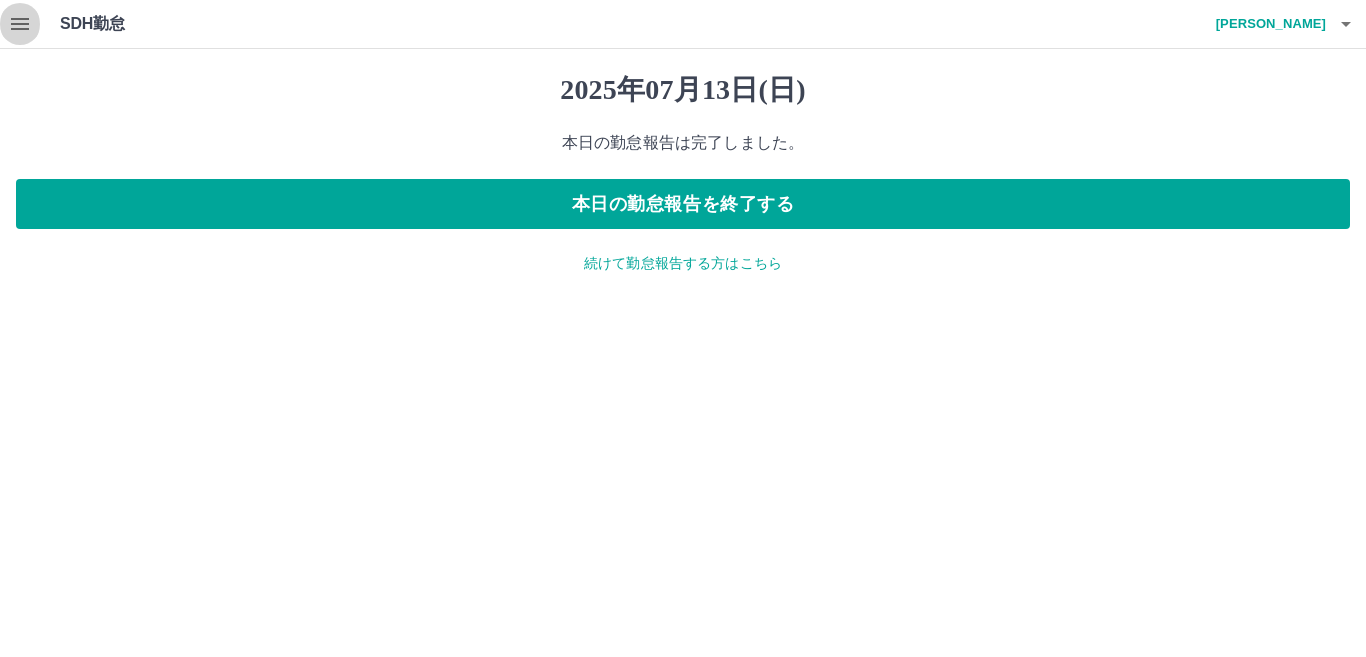 click 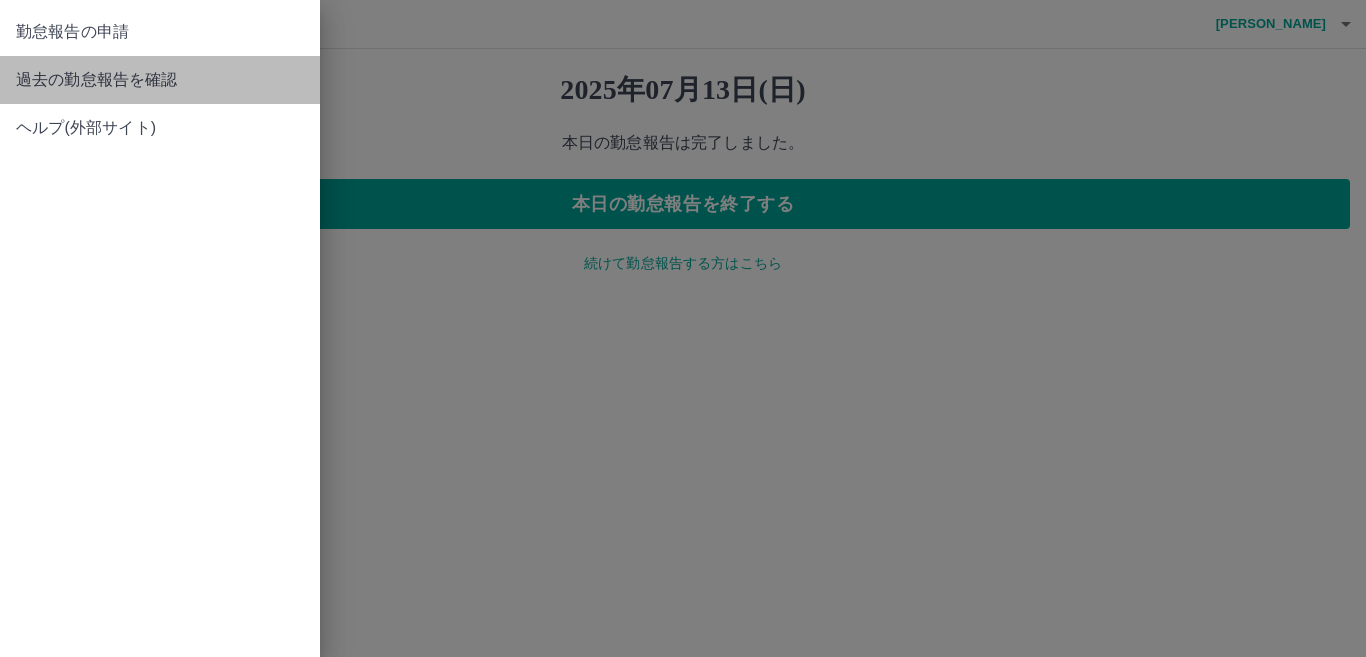 click on "過去の勤怠報告を確認" at bounding box center (160, 80) 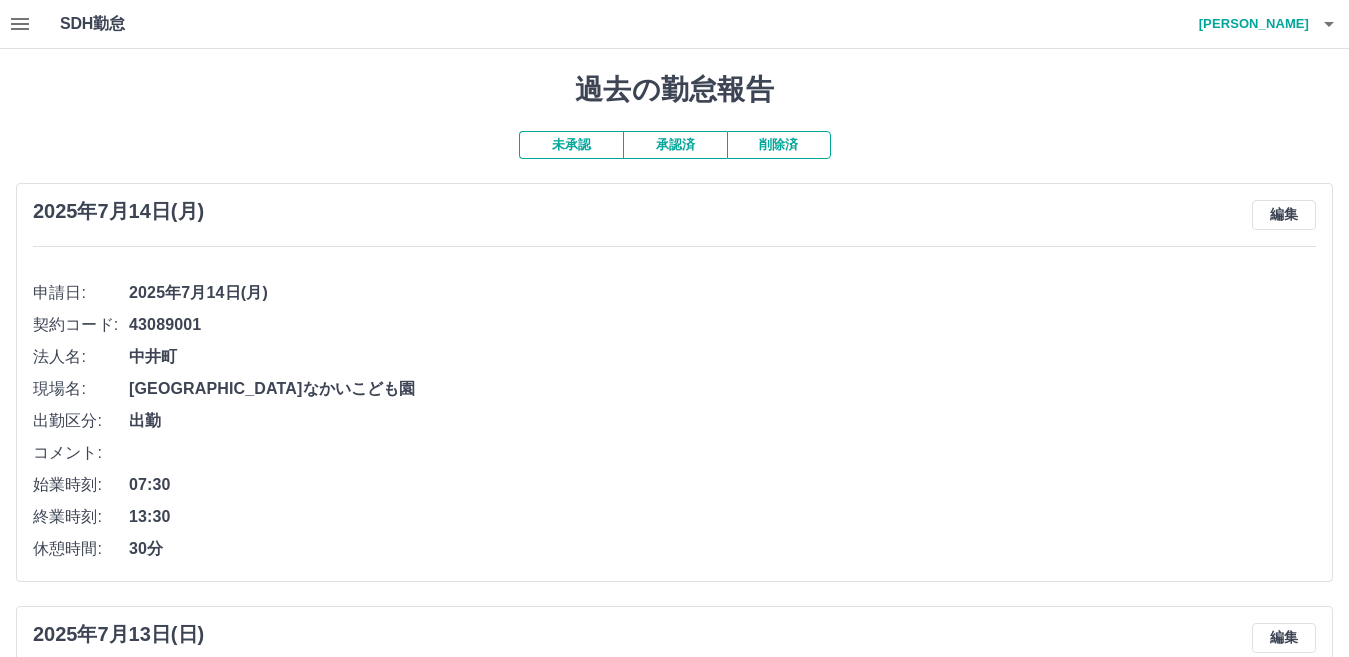 click on "未承認" at bounding box center [571, 145] 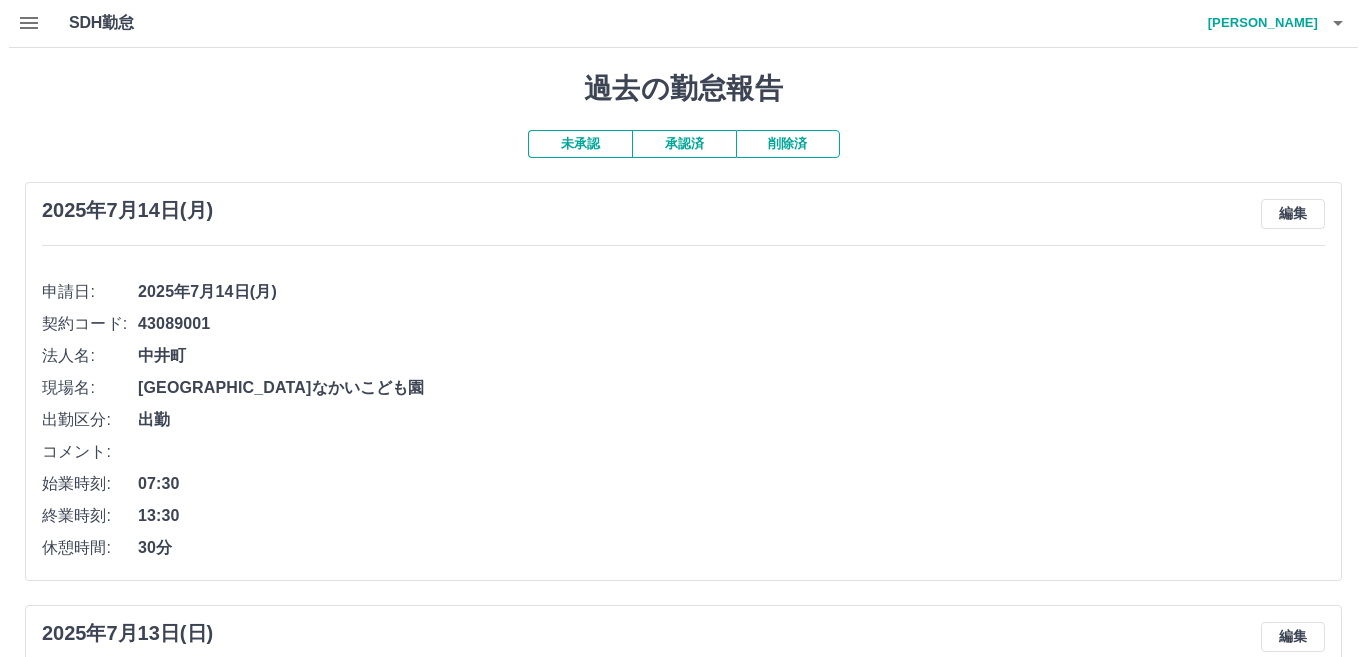 scroll, scrollTop: 0, scrollLeft: 0, axis: both 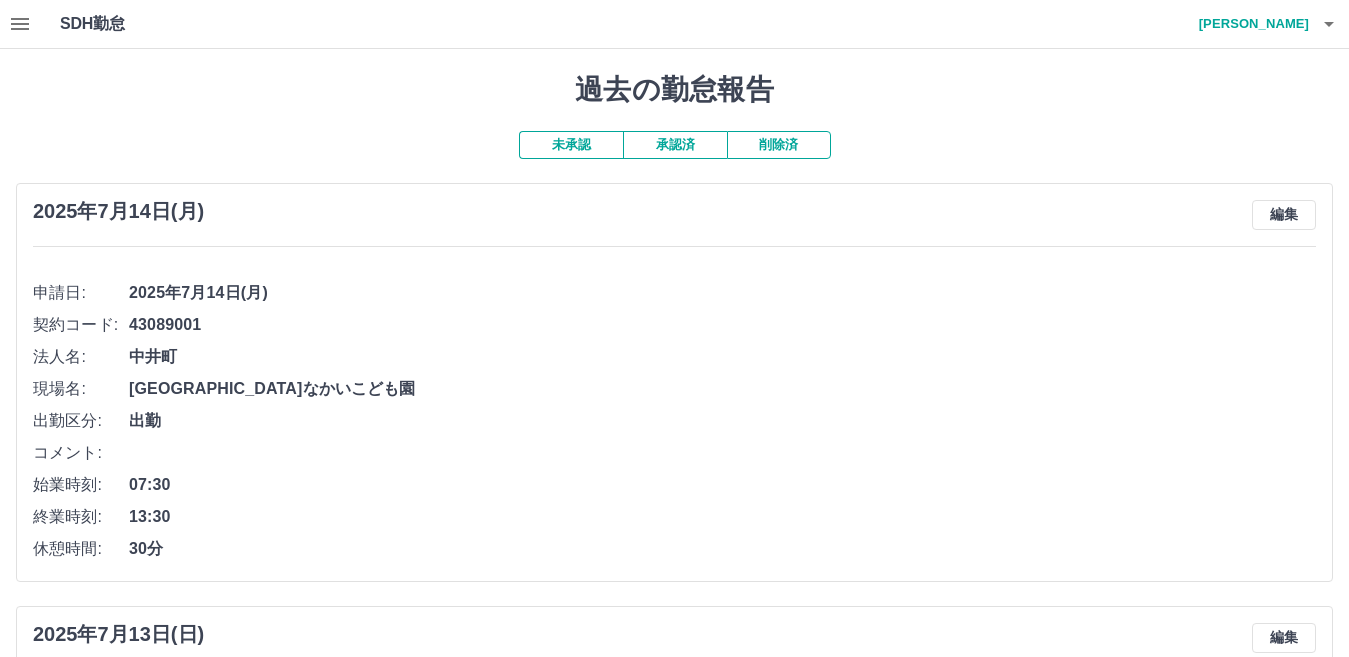 click on "承認済" at bounding box center (675, 145) 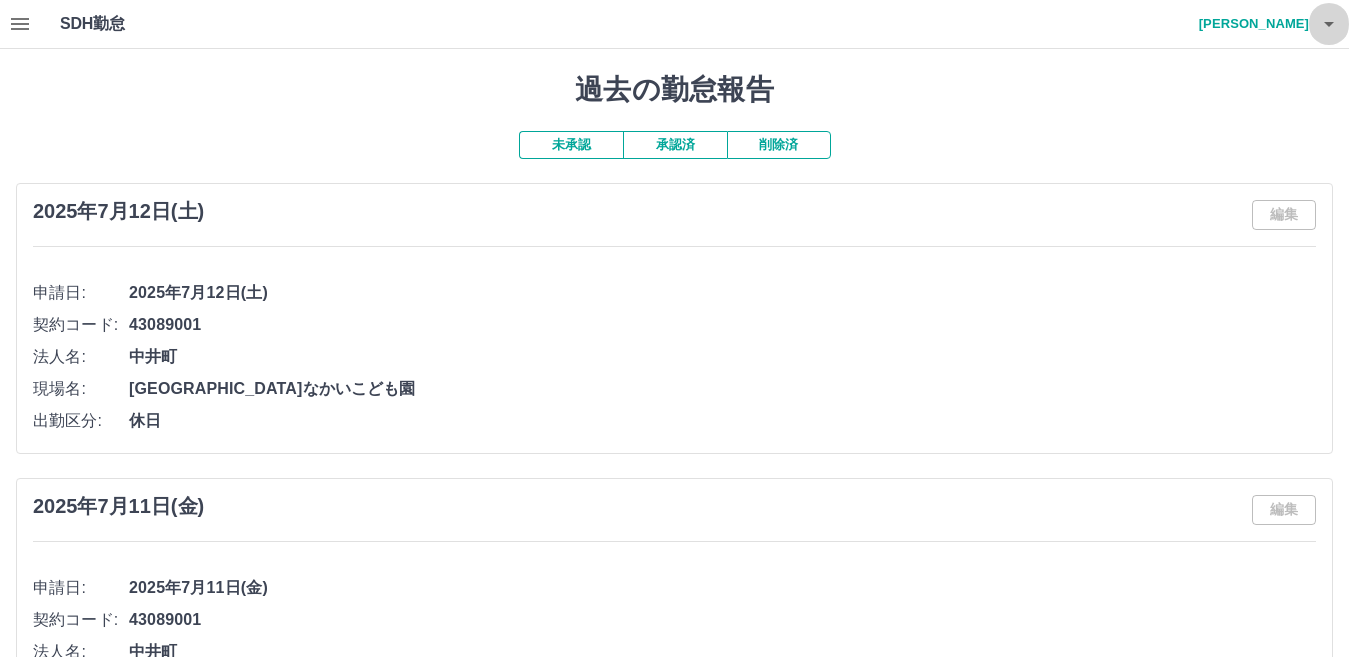click 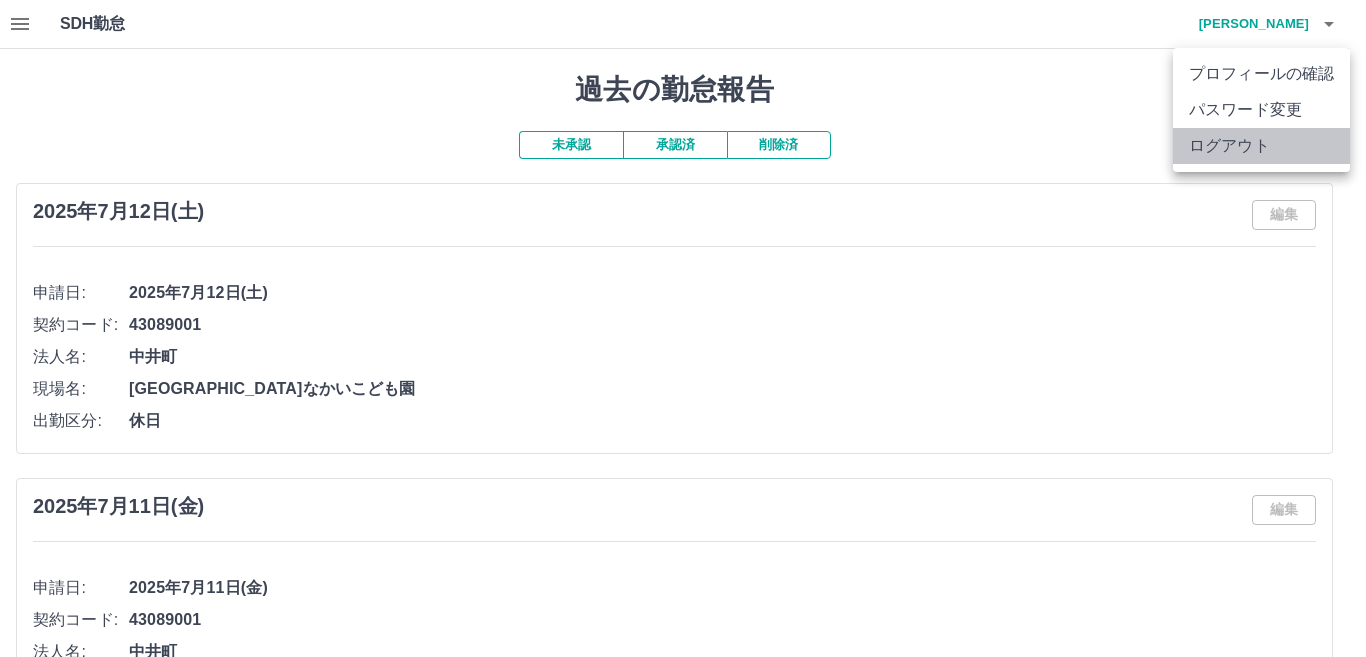 click on "ログアウト" at bounding box center (1261, 146) 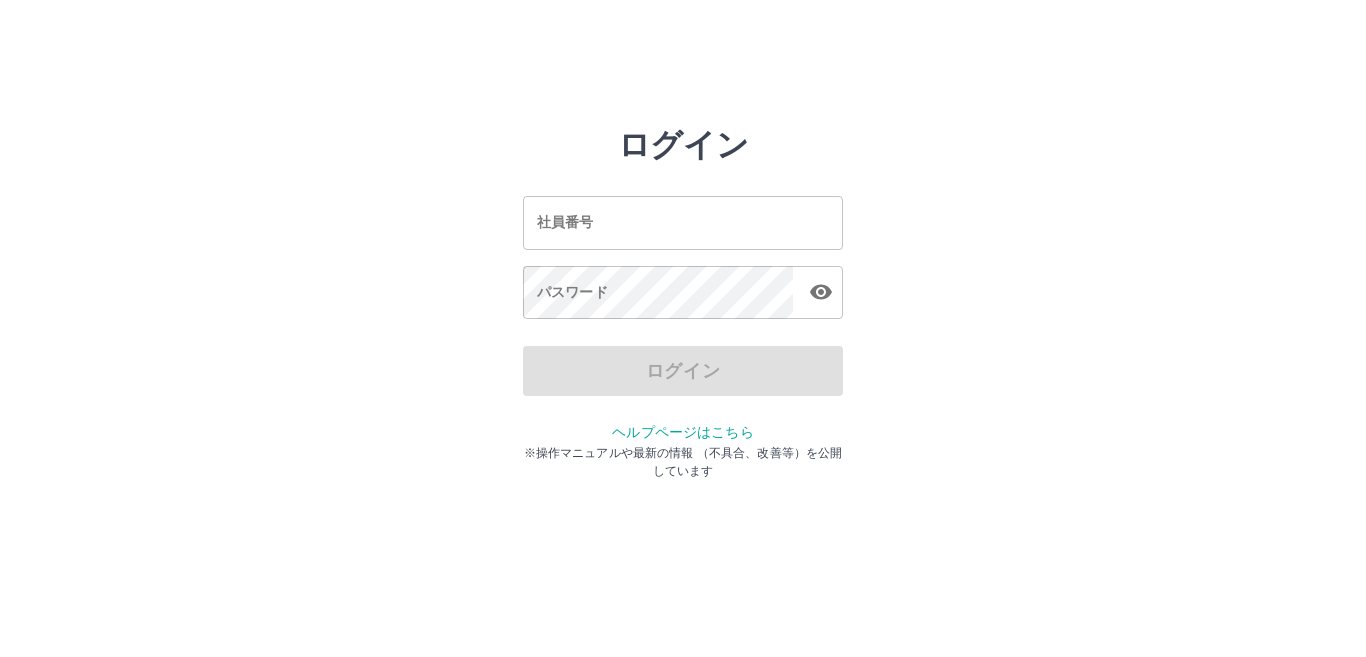 scroll, scrollTop: 0, scrollLeft: 0, axis: both 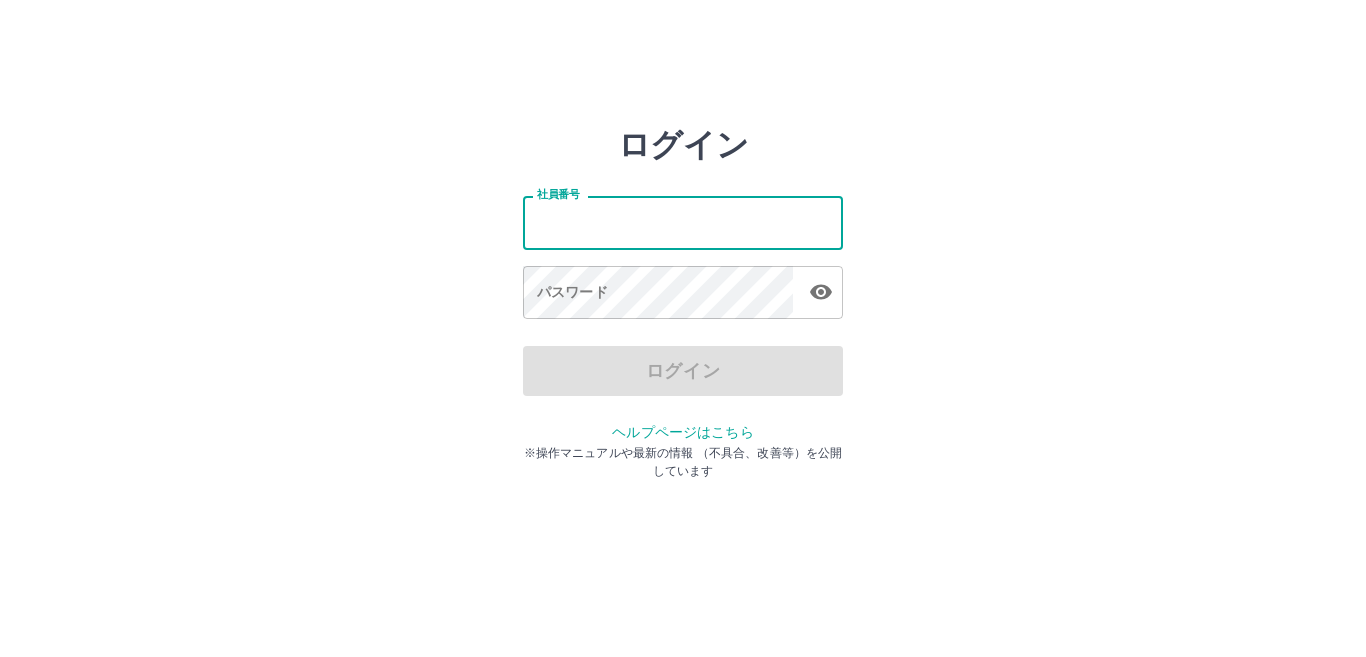 click on "社員番号" at bounding box center [683, 222] 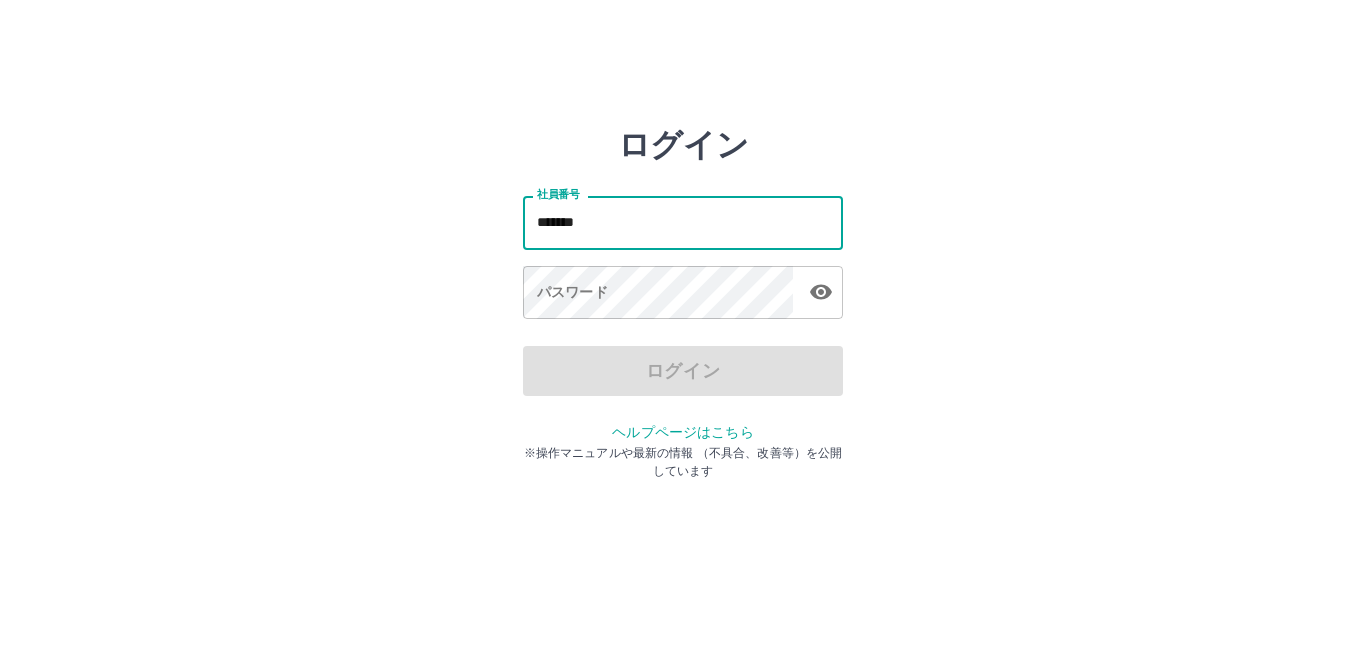 type on "*******" 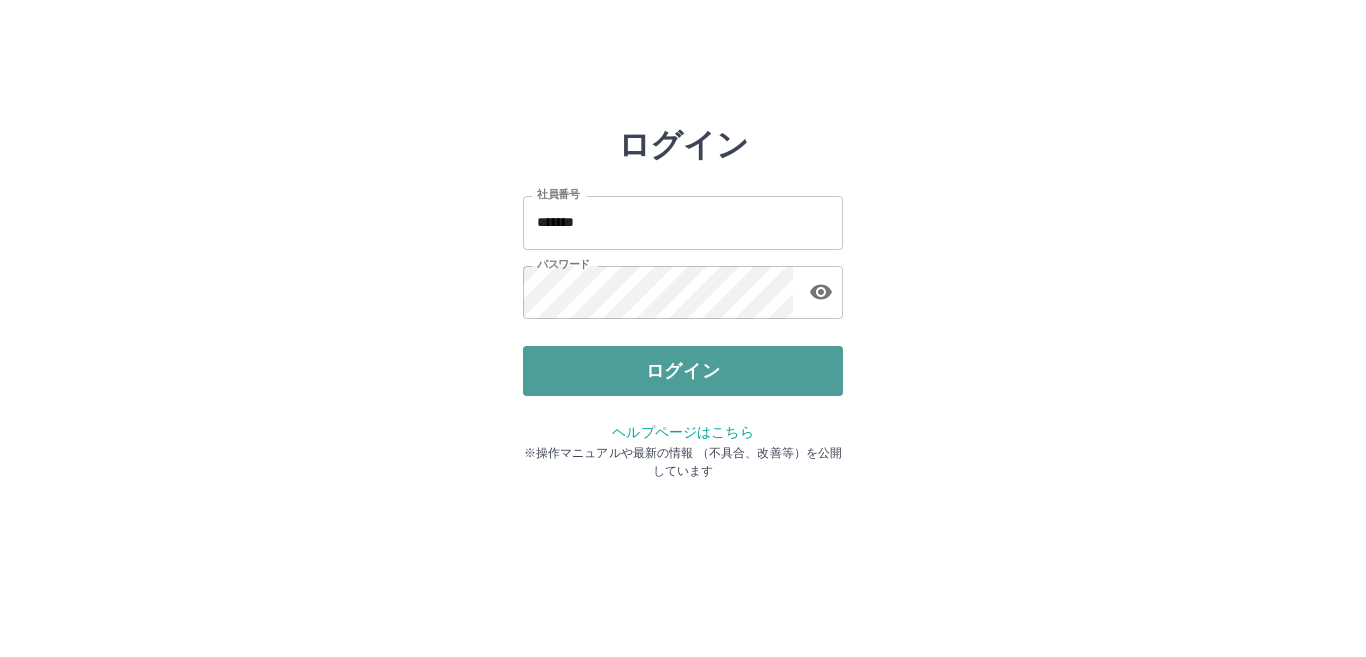 click on "ログイン" at bounding box center [683, 371] 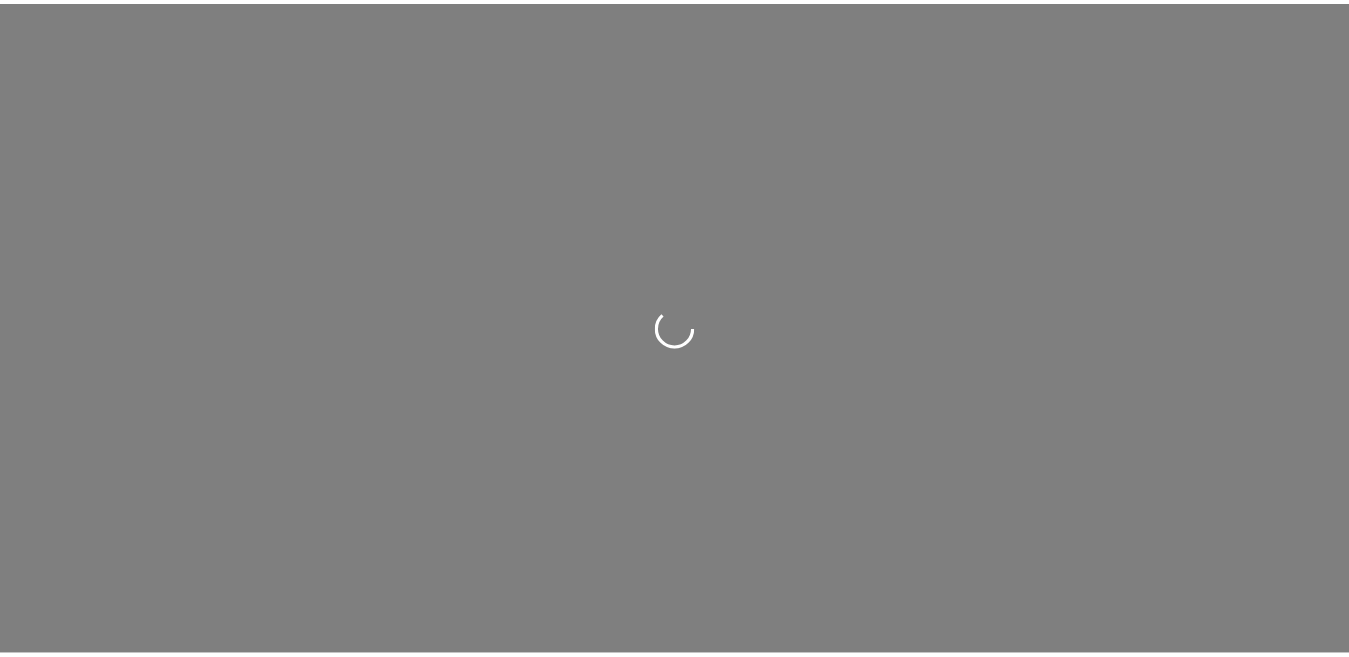 scroll, scrollTop: 0, scrollLeft: 0, axis: both 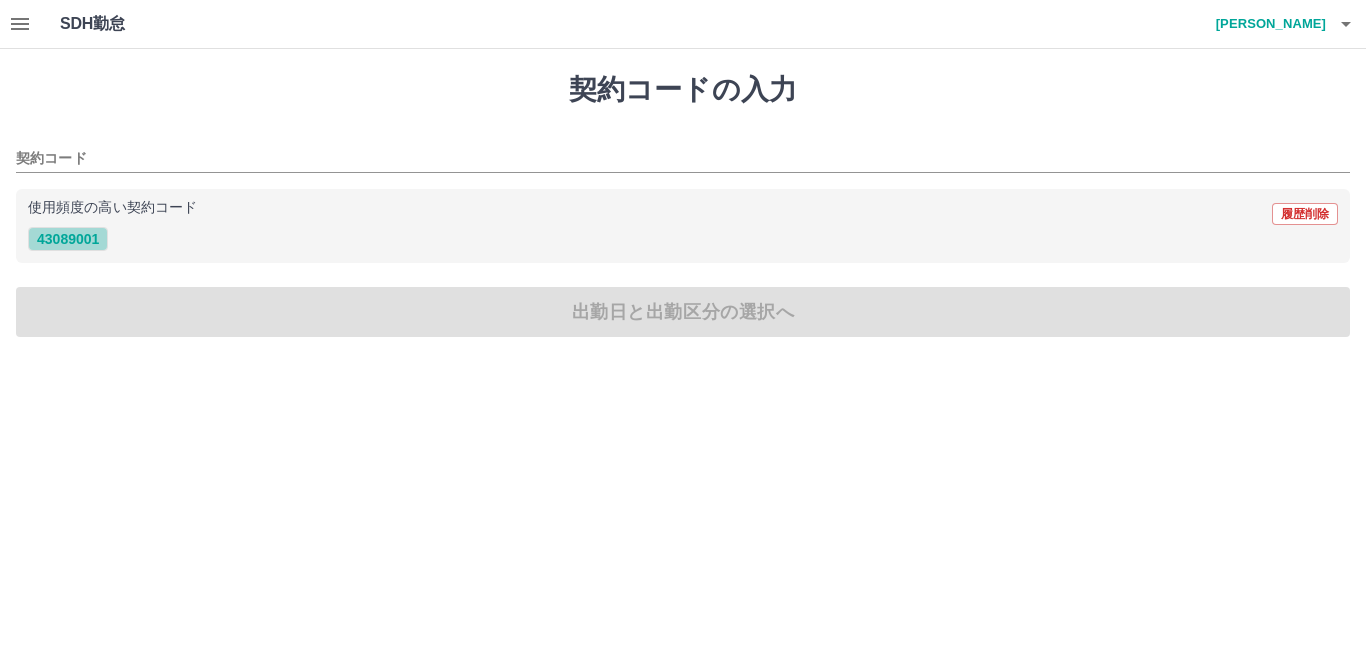 click on "43089001" at bounding box center [68, 239] 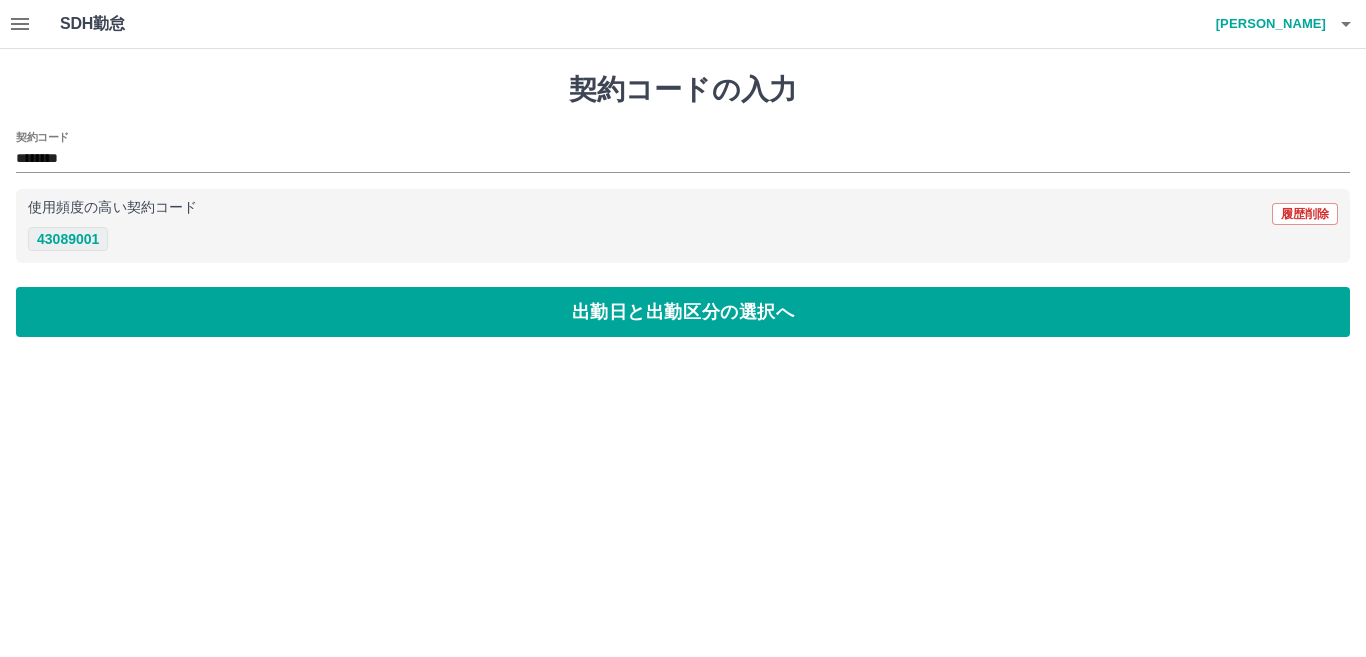 click on "43089001" at bounding box center [68, 239] 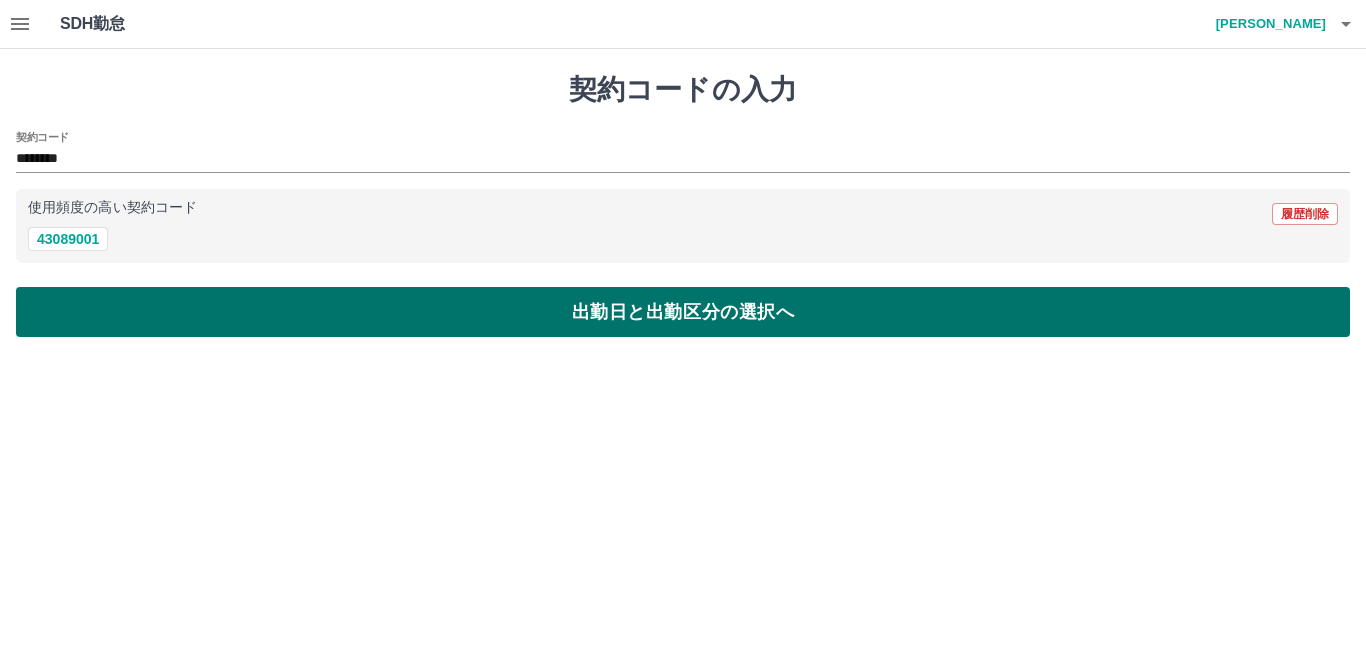 click on "出勤日と出勤区分の選択へ" at bounding box center [683, 312] 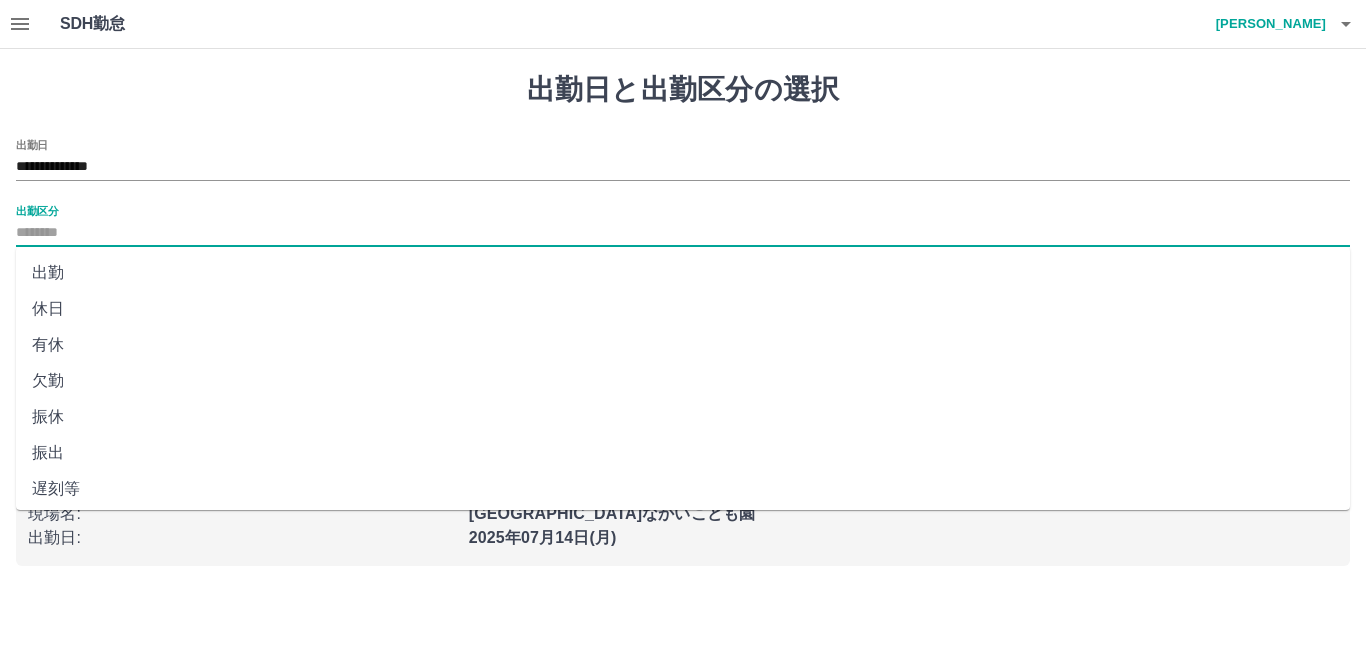 click on "出勤区分" at bounding box center (683, 233) 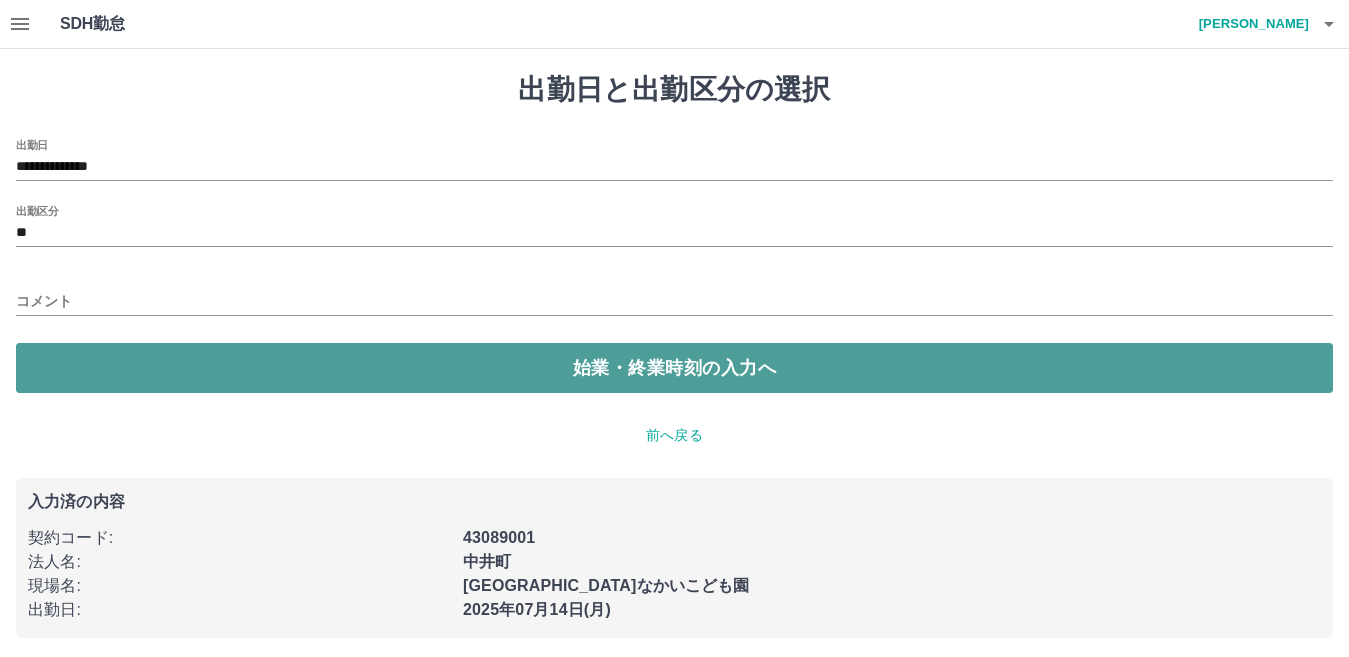 click on "始業・終業時刻の入力へ" at bounding box center [674, 368] 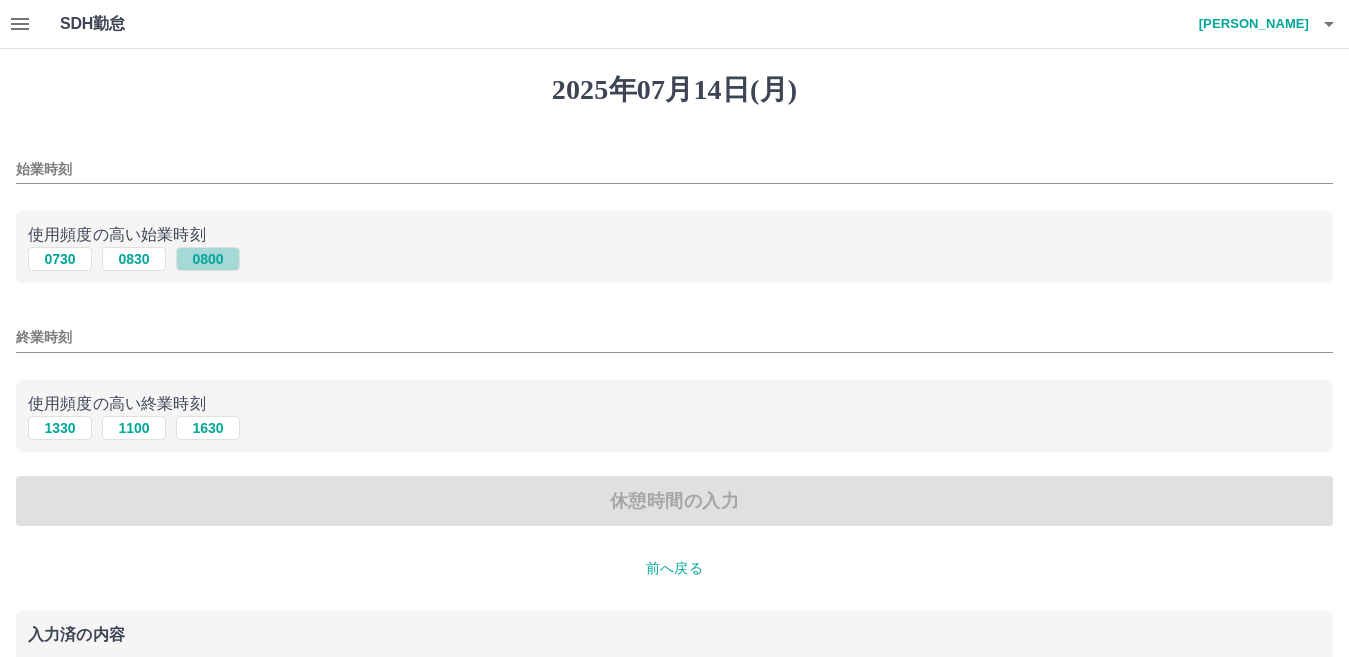 click on "0800" at bounding box center [208, 259] 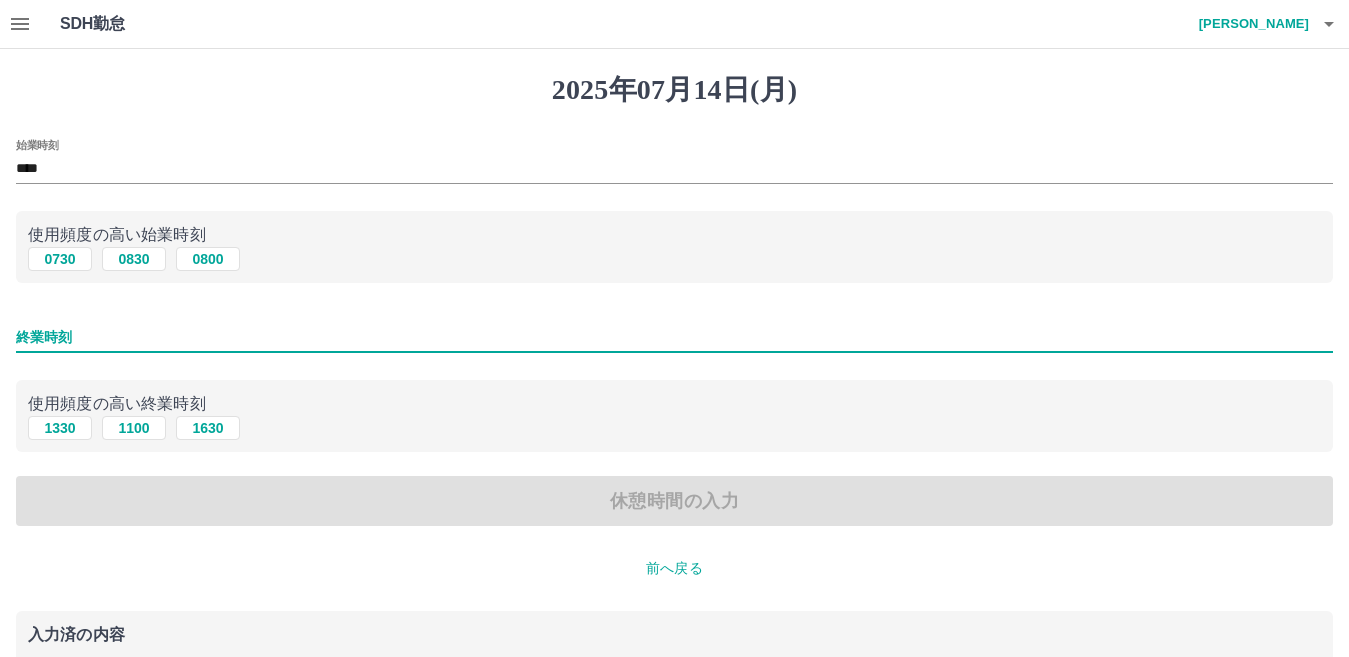 click on "終業時刻" at bounding box center [674, 337] 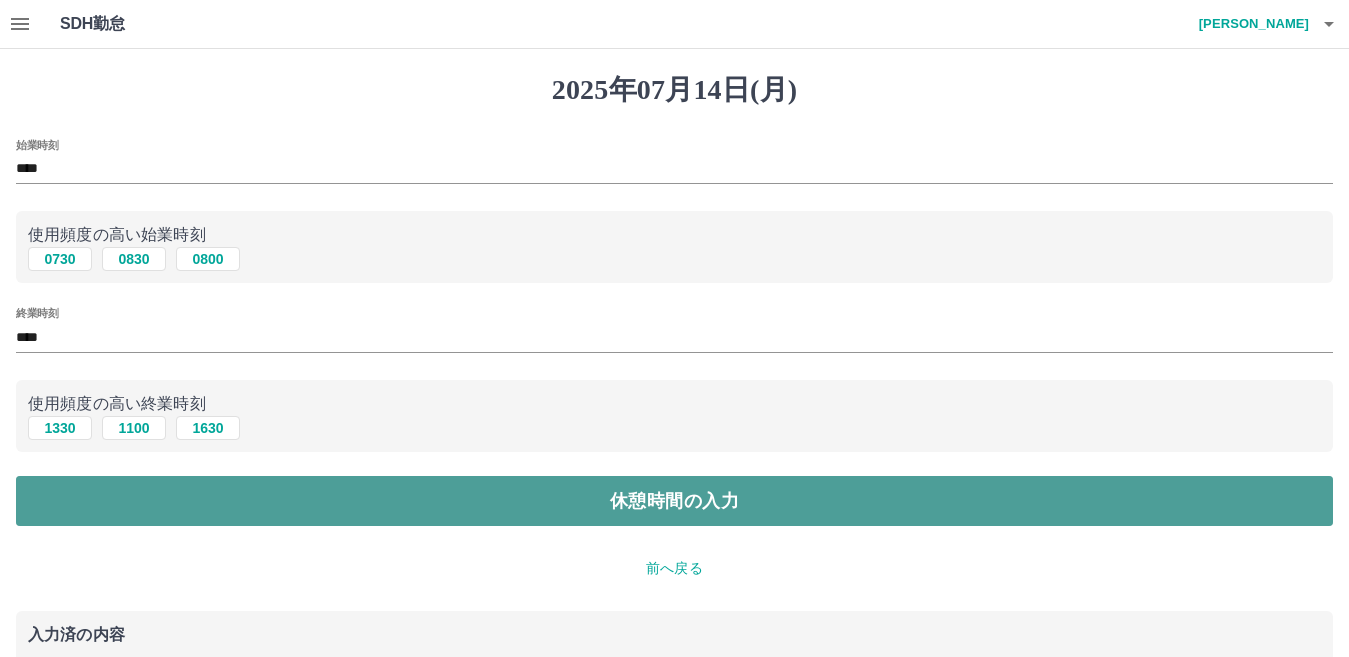 click on "休憩時間の入力" at bounding box center [674, 501] 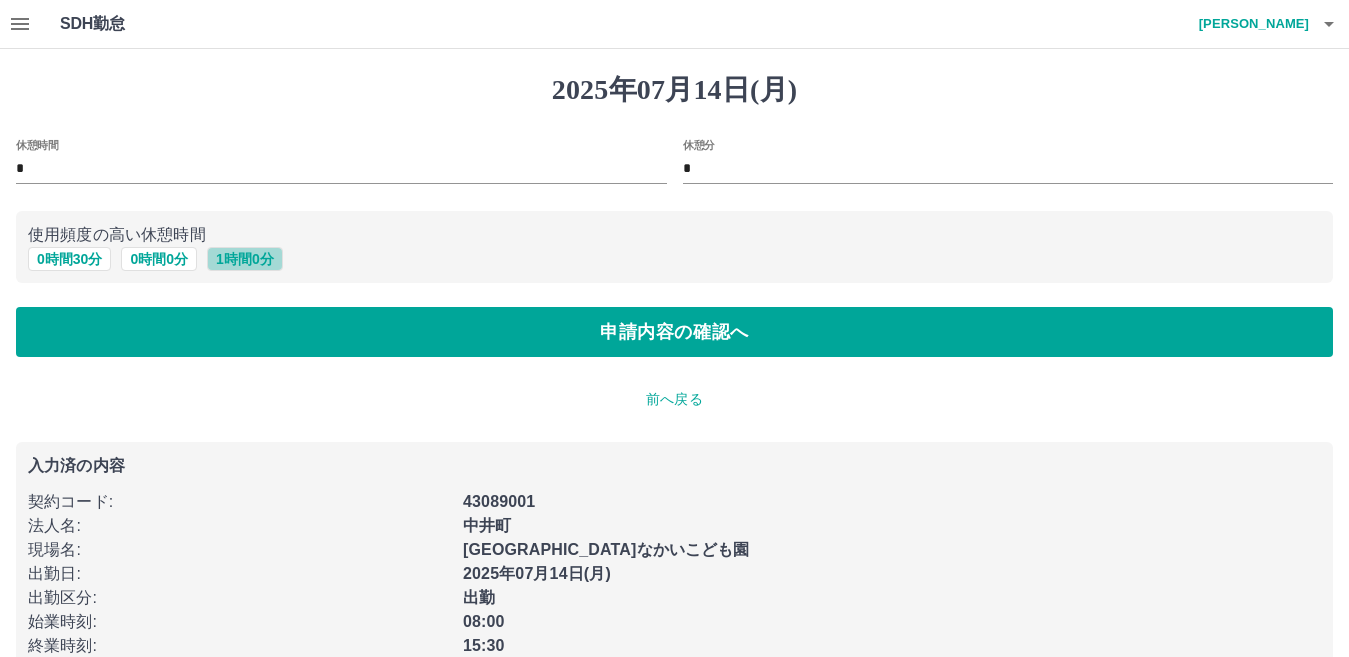 click on "1 時間 0 分" at bounding box center [245, 259] 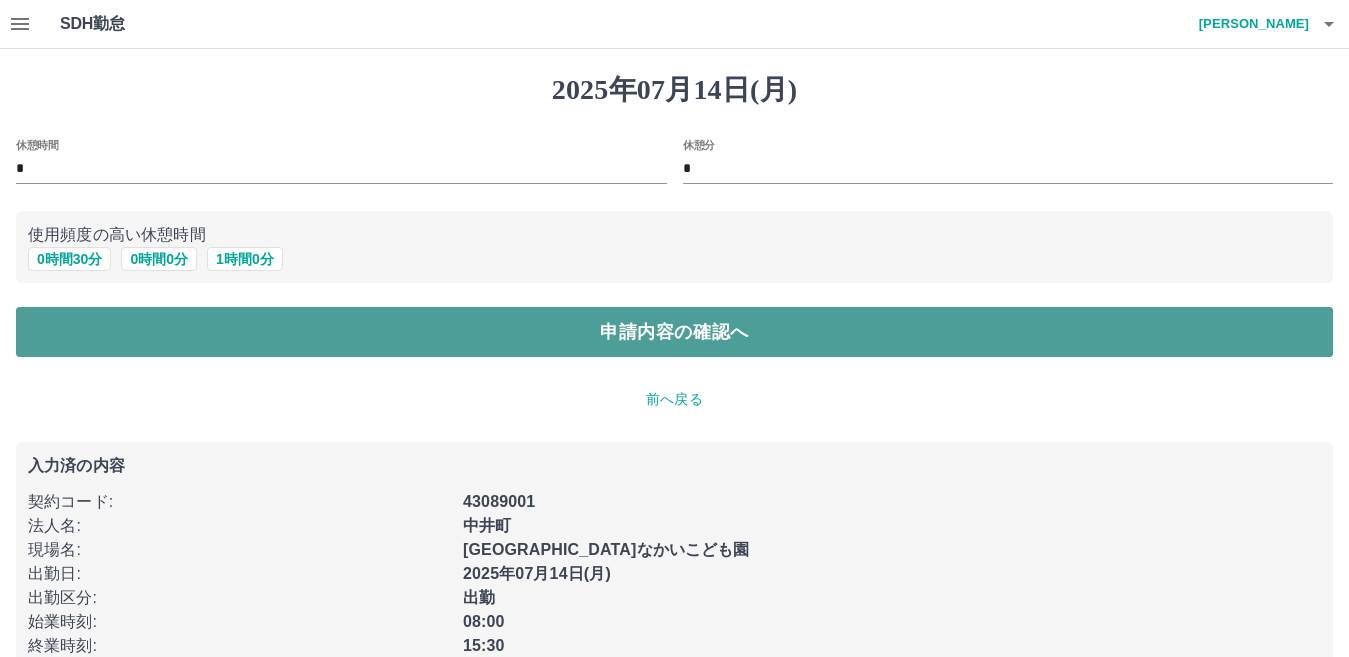 click on "申請内容の確認へ" at bounding box center [674, 332] 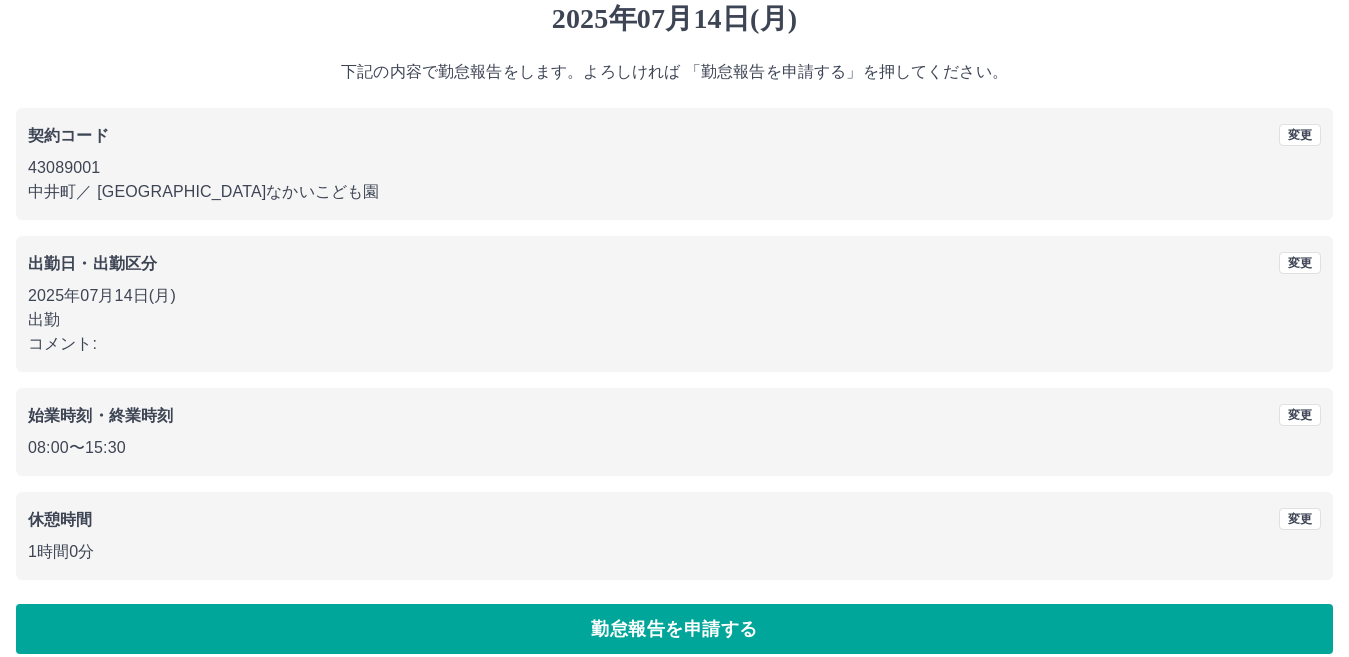 scroll, scrollTop: 92, scrollLeft: 0, axis: vertical 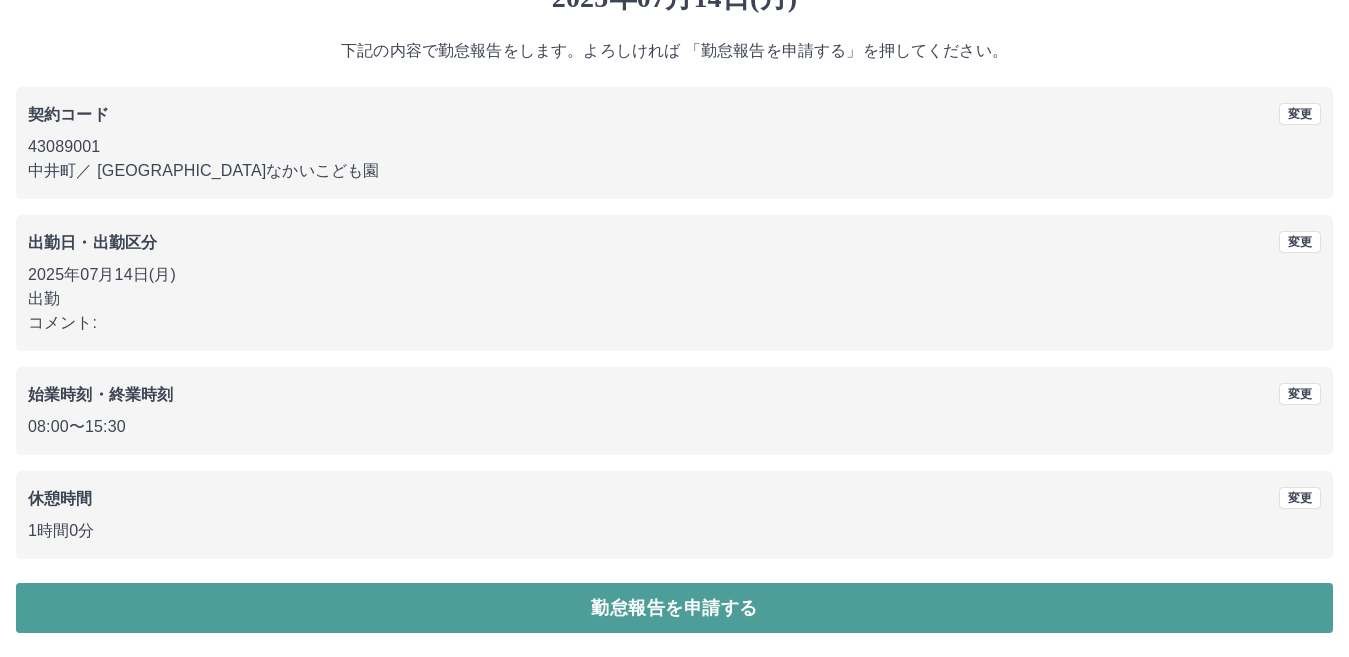 click on "勤怠報告を申請する" at bounding box center (674, 608) 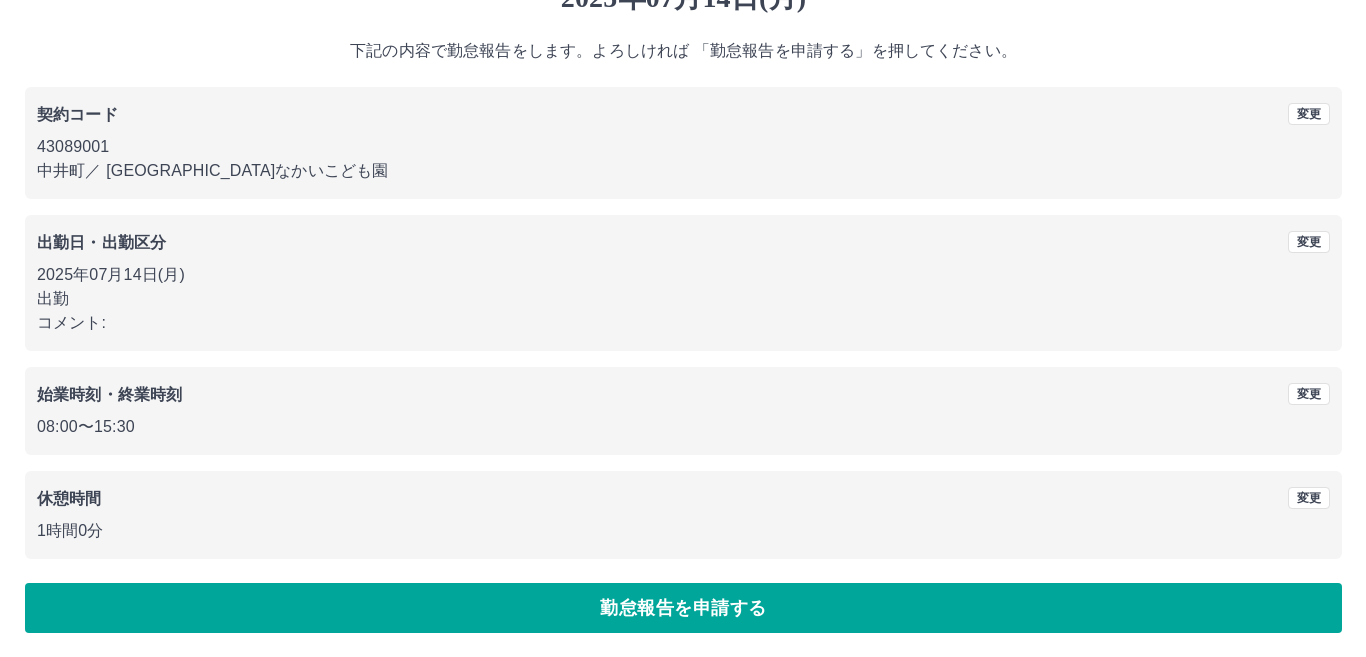 scroll, scrollTop: 0, scrollLeft: 0, axis: both 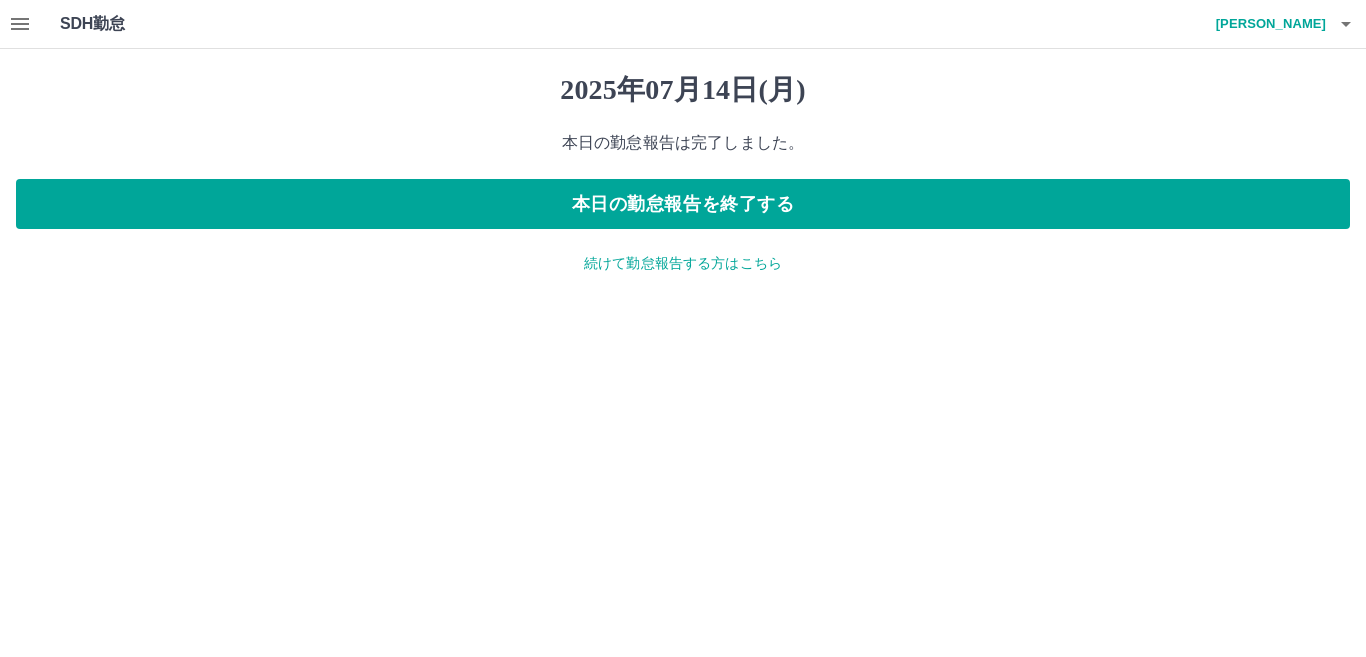 click on "続けて勤怠報告する方はこちら" at bounding box center (683, 263) 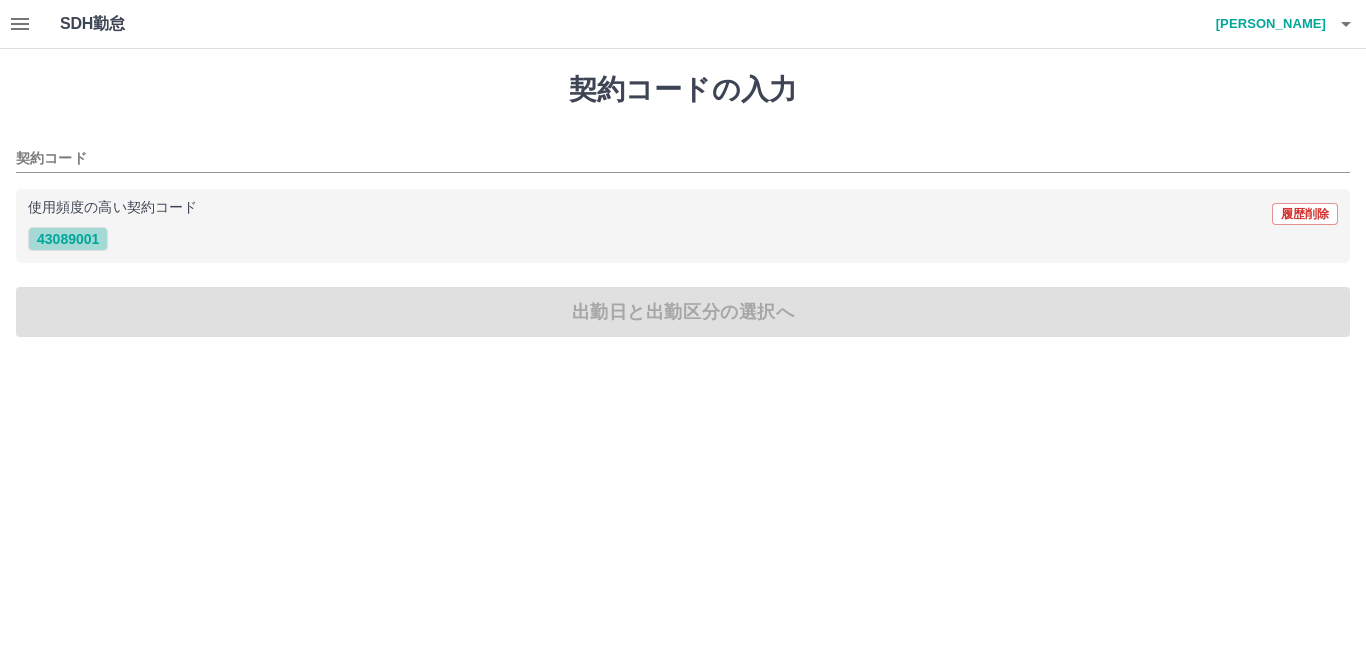 click on "43089001" at bounding box center (68, 239) 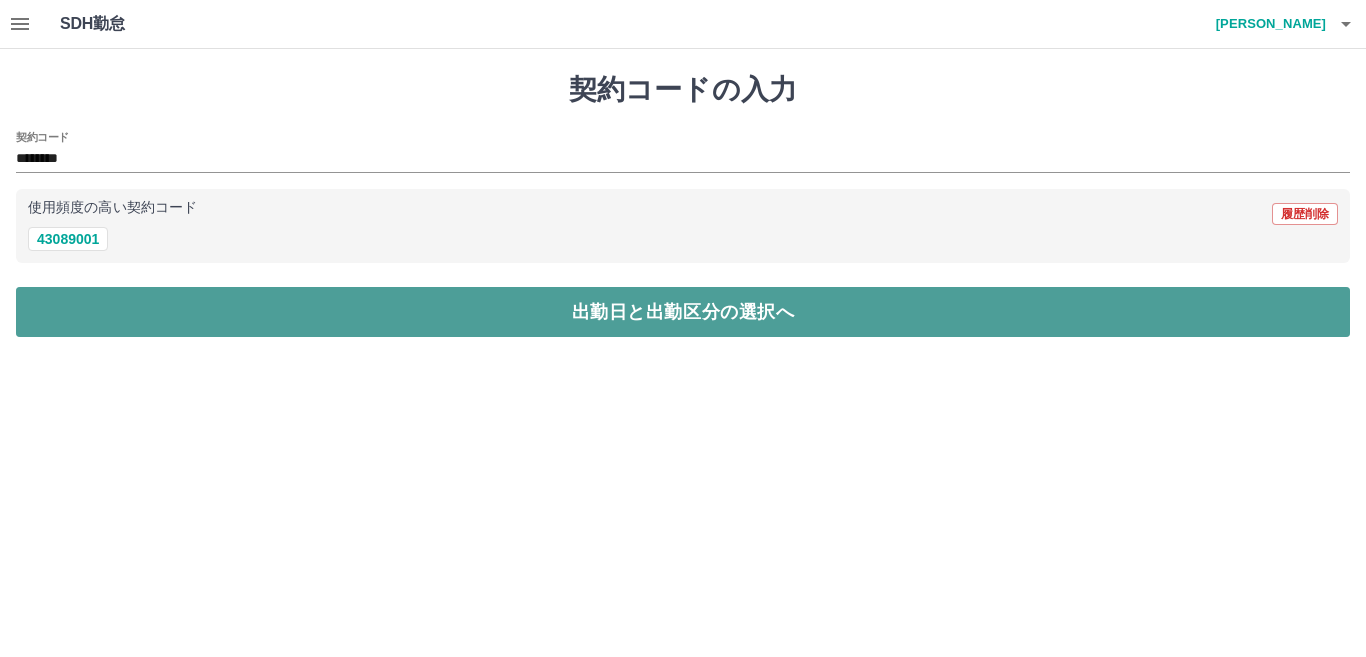 click on "出勤日と出勤区分の選択へ" at bounding box center (683, 312) 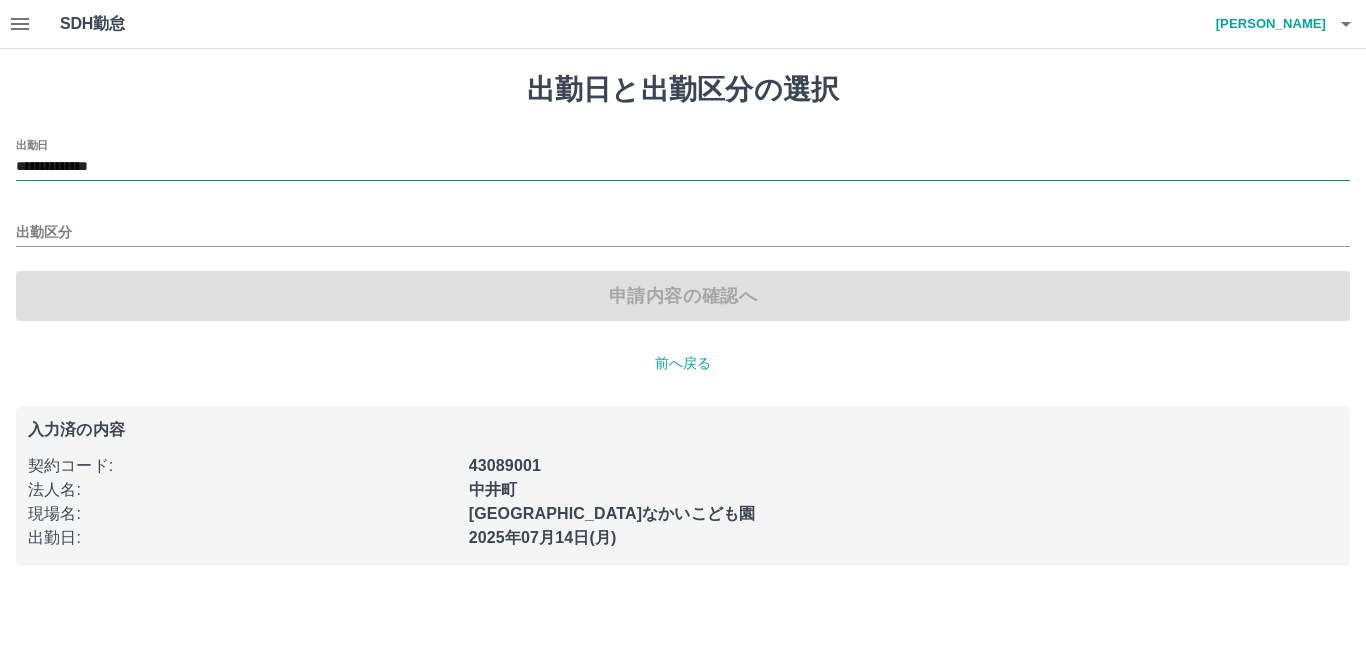 click on "**********" at bounding box center (683, 167) 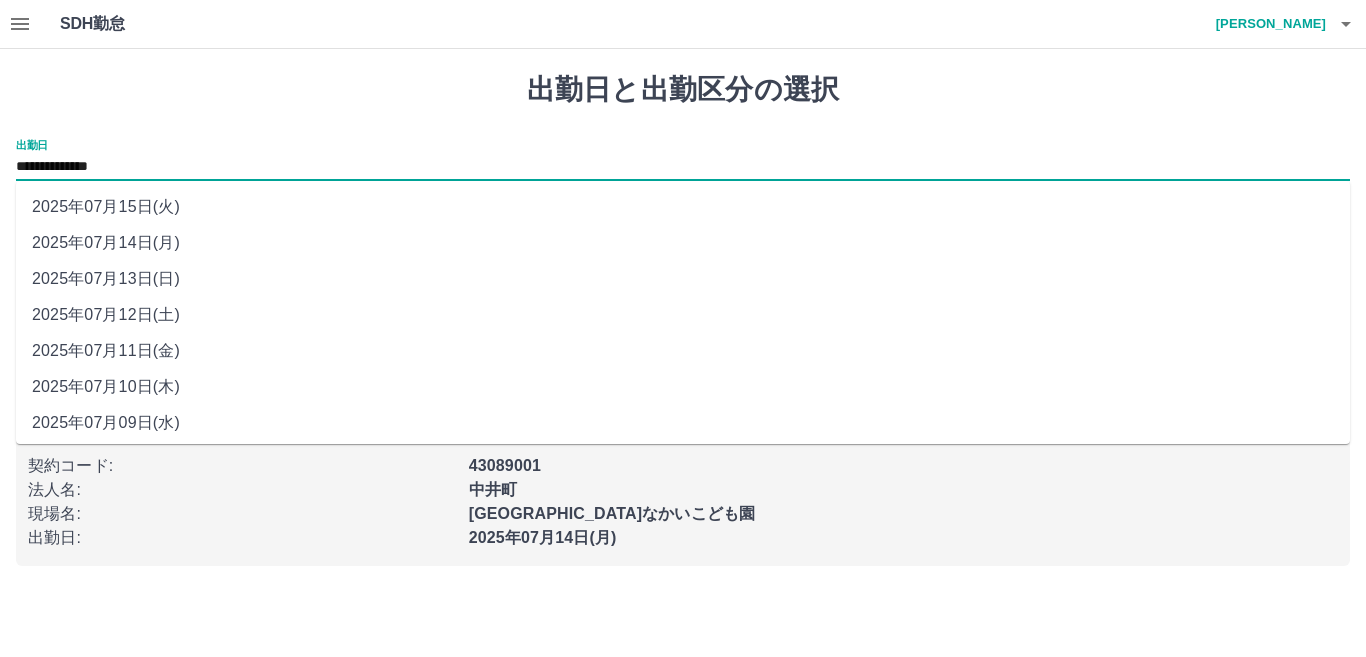 click on "2025年07月13日(日)" at bounding box center (683, 279) 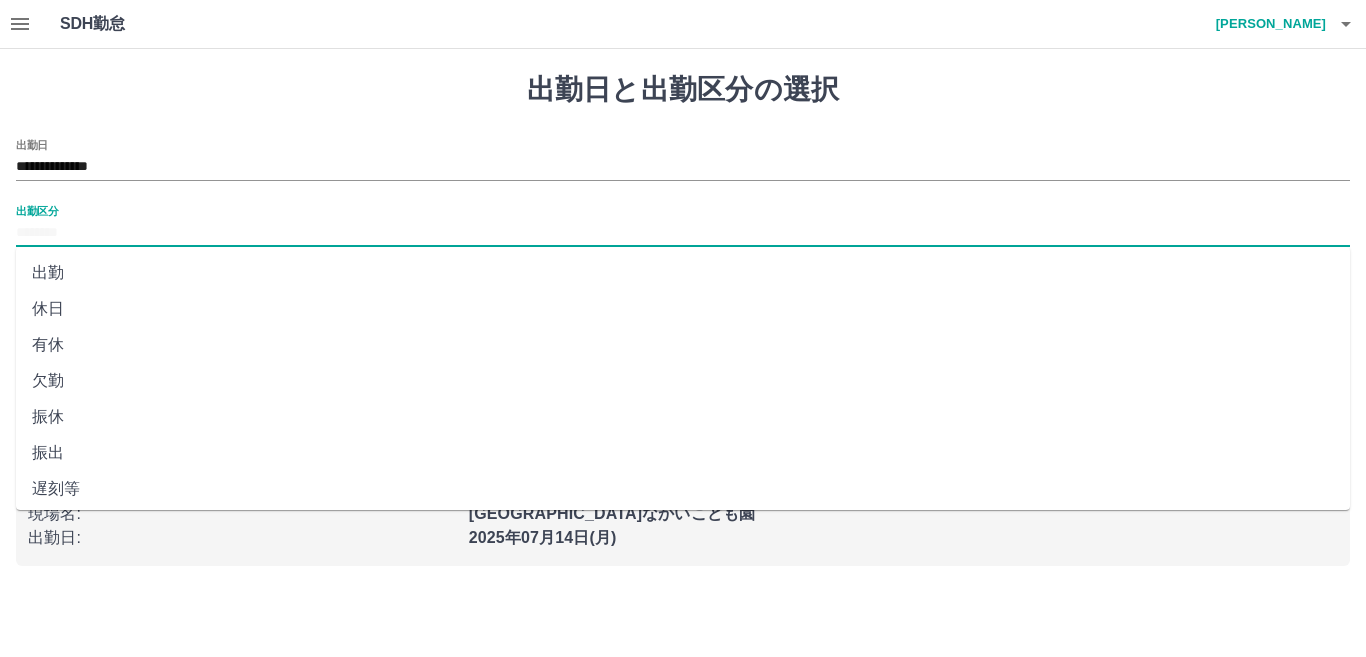 click on "出勤区分" at bounding box center (683, 233) 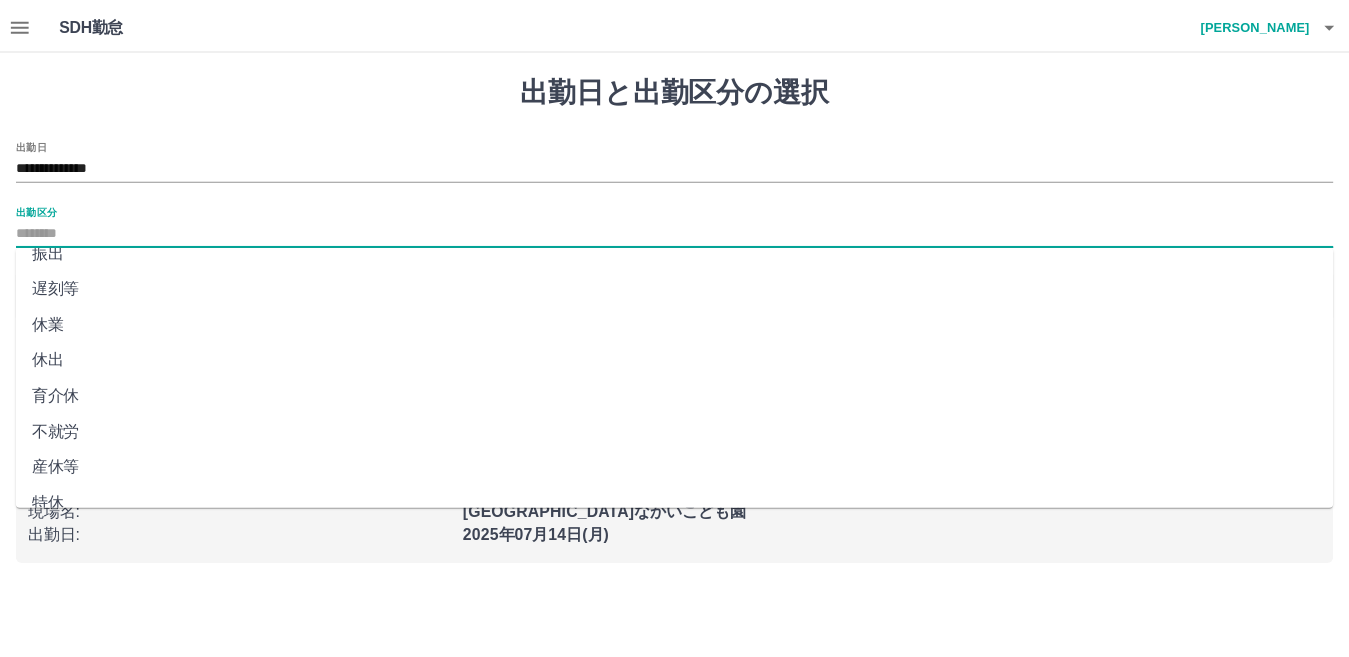scroll, scrollTop: 400, scrollLeft: 0, axis: vertical 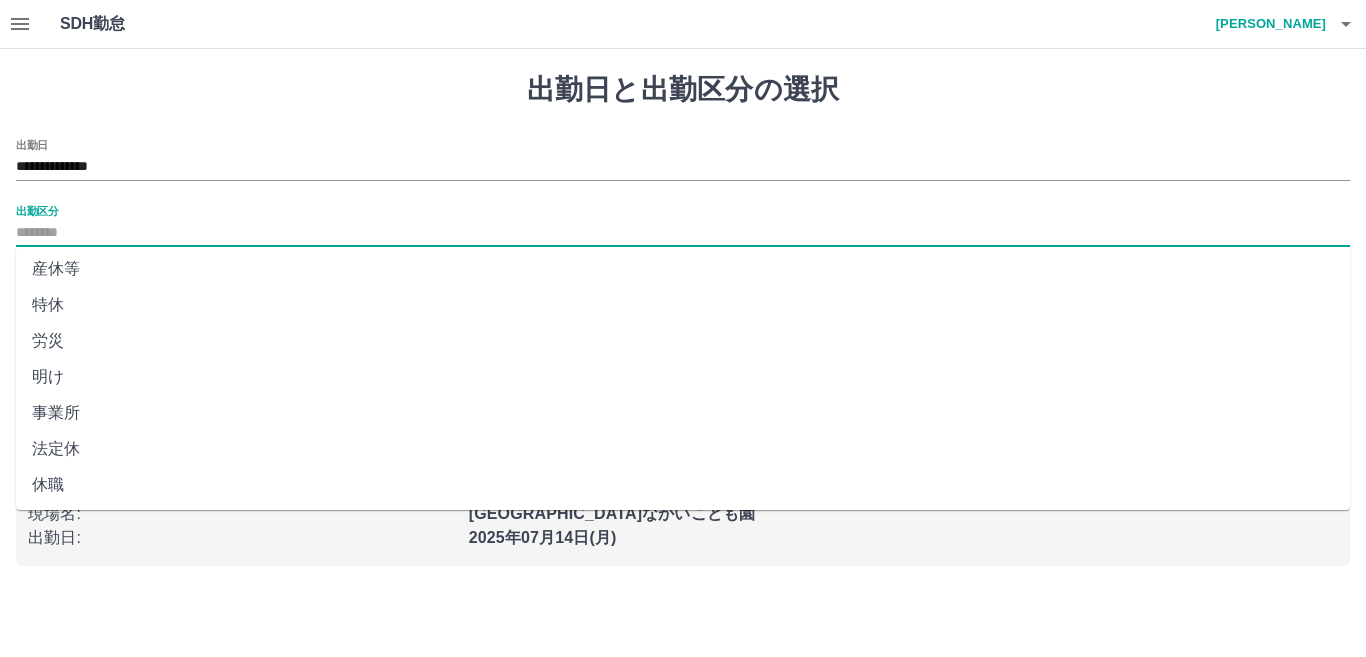 click on "法定休" at bounding box center (683, 449) 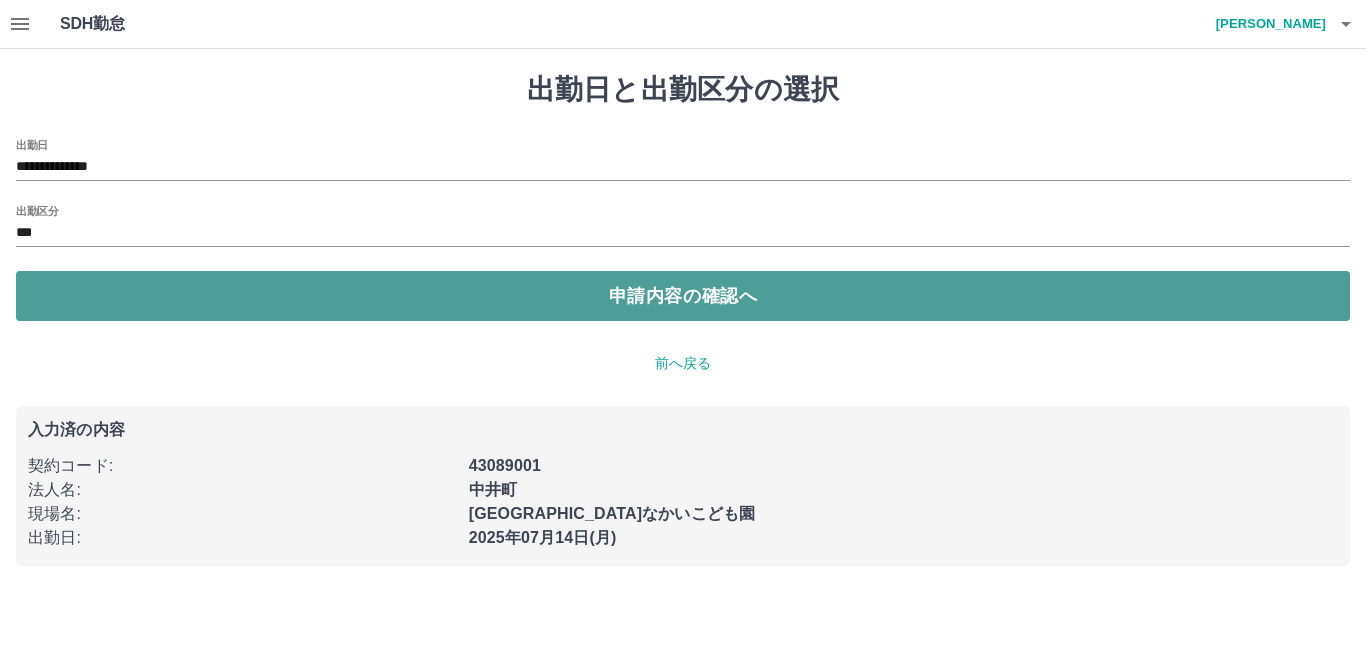 click on "申請内容の確認へ" at bounding box center [683, 296] 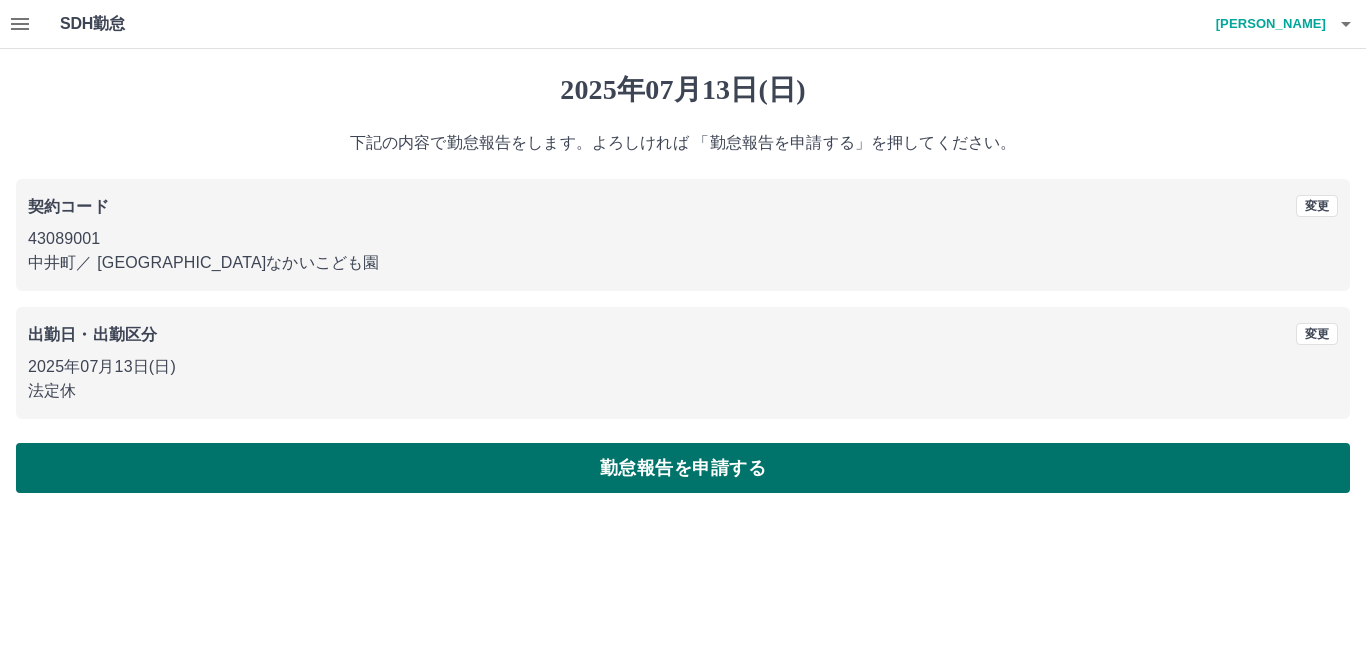 click on "勤怠報告を申請する" at bounding box center [683, 468] 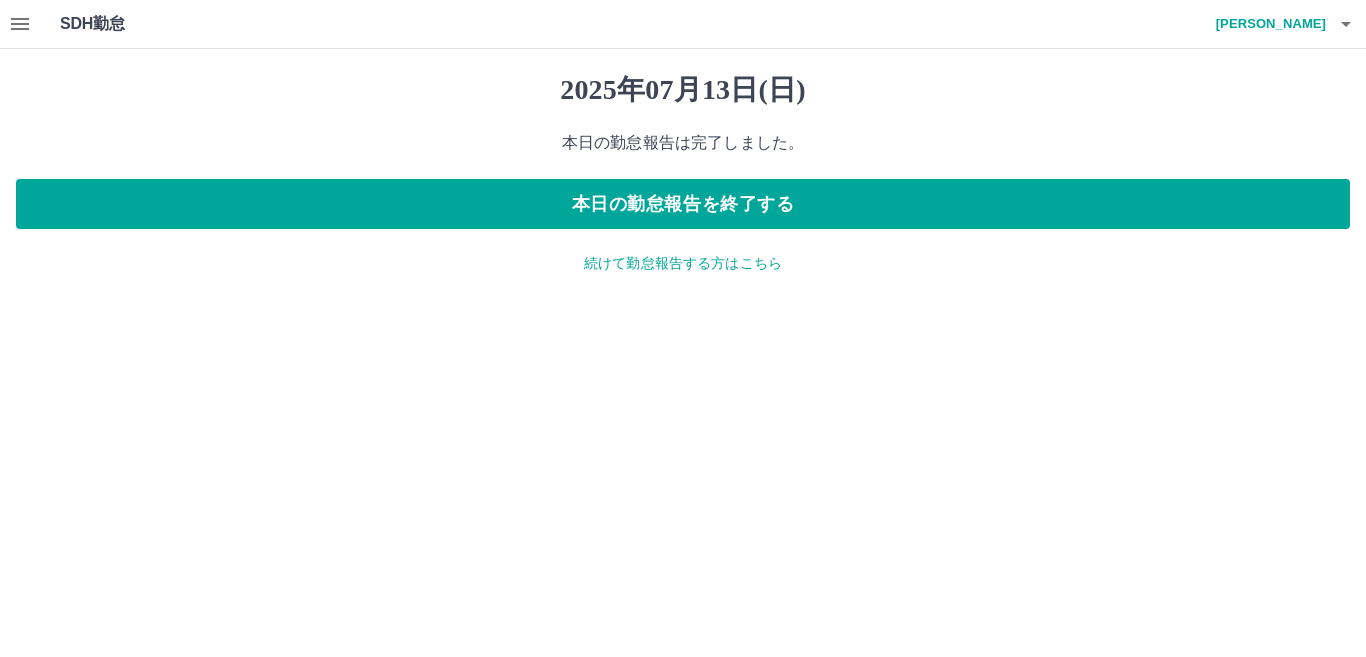 click on "続けて勤怠報告する方はこちら" at bounding box center [683, 263] 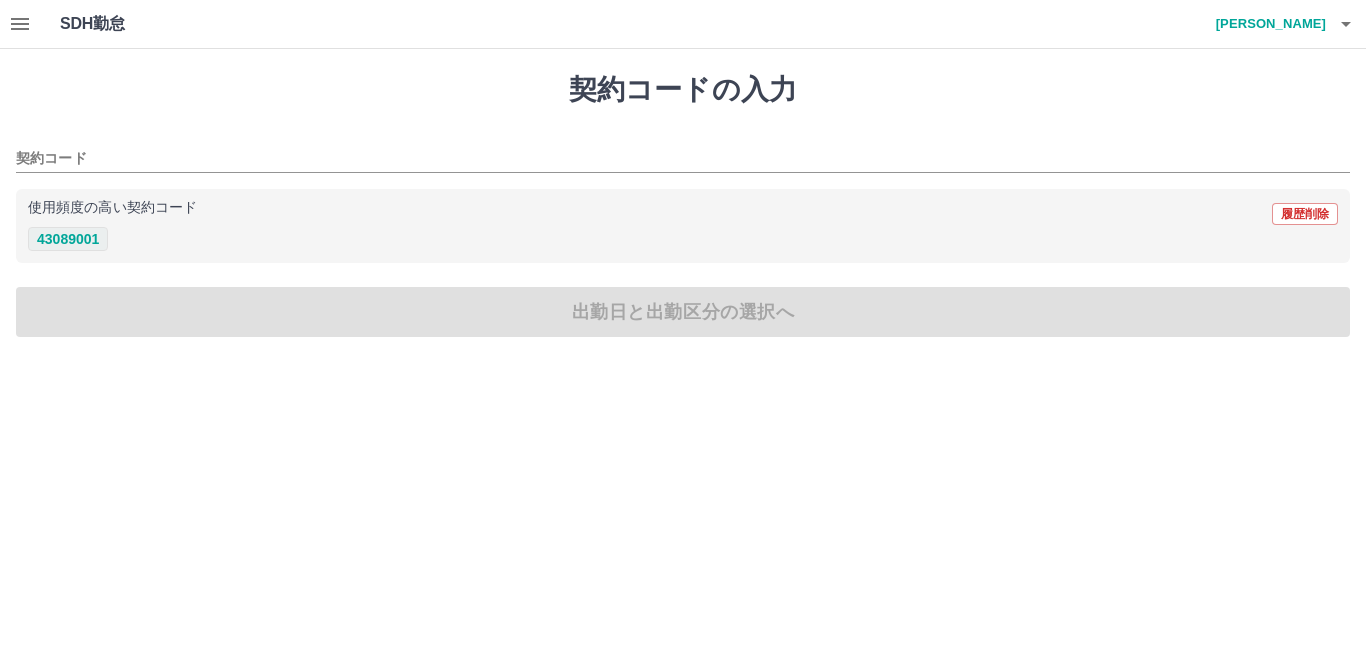 click on "43089001" at bounding box center [68, 239] 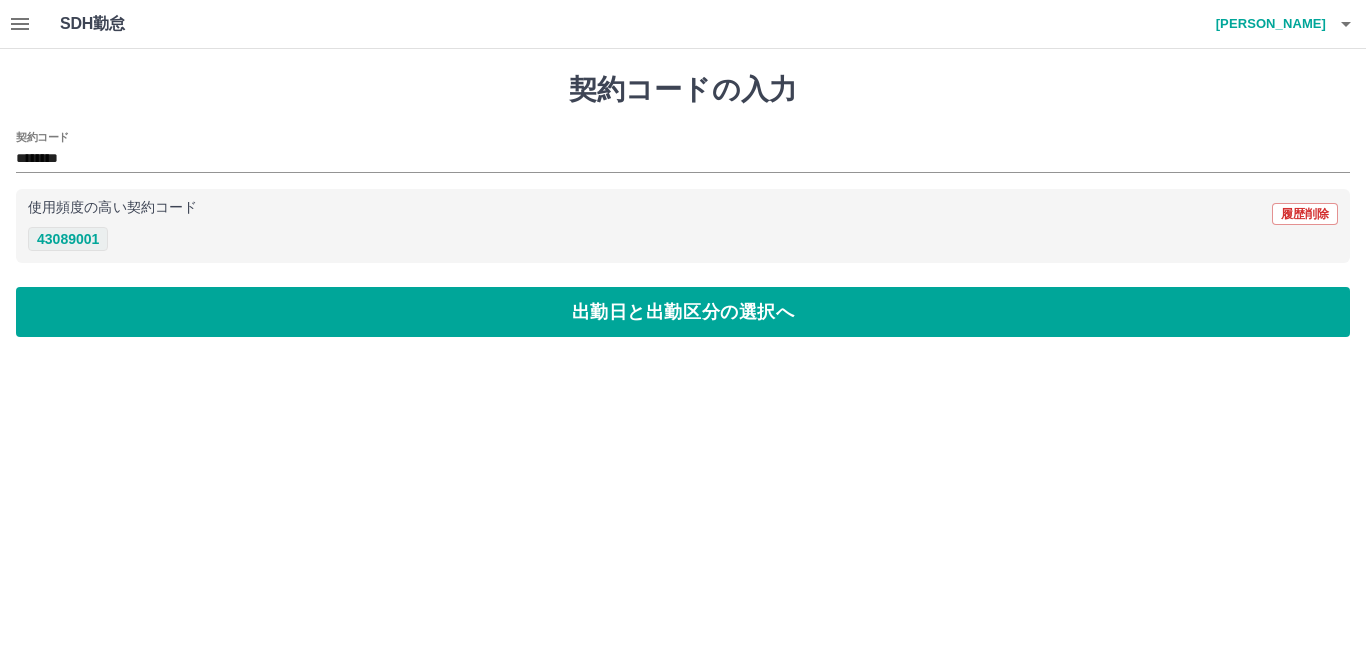 type on "********" 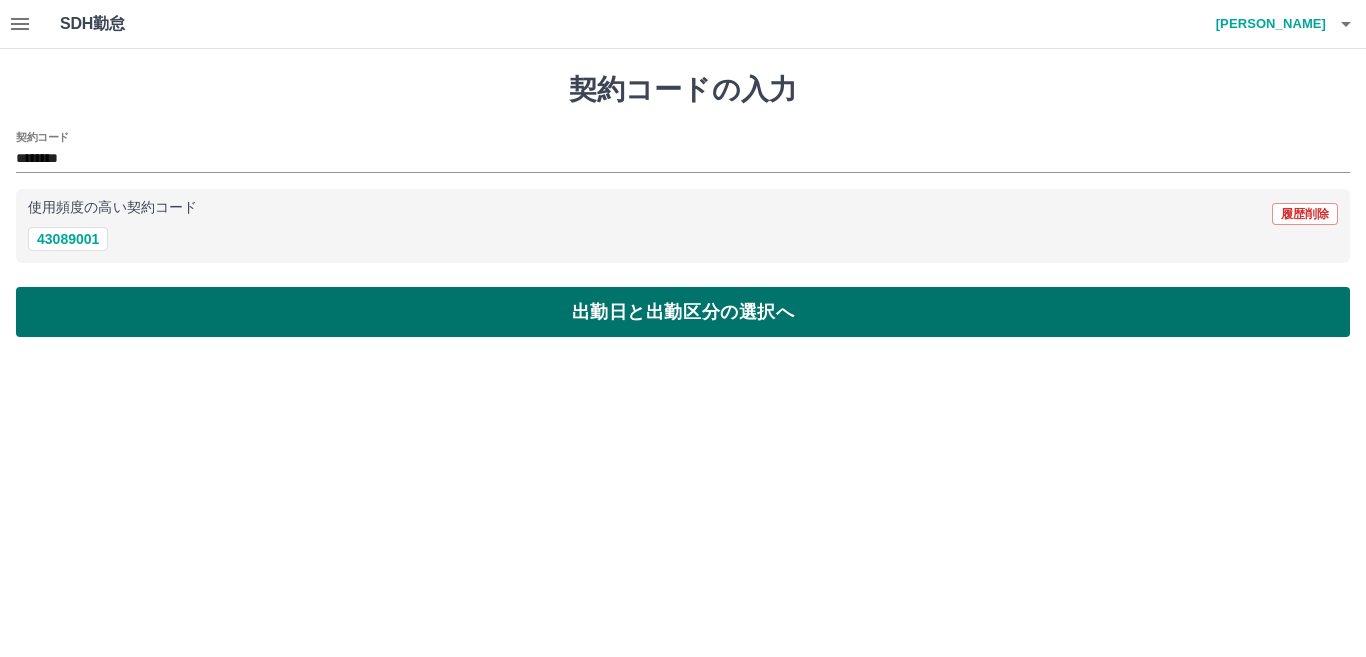 click on "出勤日と出勤区分の選択へ" at bounding box center [683, 312] 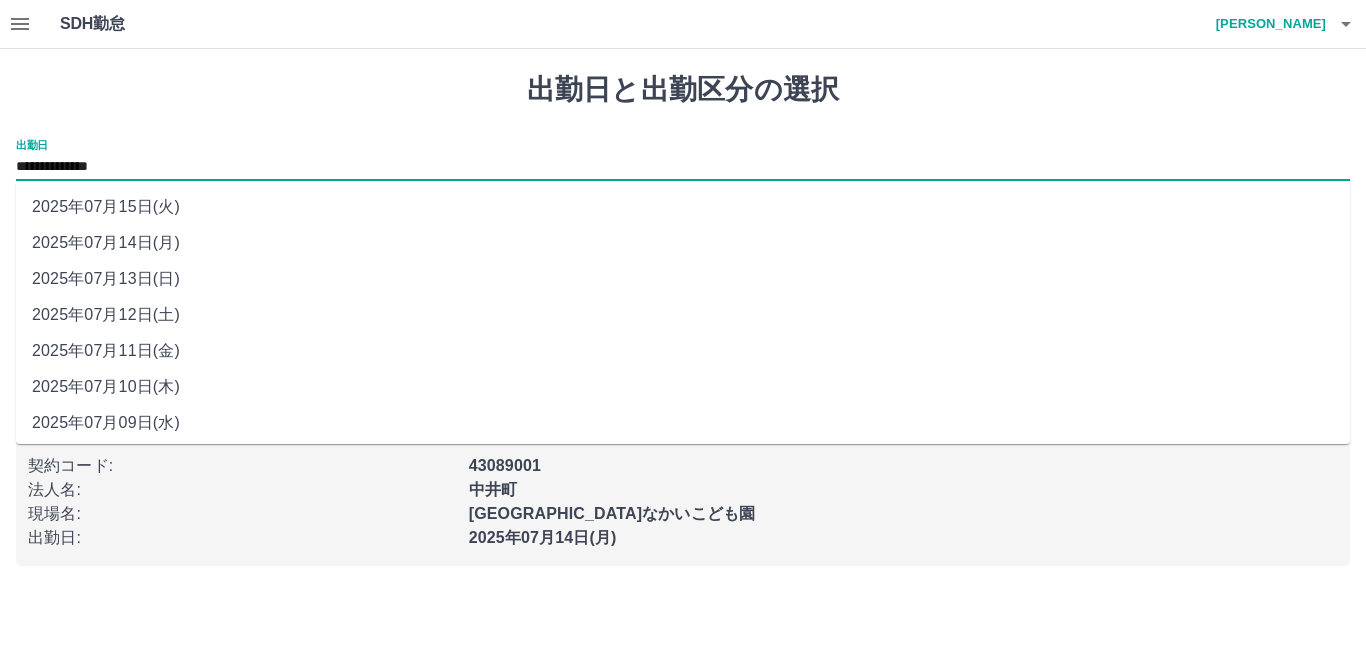click on "**********" at bounding box center [683, 167] 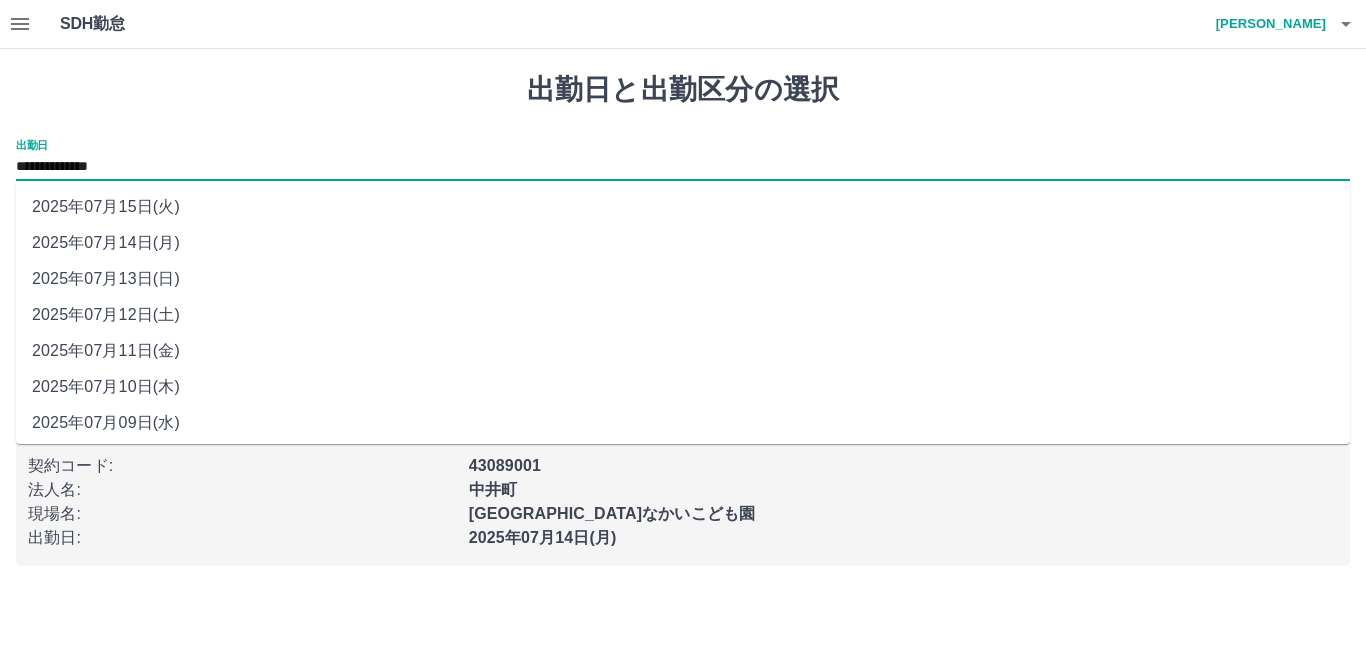 click on "2025年07月12日(土)" at bounding box center [683, 315] 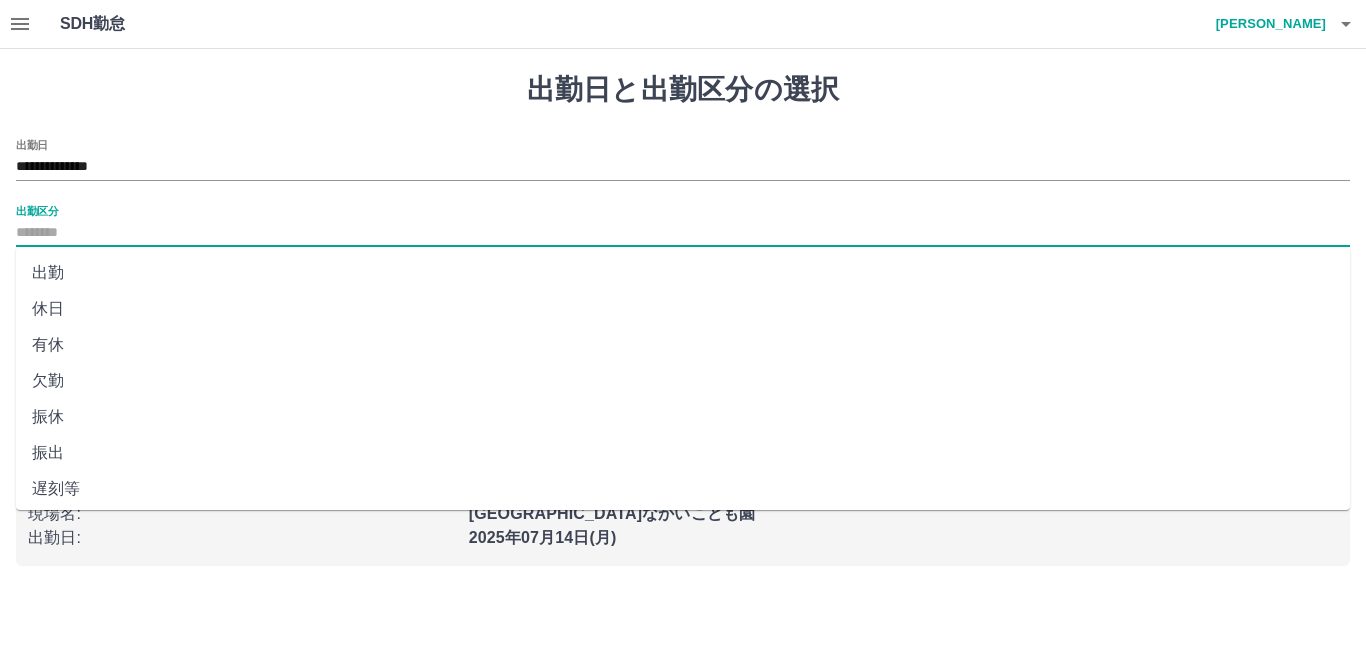 click on "出勤区分" at bounding box center (683, 233) 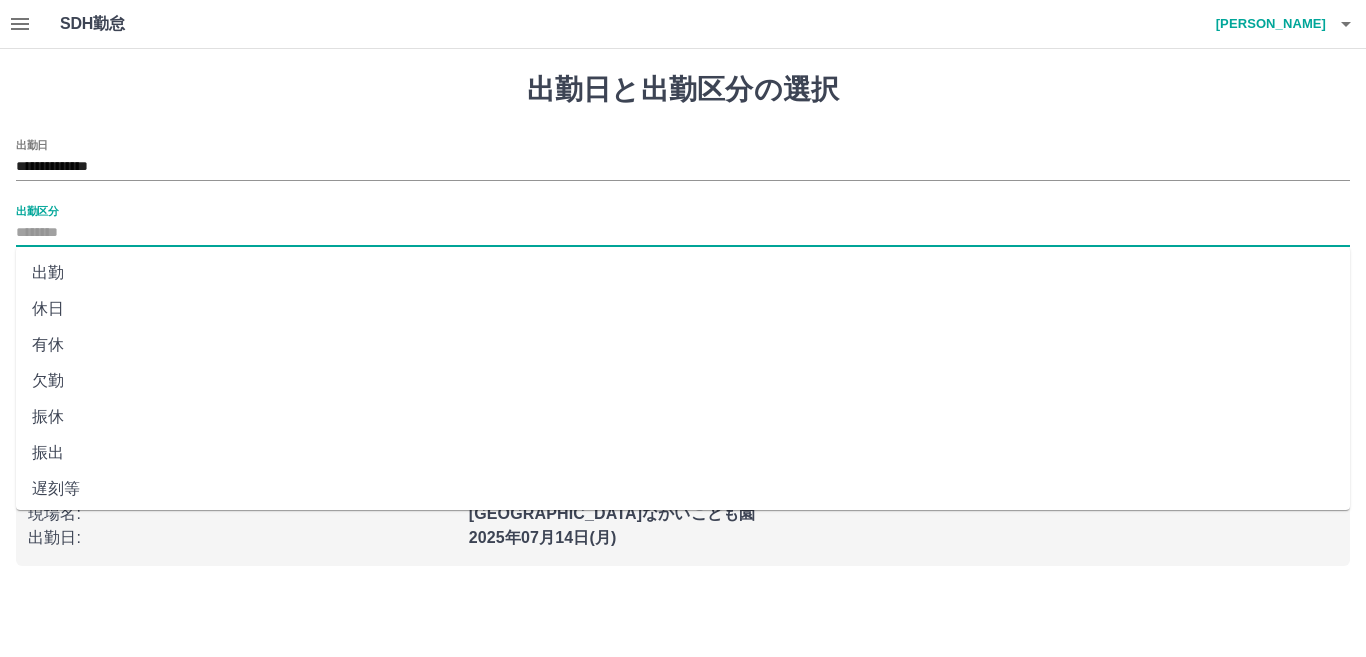 click on "休日" at bounding box center [683, 309] 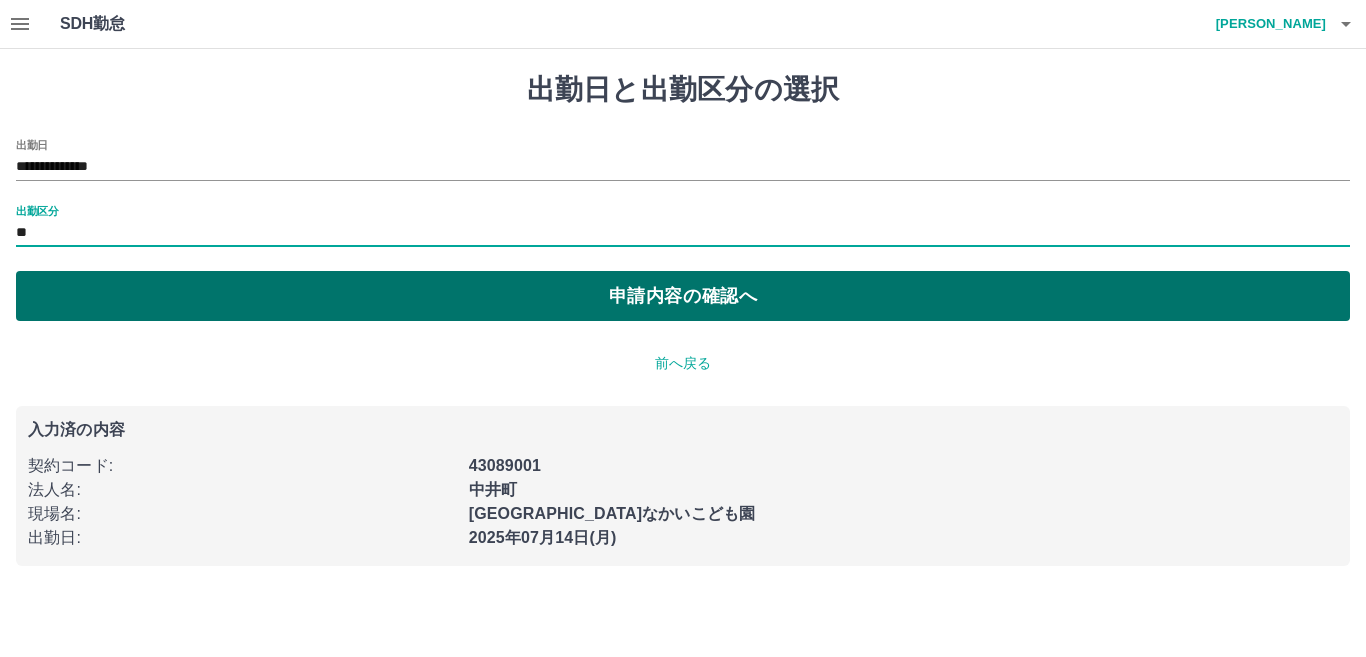 click on "申請内容の確認へ" at bounding box center (683, 296) 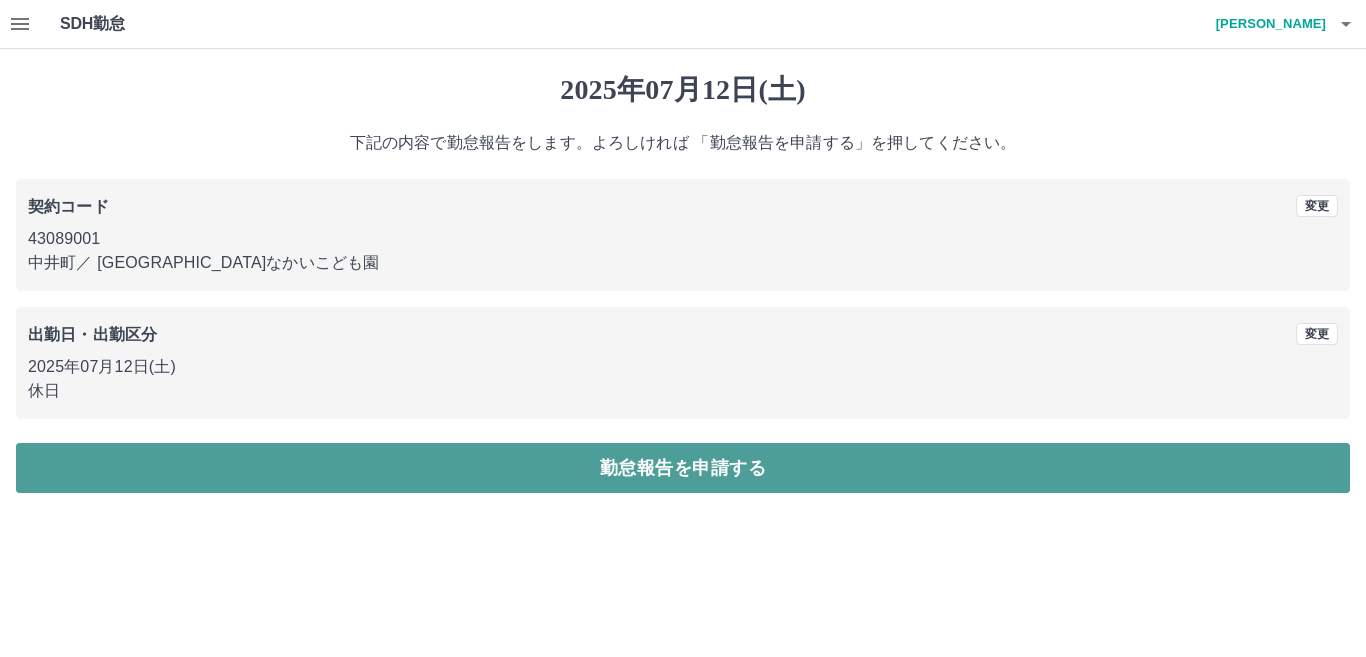 click on "勤怠報告を申請する" at bounding box center [683, 468] 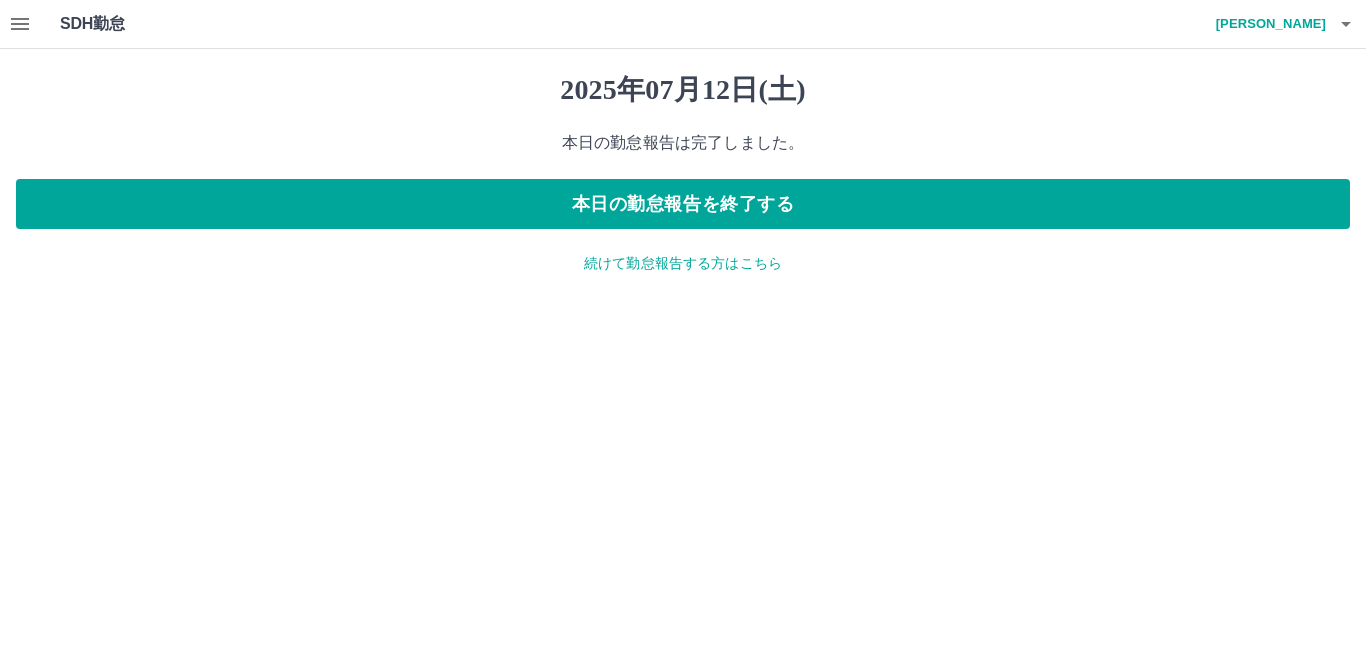 click 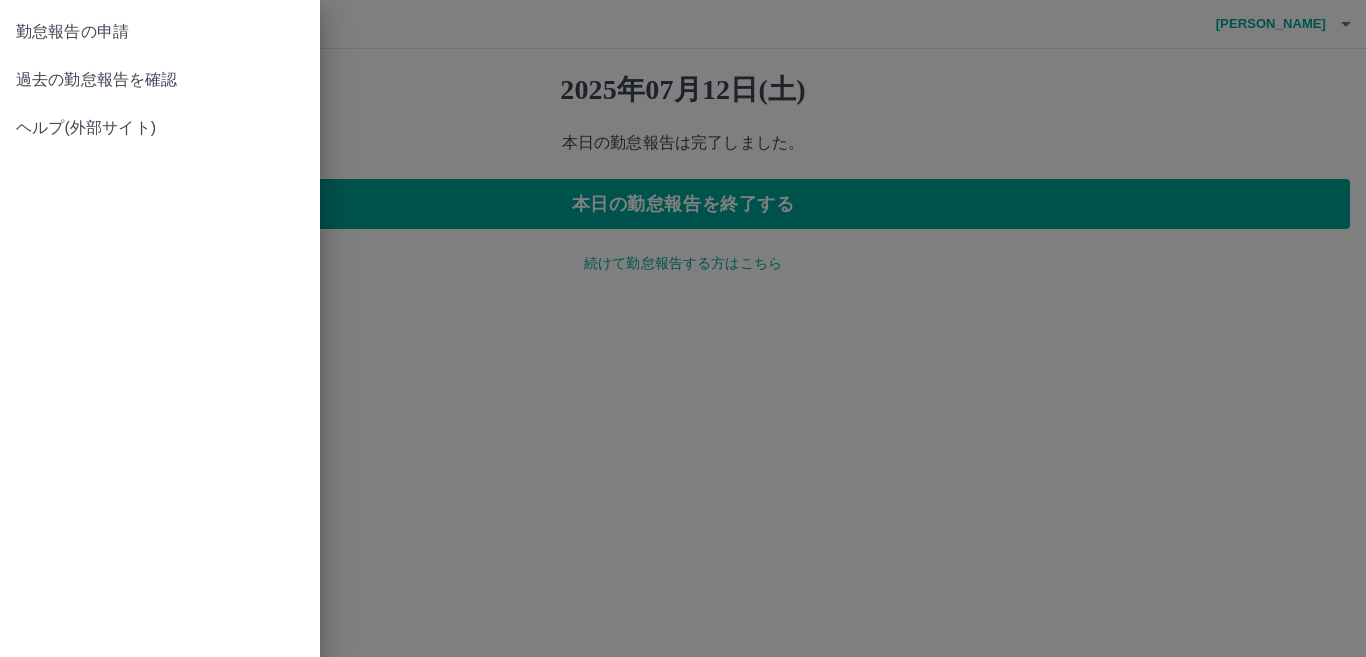 click on "過去の勤怠報告を確認" at bounding box center (160, 80) 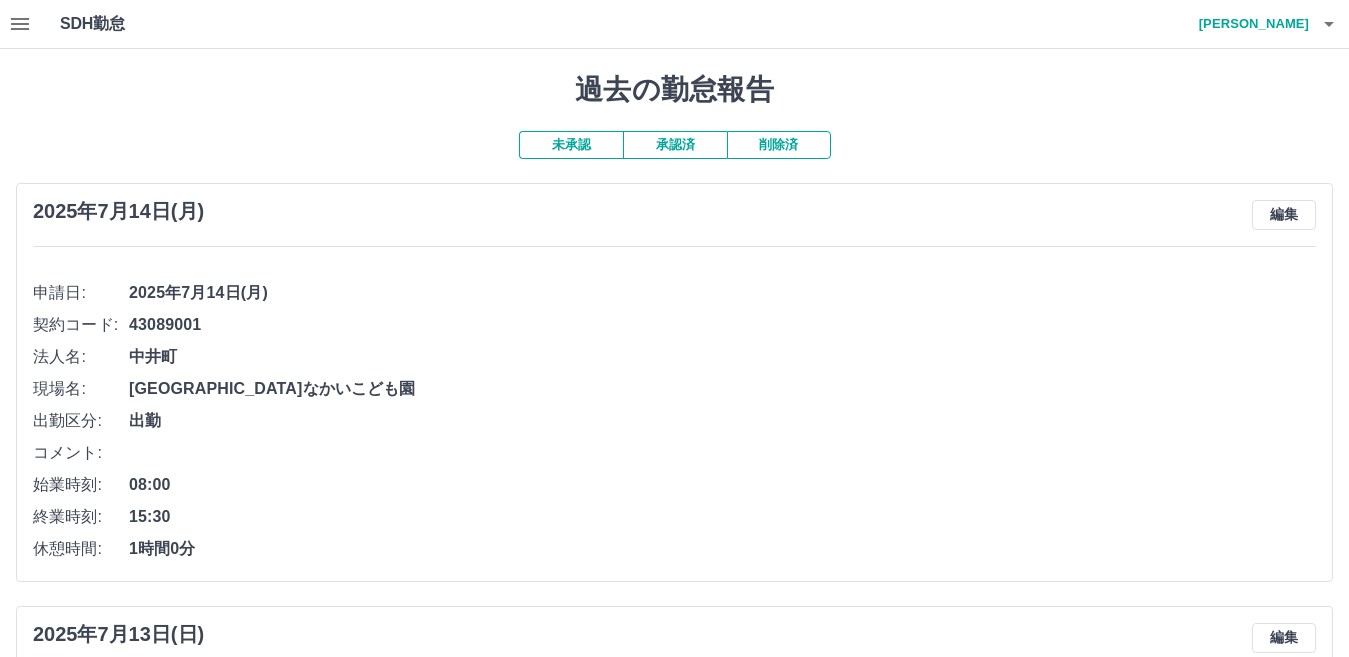 click on "未承認" at bounding box center [571, 145] 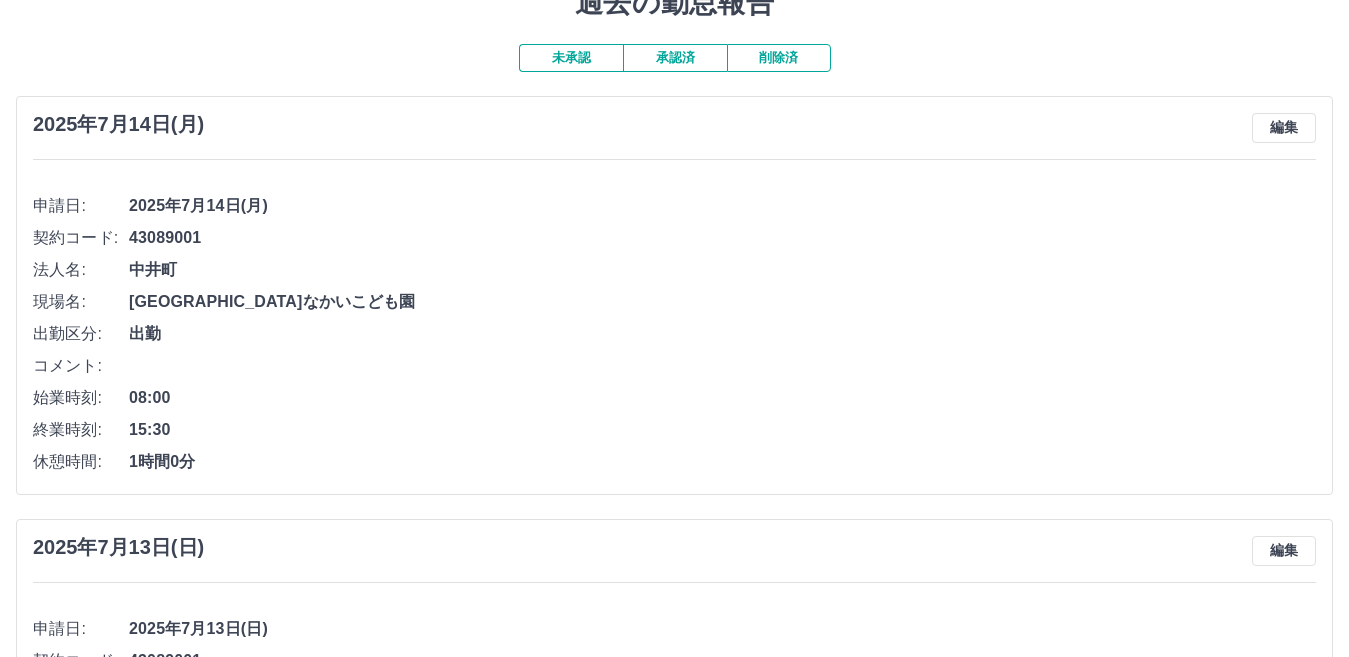scroll, scrollTop: 0, scrollLeft: 0, axis: both 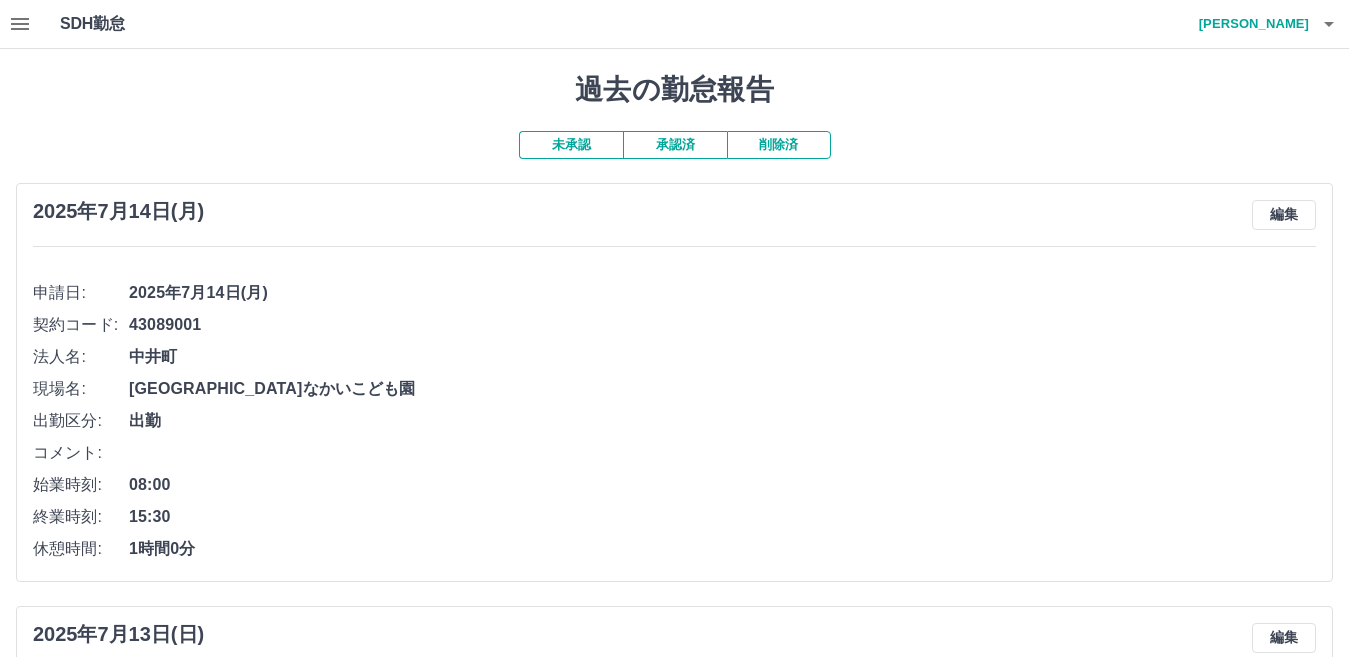 click on "承認済" at bounding box center [675, 145] 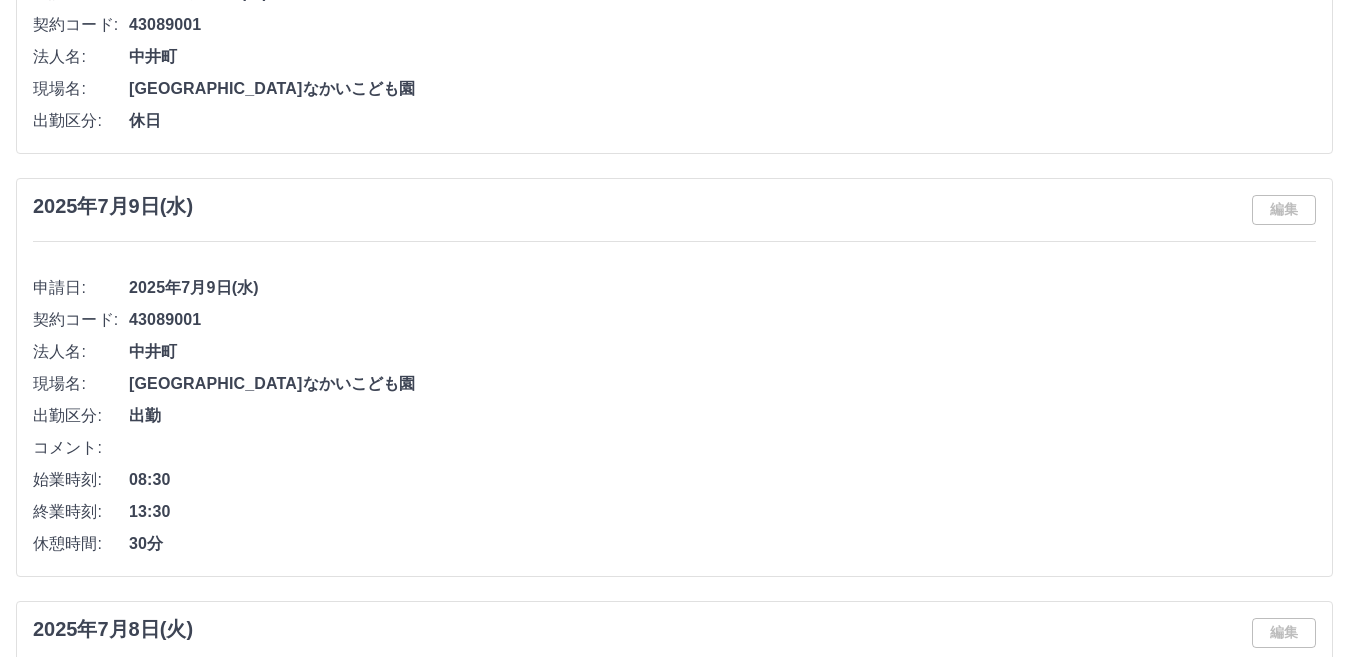 scroll, scrollTop: 0, scrollLeft: 0, axis: both 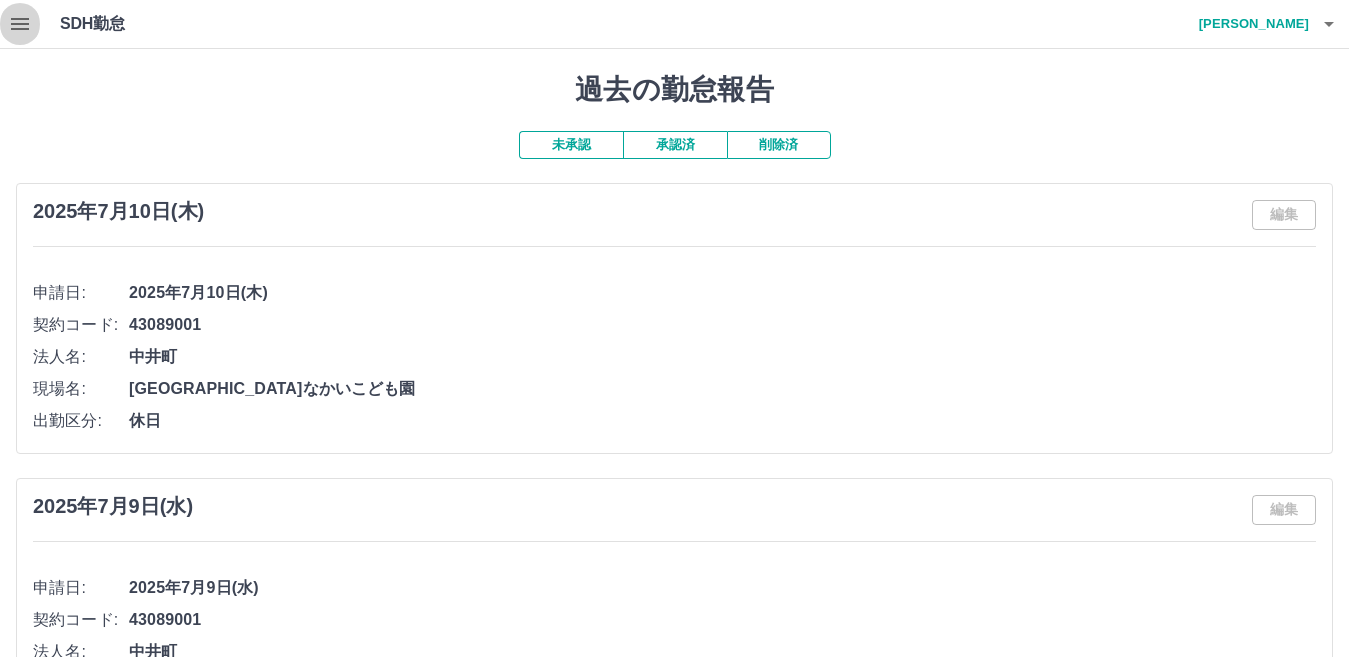 click 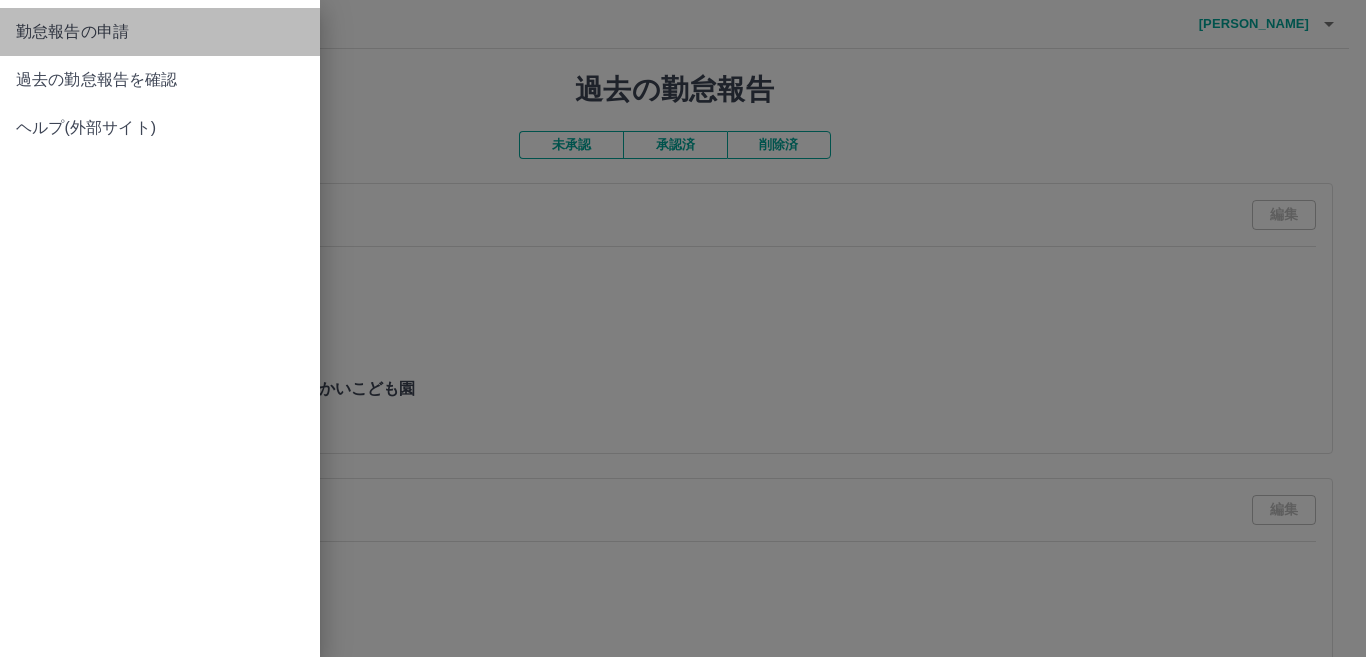 click on "勤怠報告の申請" at bounding box center (160, 32) 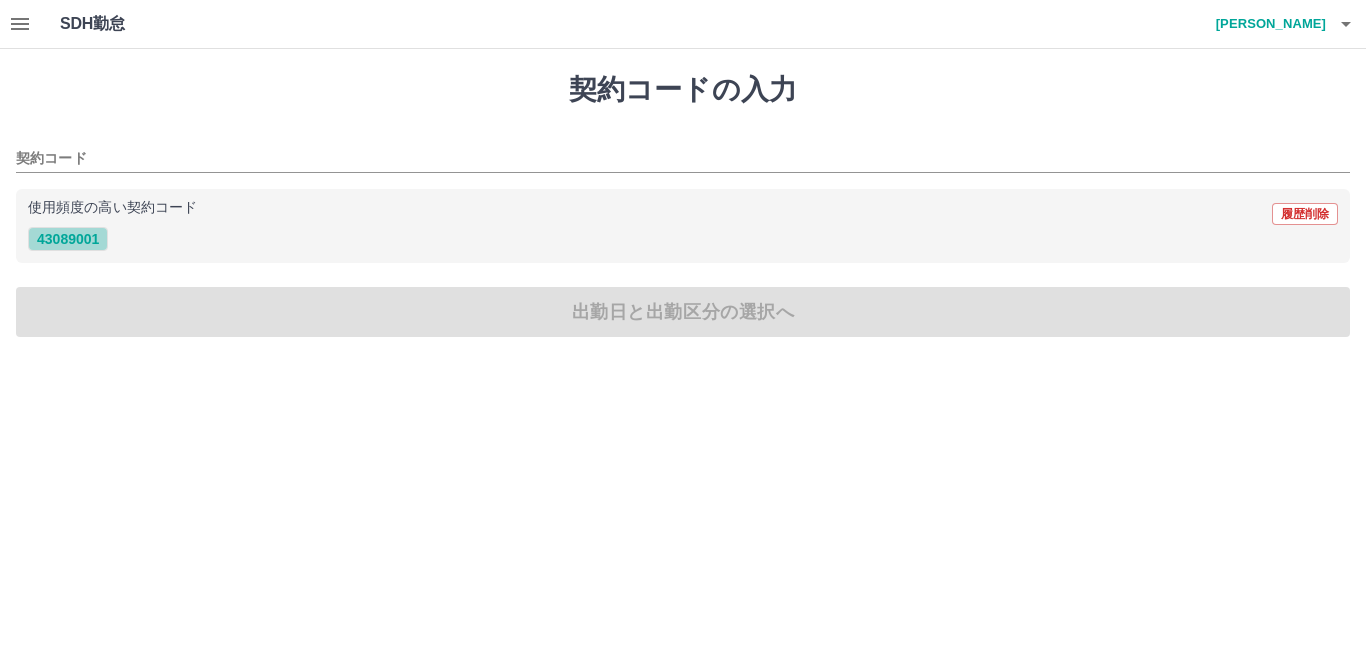 click on "43089001" at bounding box center (68, 239) 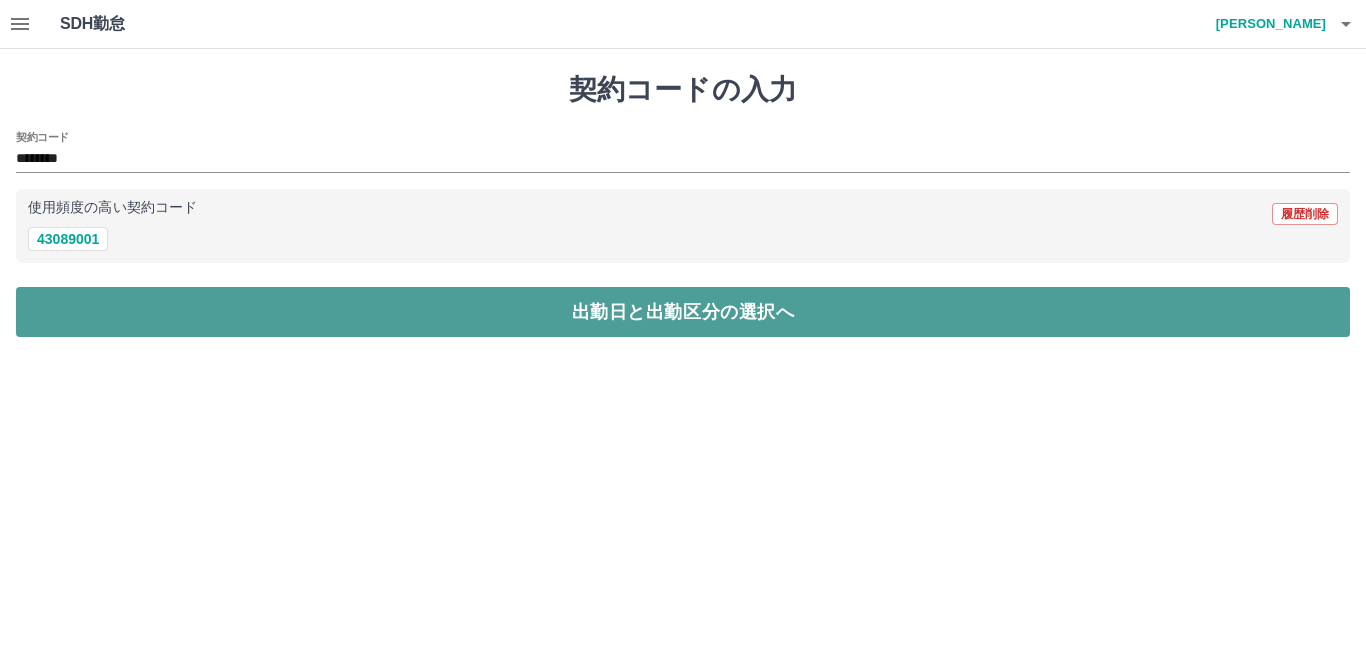 click on "出勤日と出勤区分の選択へ" at bounding box center (683, 312) 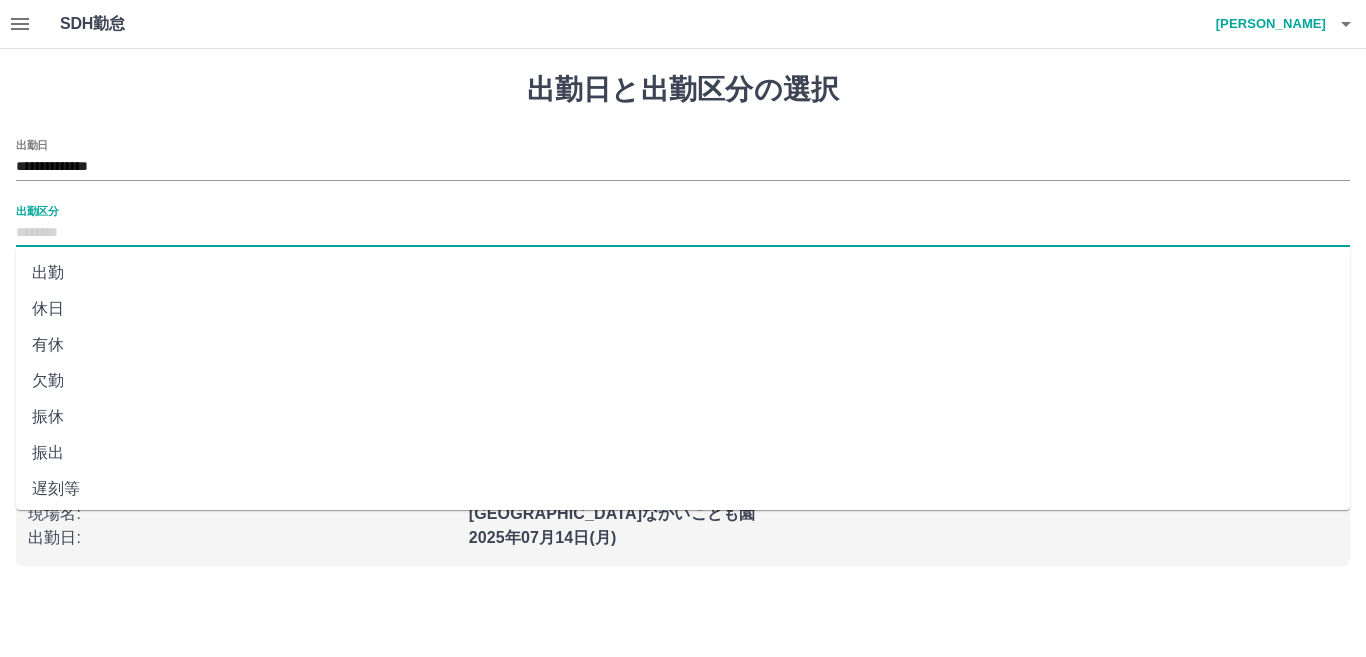 click on "出勤区分" at bounding box center [683, 233] 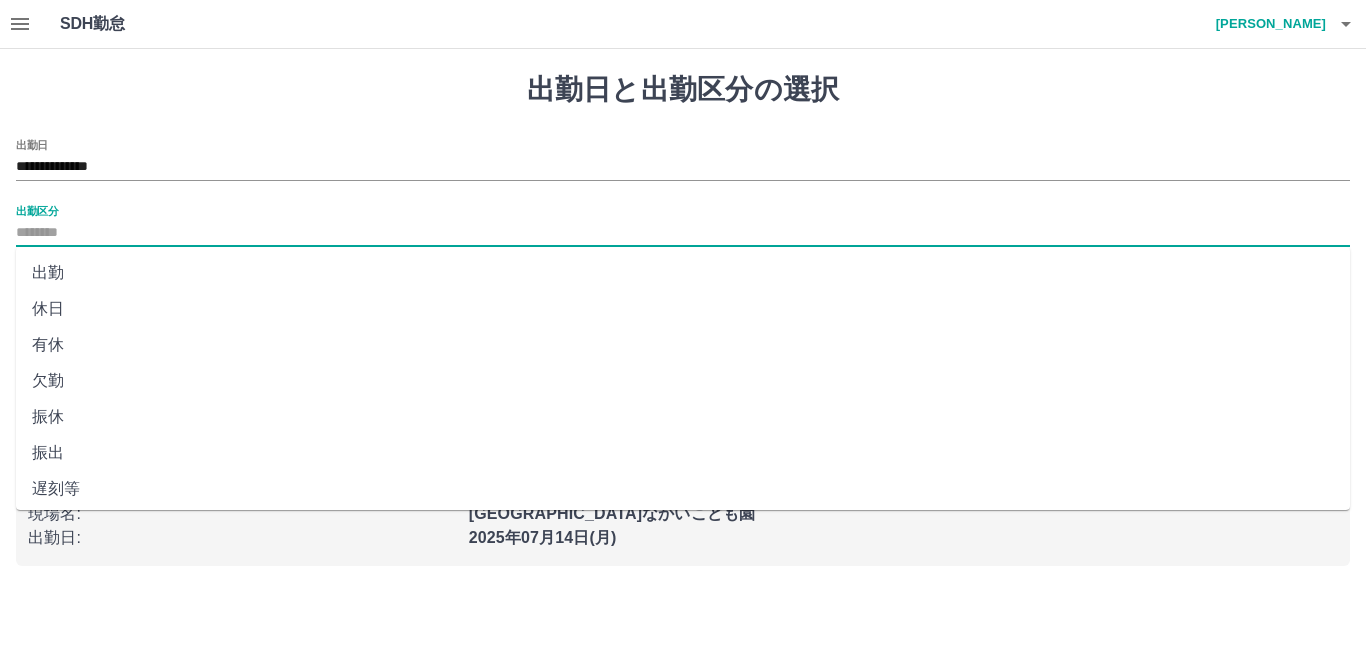 click on "休日" at bounding box center (683, 309) 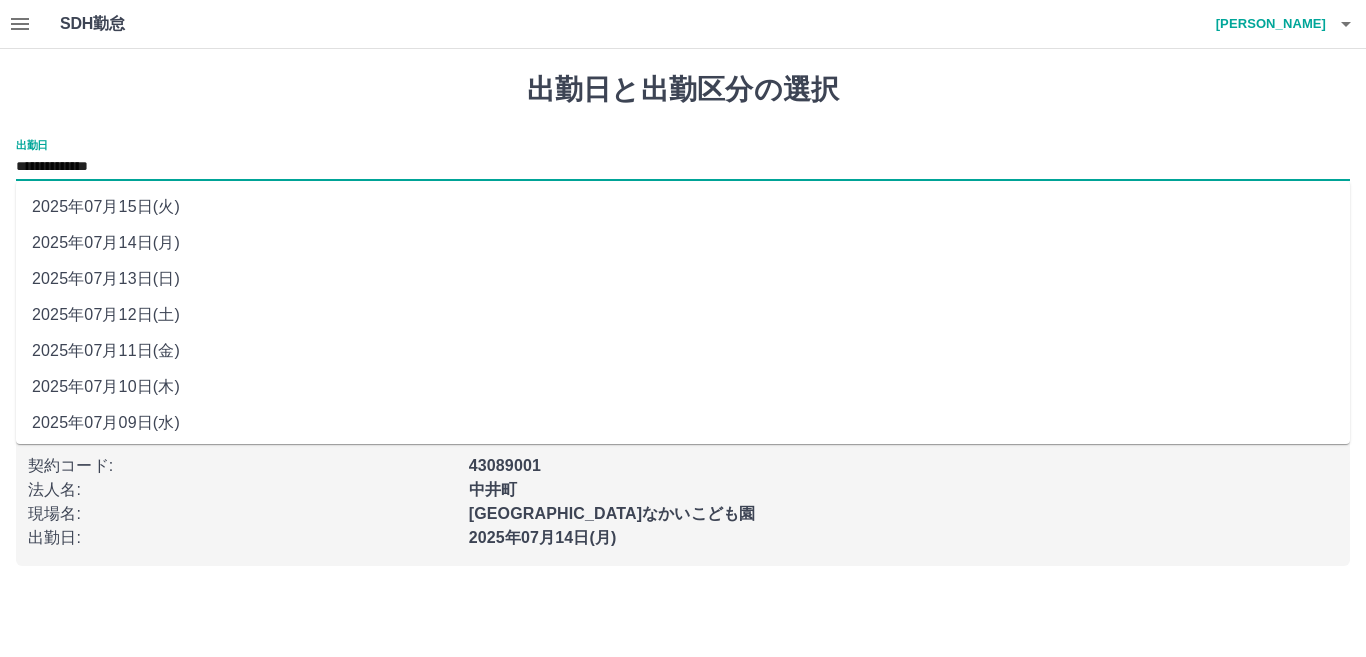 click on "**********" at bounding box center [683, 167] 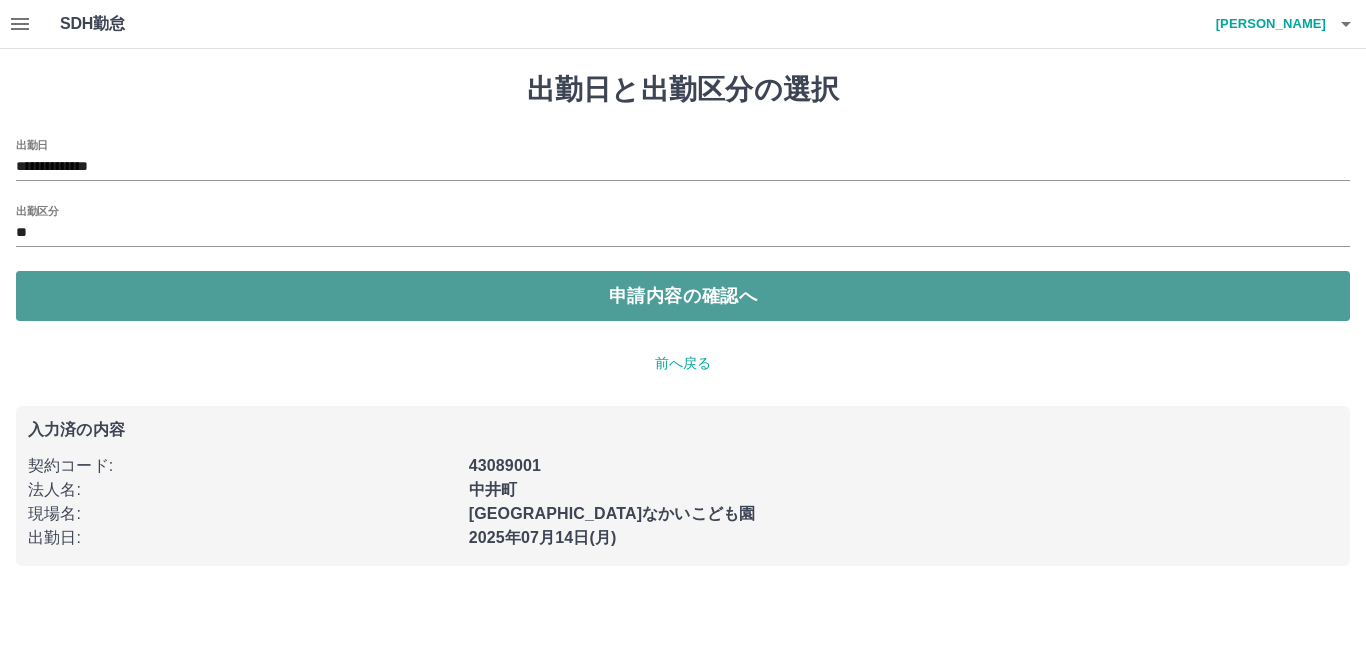 click on "申請内容の確認へ" at bounding box center [683, 296] 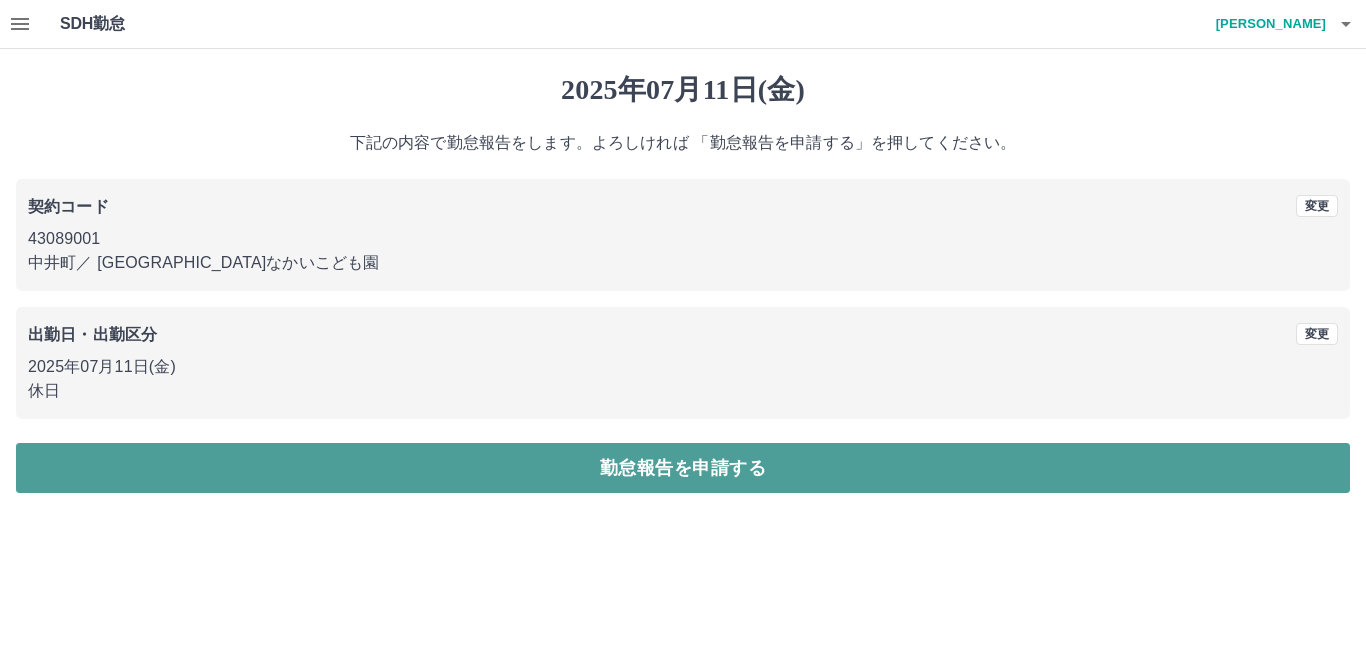 click on "勤怠報告を申請する" at bounding box center [683, 468] 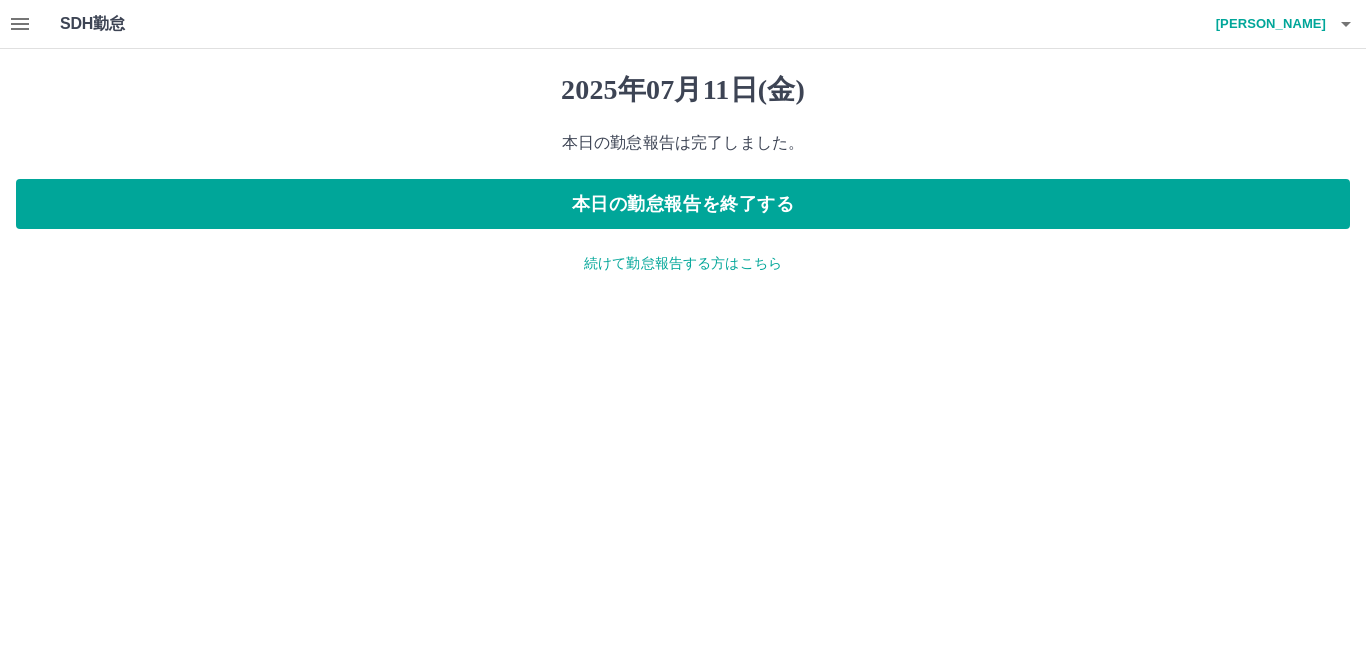 click 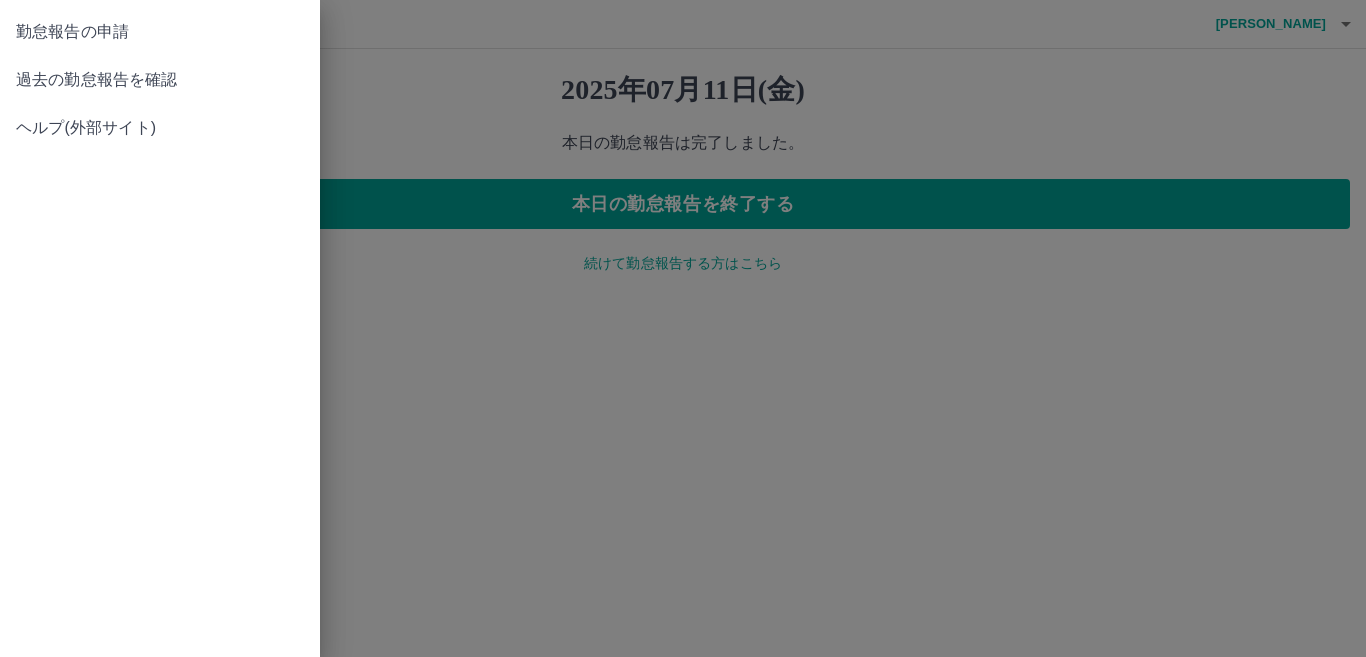 click on "過去の勤怠報告を確認" at bounding box center (160, 80) 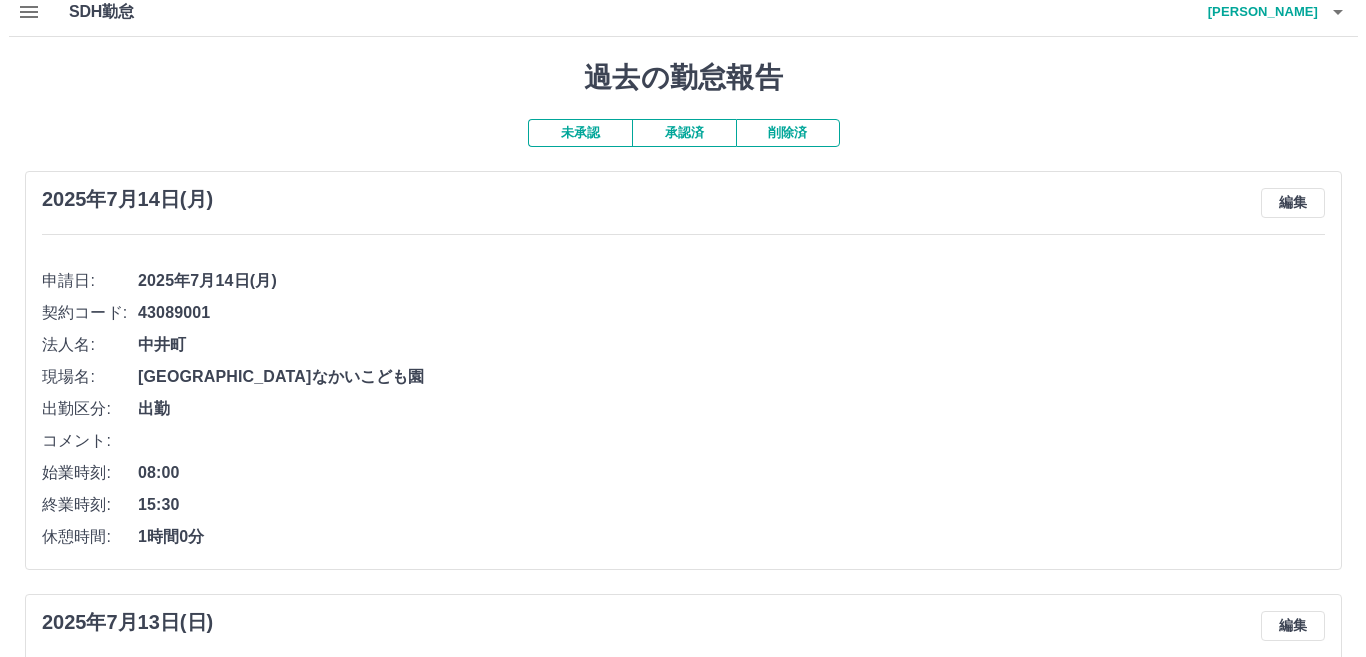 scroll, scrollTop: 0, scrollLeft: 0, axis: both 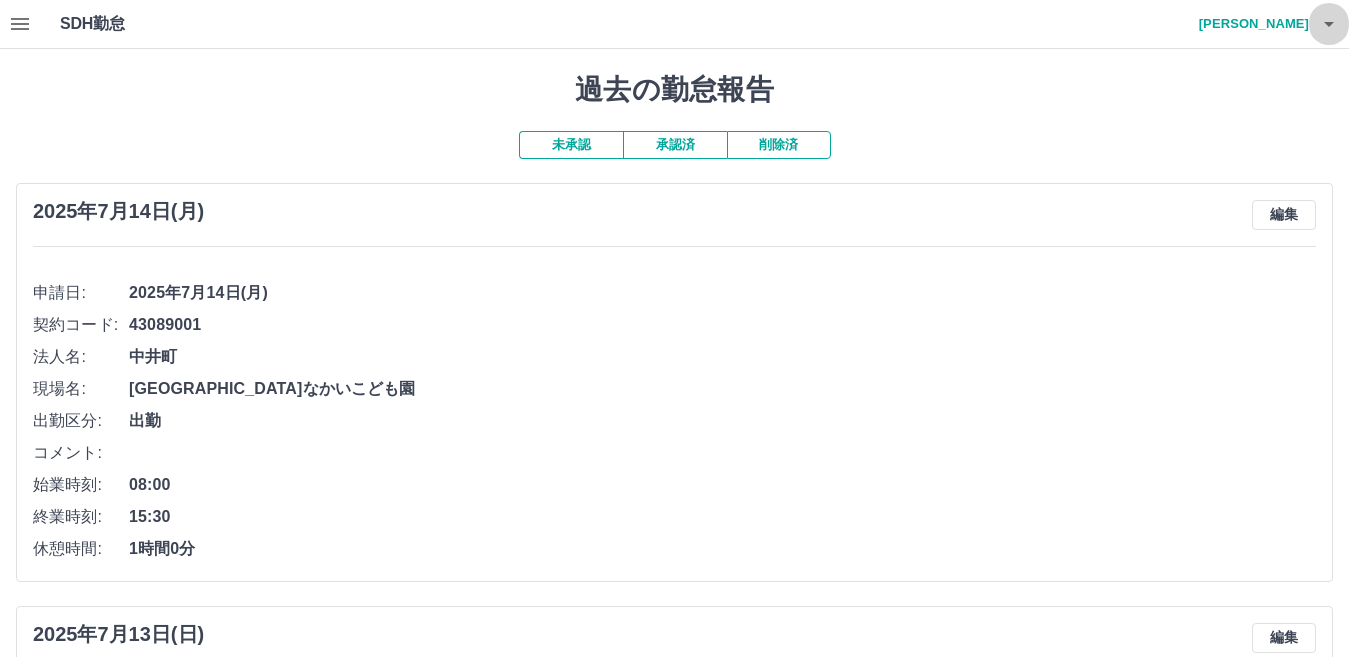 click 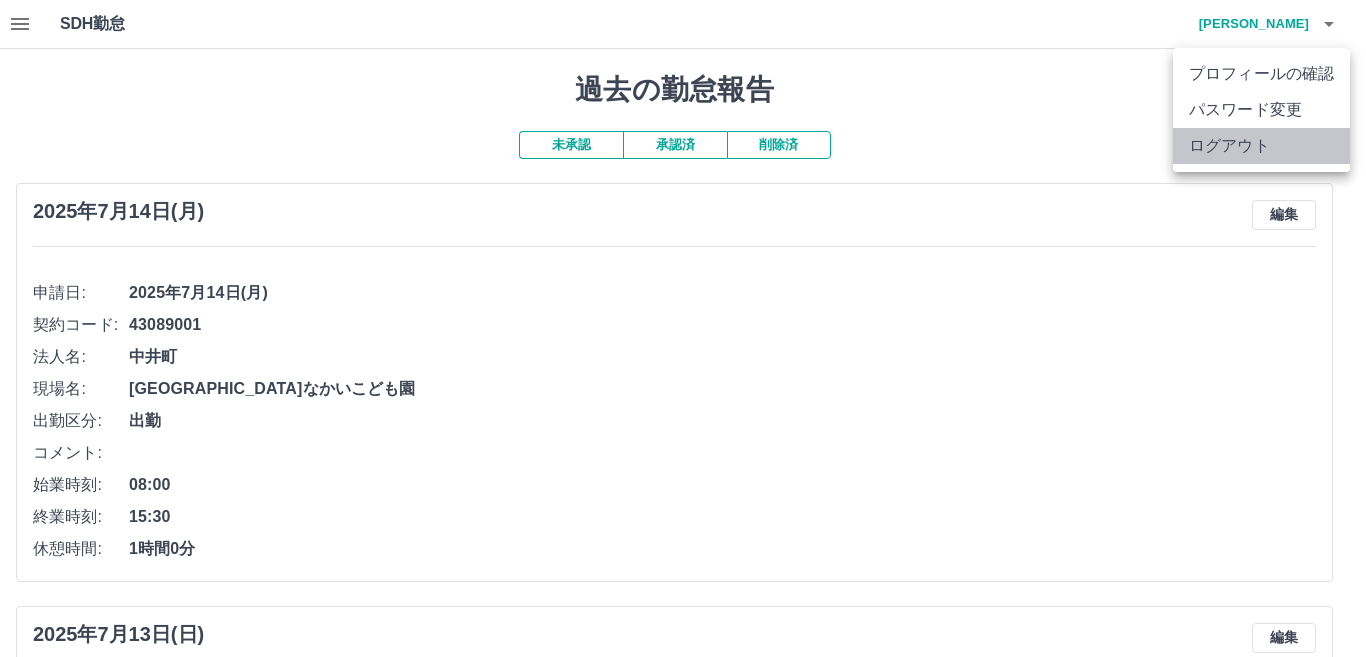 click on "ログアウト" at bounding box center [1261, 146] 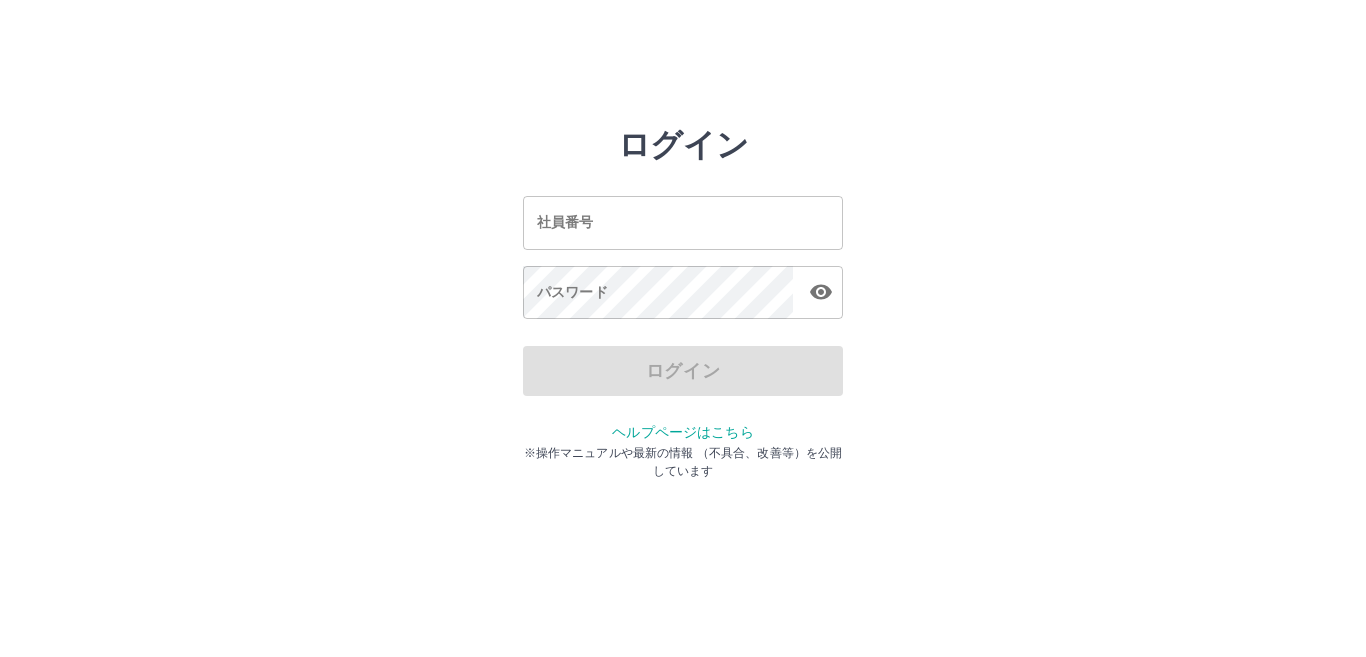 scroll, scrollTop: 0, scrollLeft: 0, axis: both 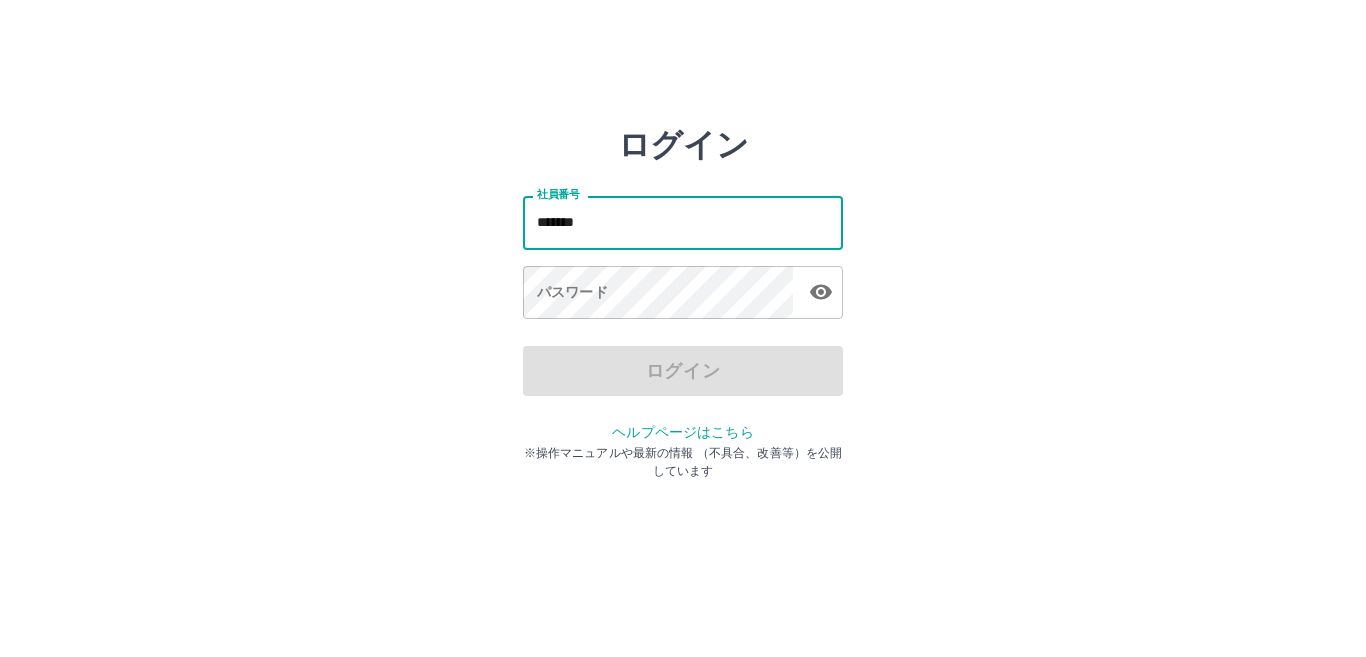 type on "*******" 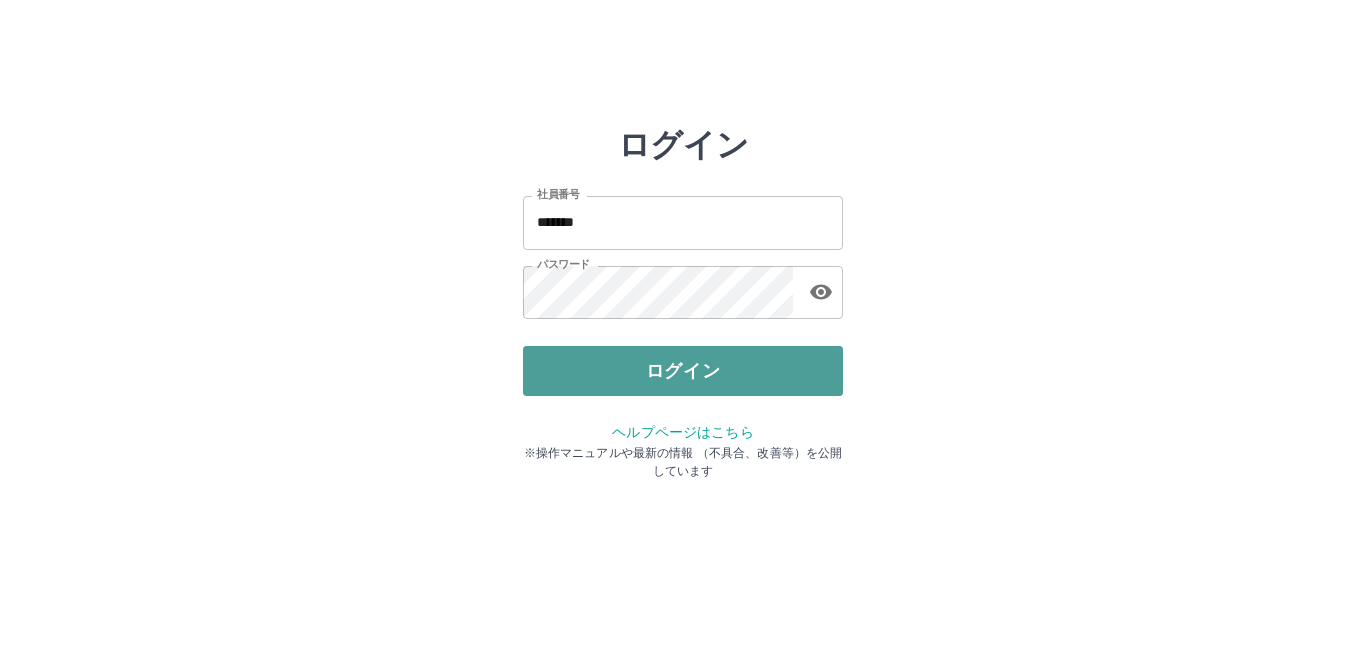 click on "ログイン" at bounding box center [683, 371] 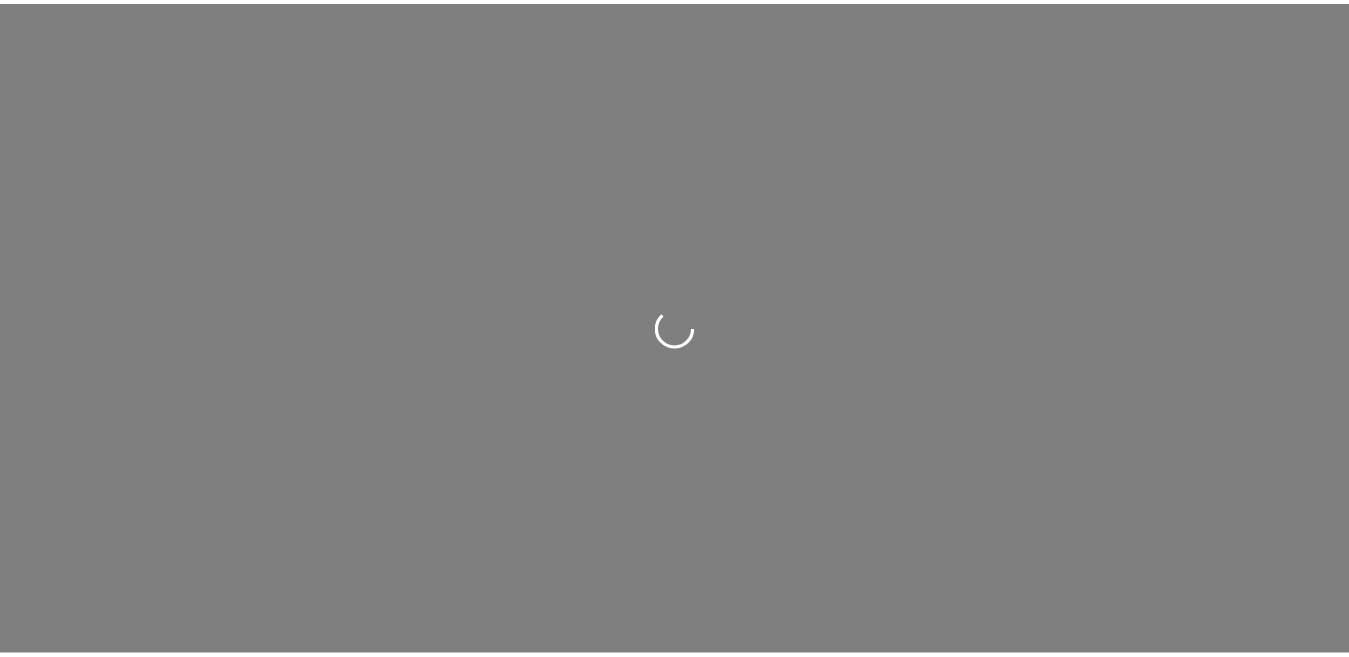 scroll, scrollTop: 0, scrollLeft: 0, axis: both 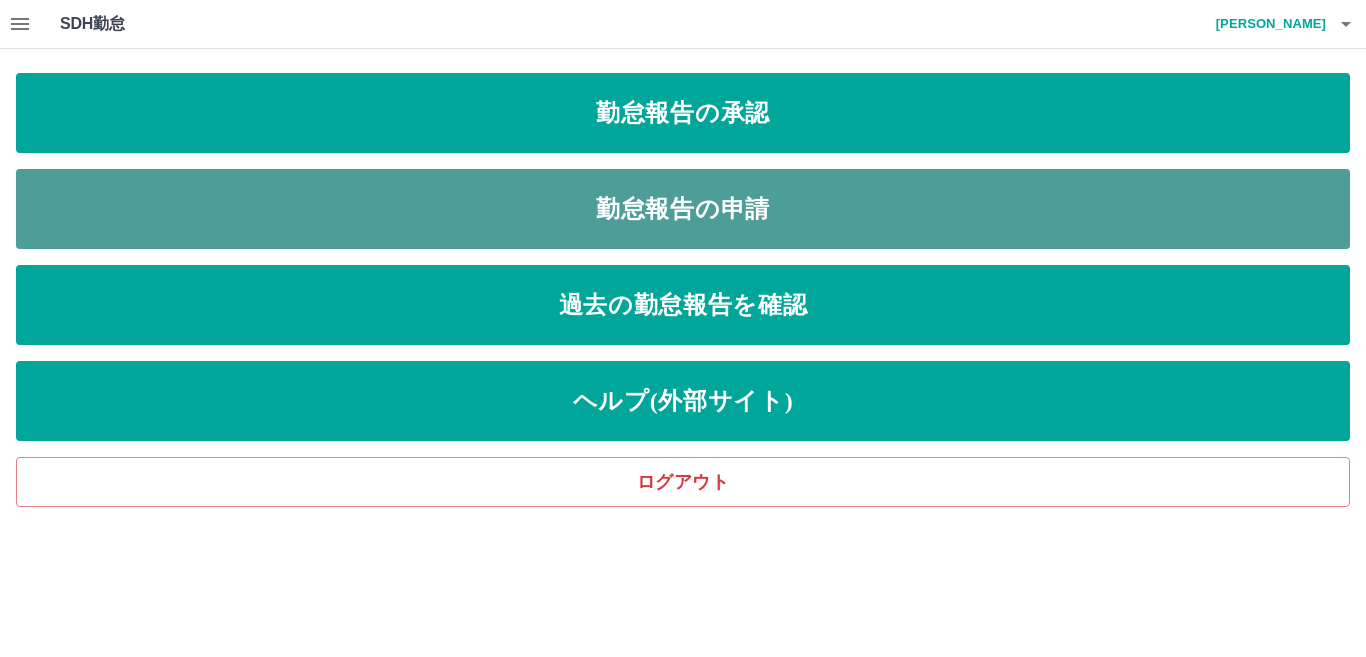 drag, startPoint x: 789, startPoint y: 216, endPoint x: 807, endPoint y: 221, distance: 18.681541 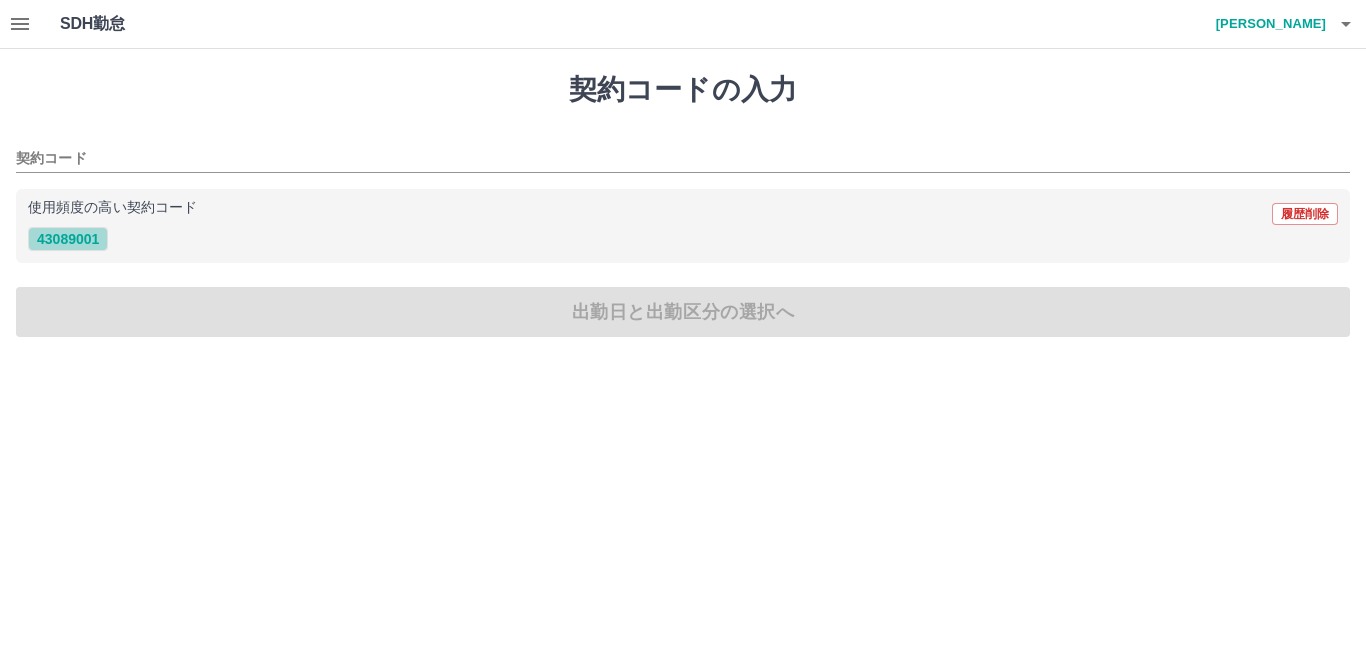 click on "43089001" at bounding box center [68, 239] 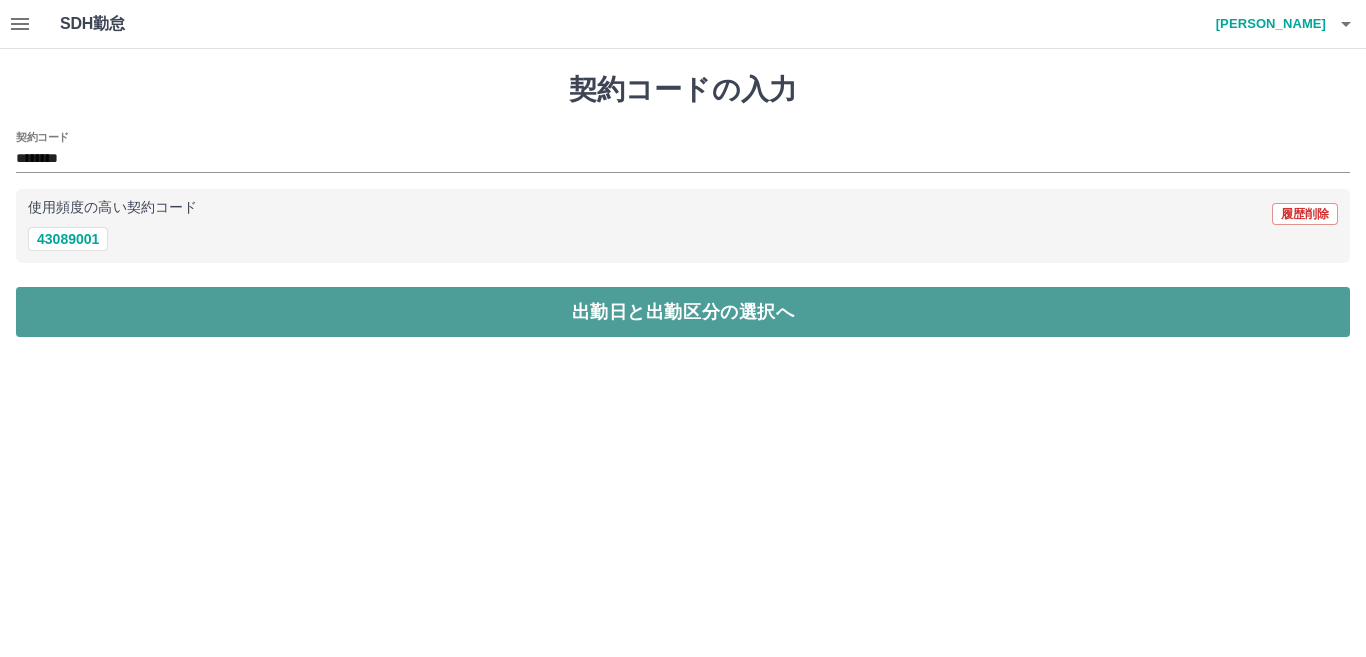 click on "出勤日と出勤区分の選択へ" at bounding box center (683, 312) 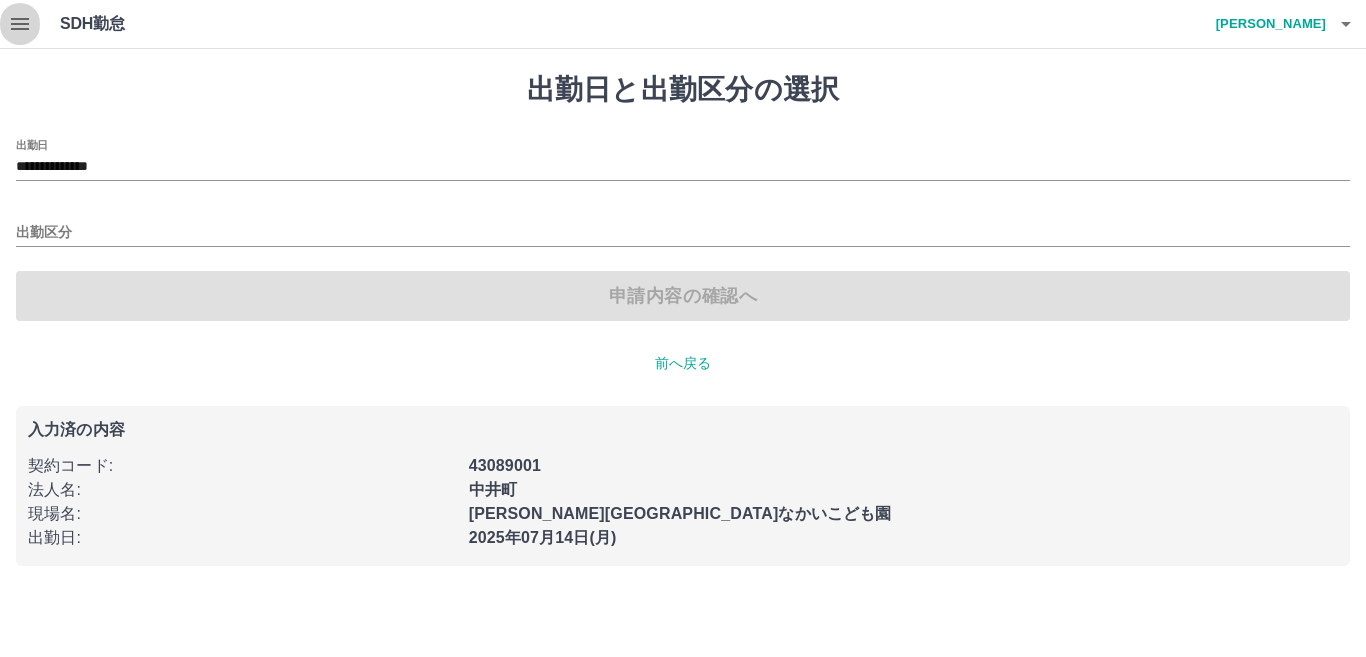 click 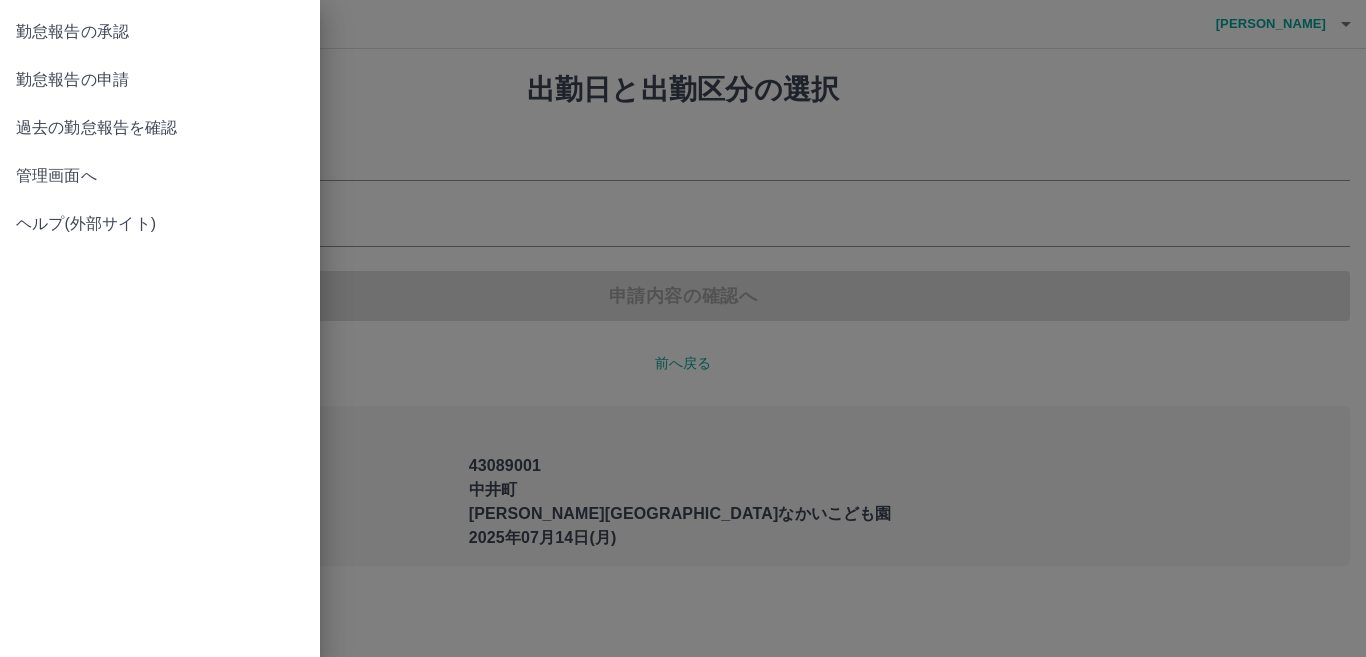 click on "勤怠報告の申請" at bounding box center [160, 80] 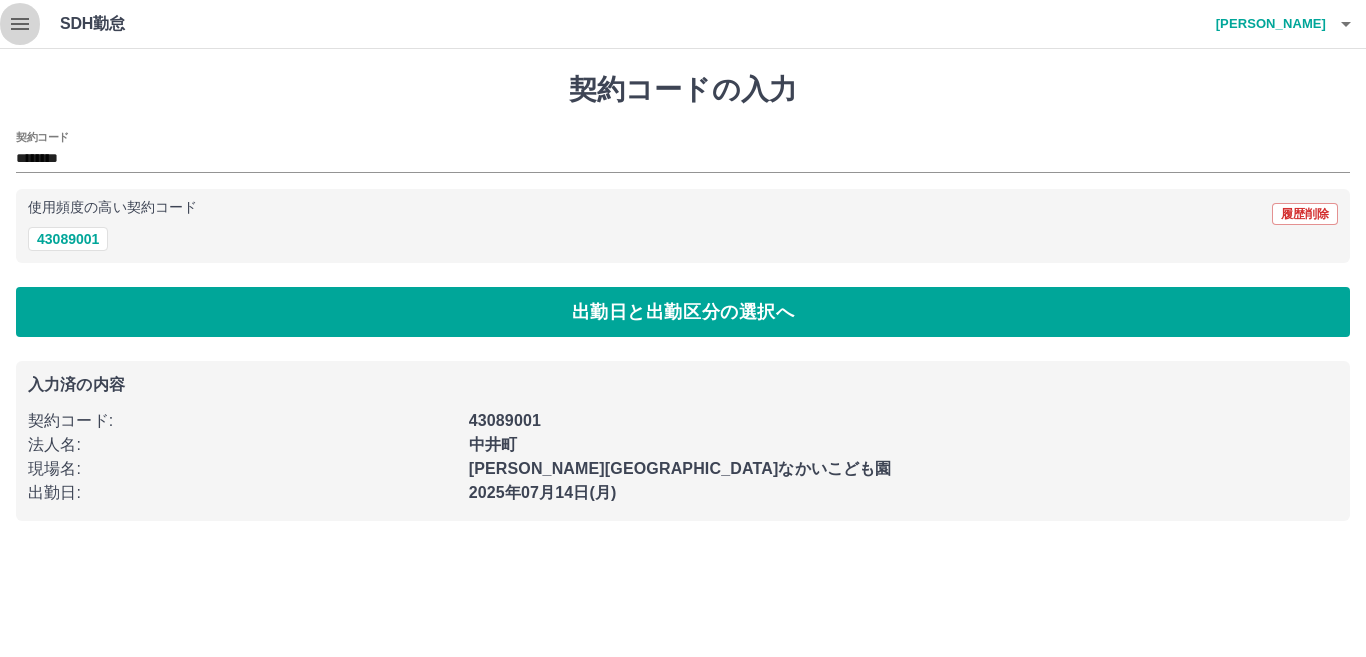 click 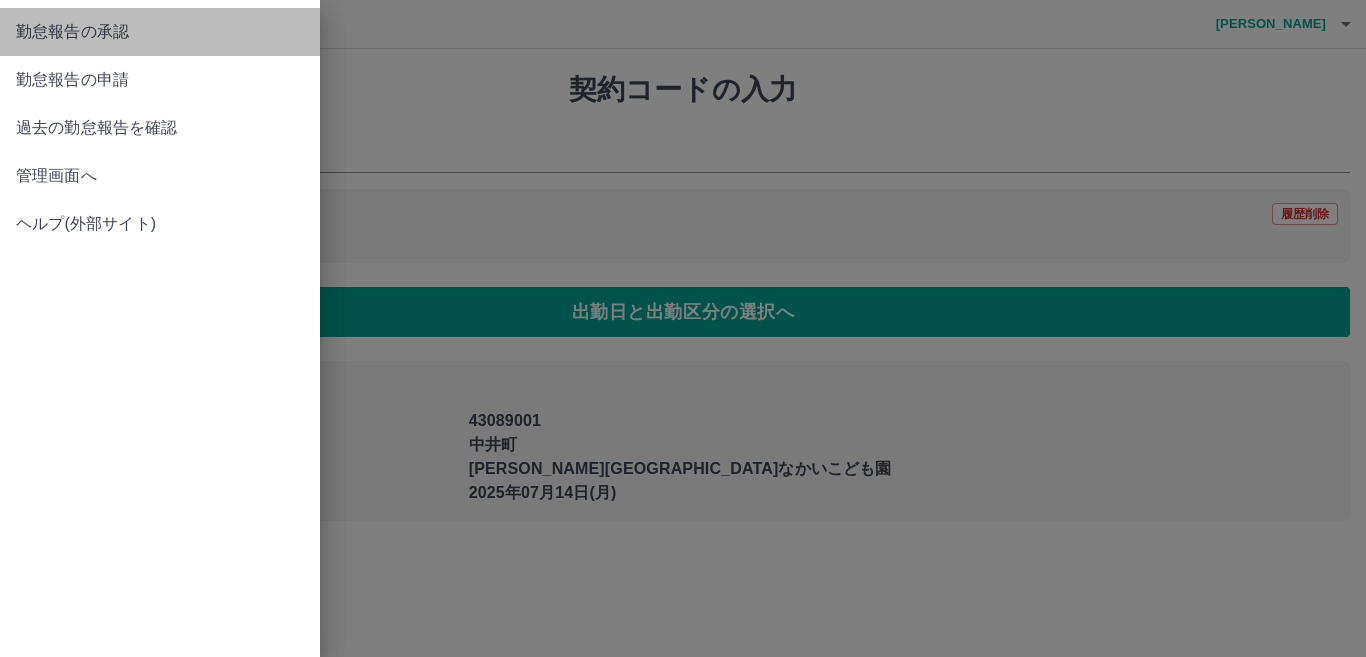 click on "勤怠報告の承認" at bounding box center (160, 32) 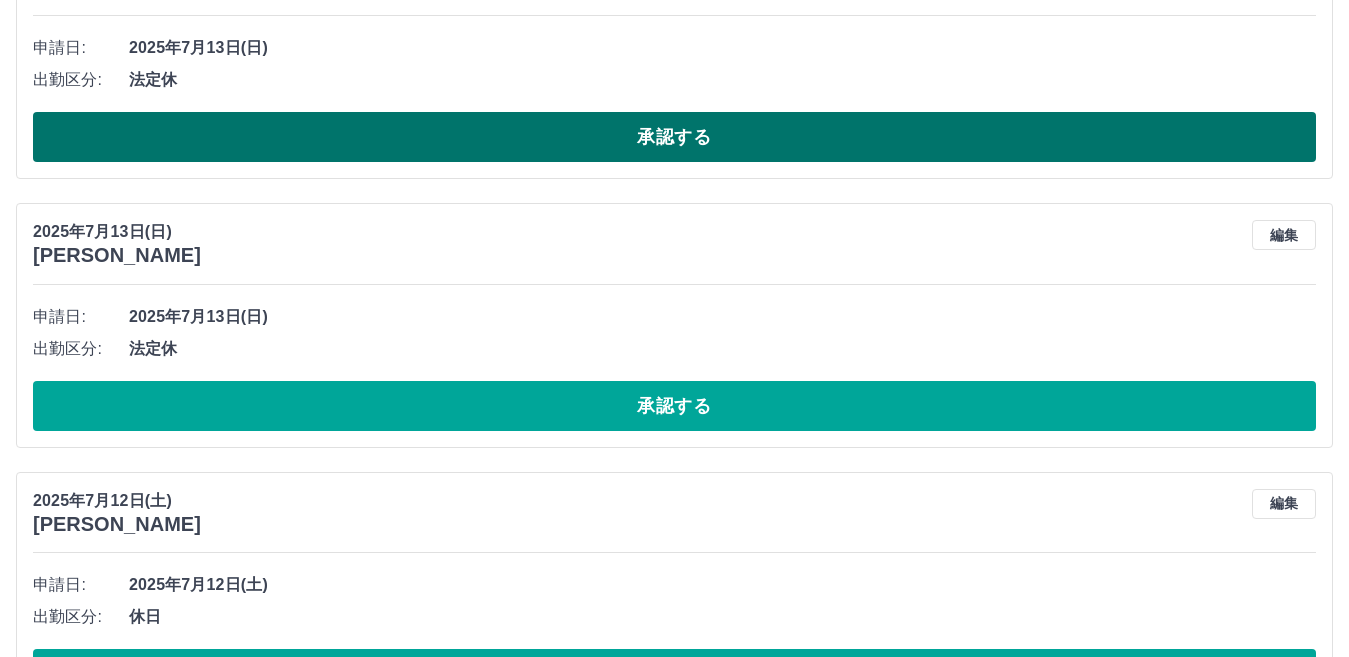 scroll, scrollTop: 4446, scrollLeft: 0, axis: vertical 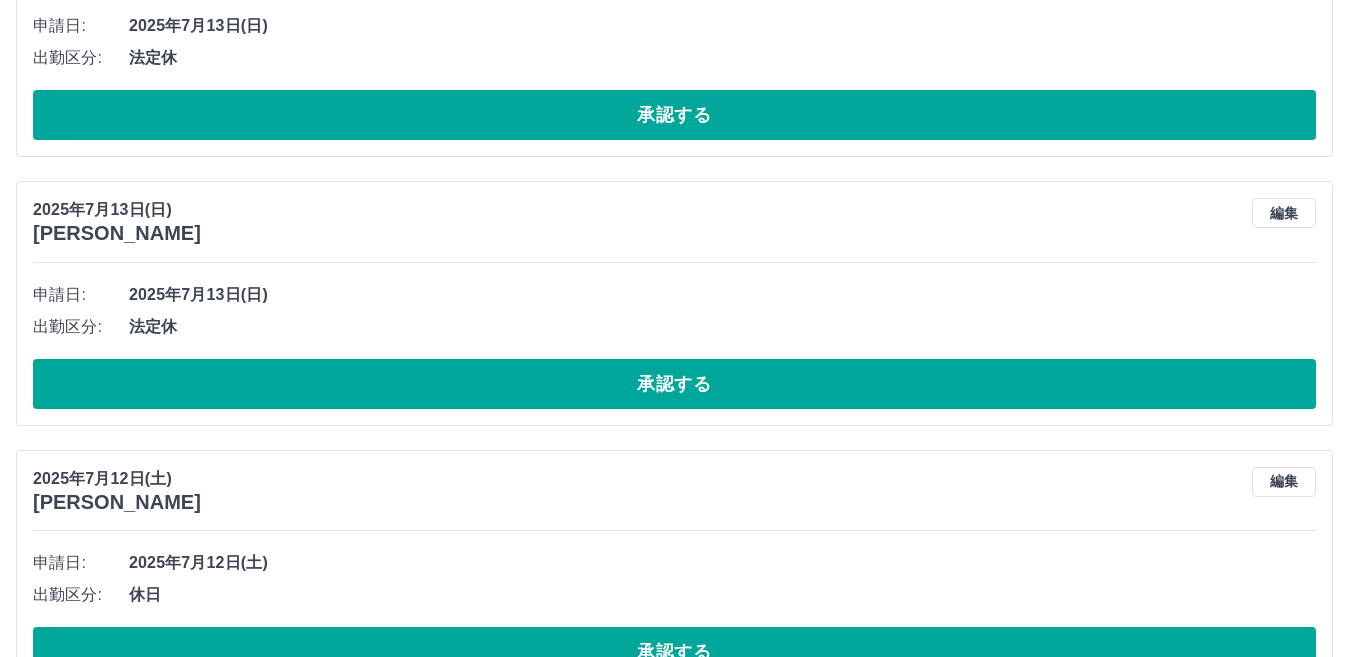 drag, startPoint x: 229, startPoint y: 225, endPoint x: 0, endPoint y: 398, distance: 287.00174 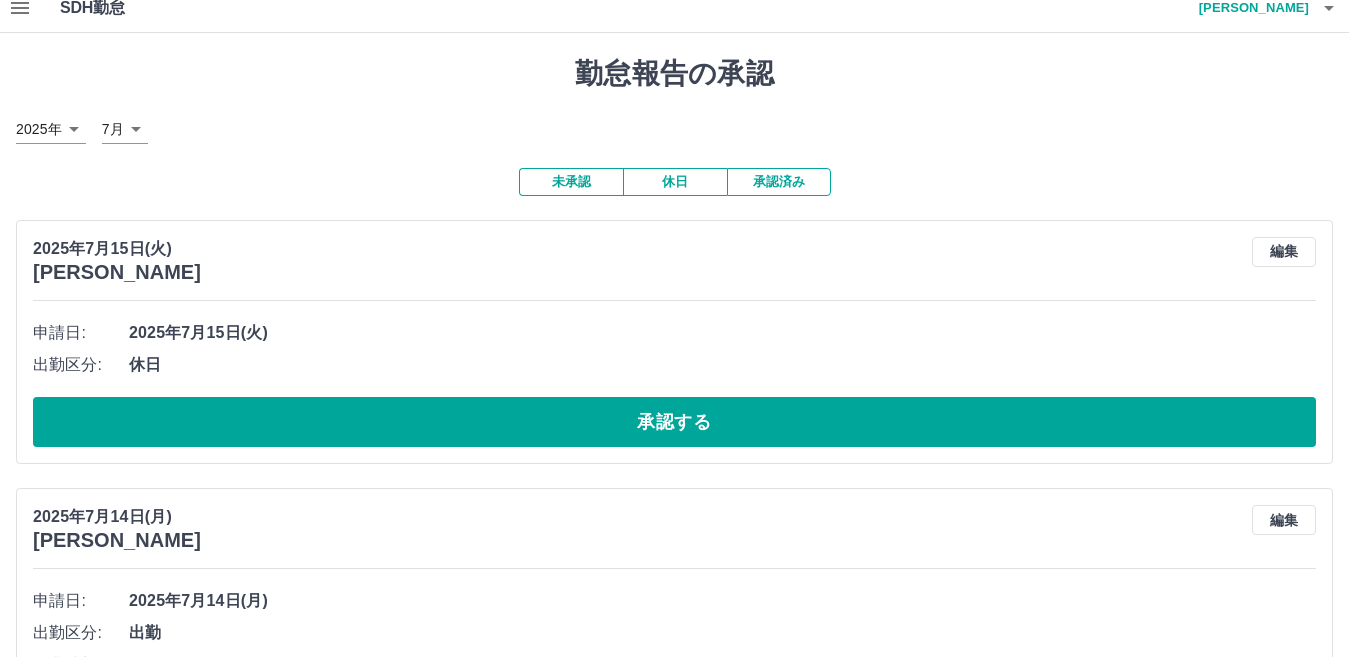 scroll, scrollTop: 0, scrollLeft: 0, axis: both 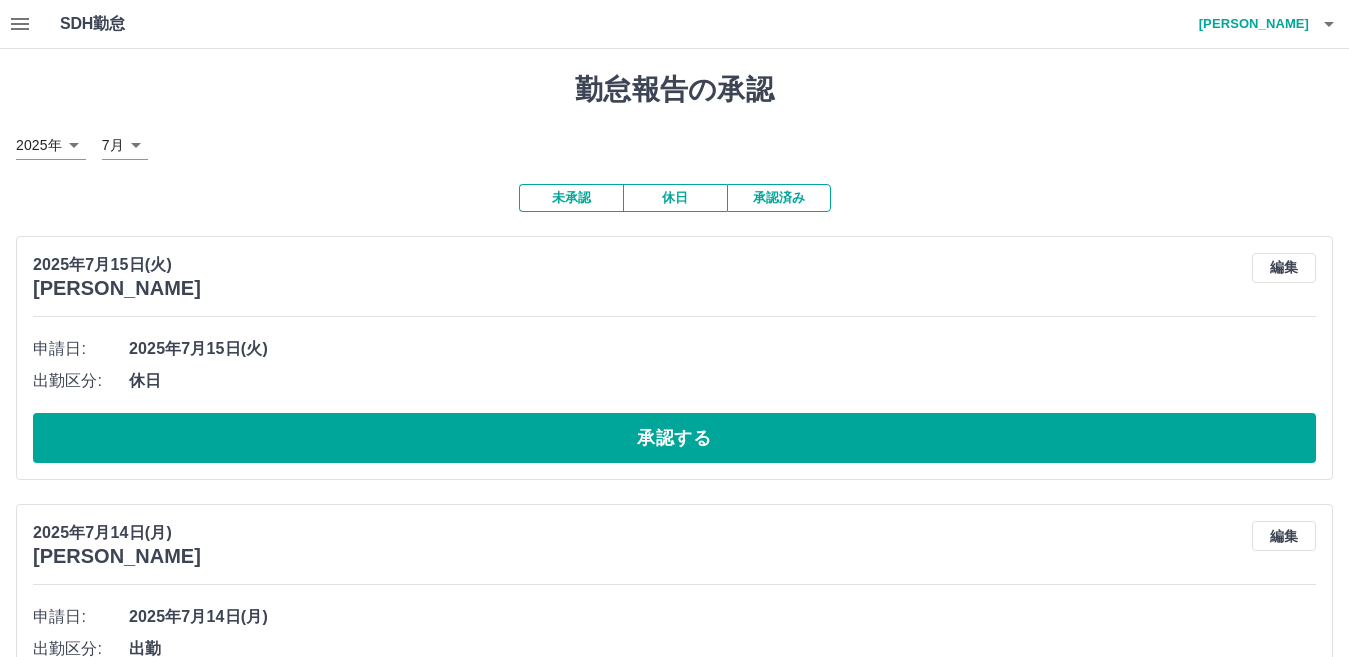 click 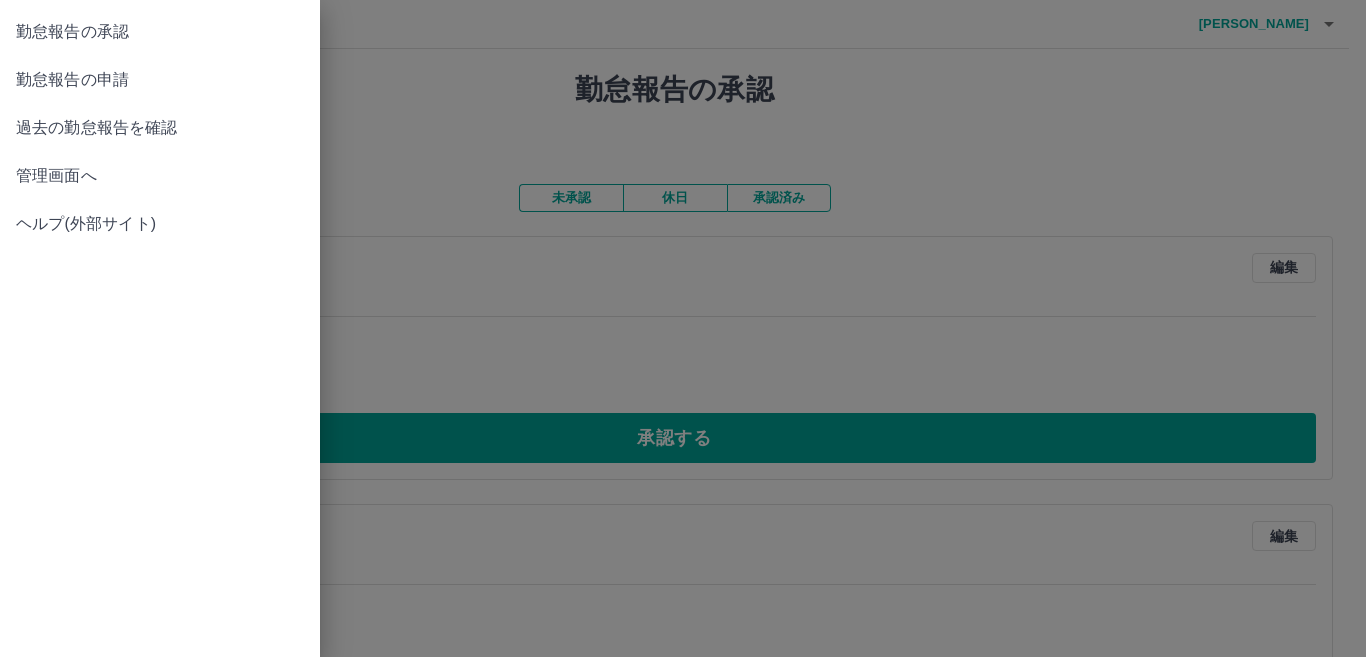 click on "管理画面へ" at bounding box center [160, 176] 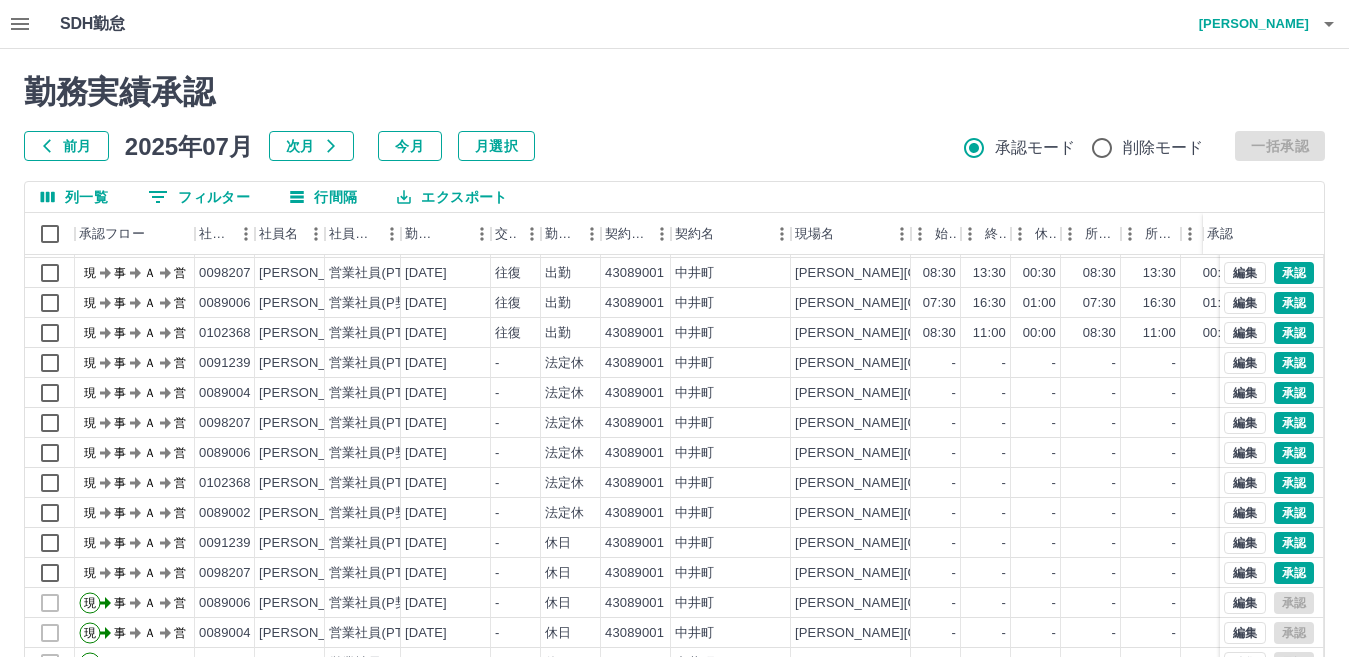 scroll, scrollTop: 104, scrollLeft: 0, axis: vertical 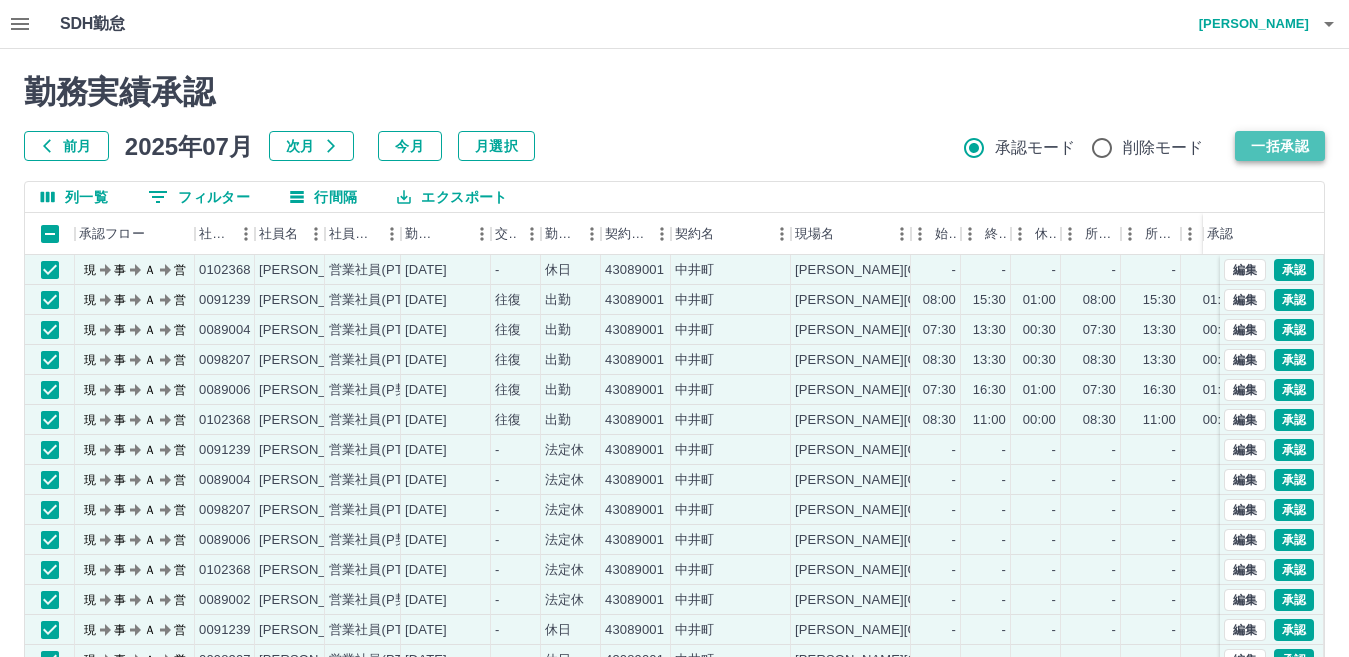 click on "一括承認" at bounding box center [1280, 146] 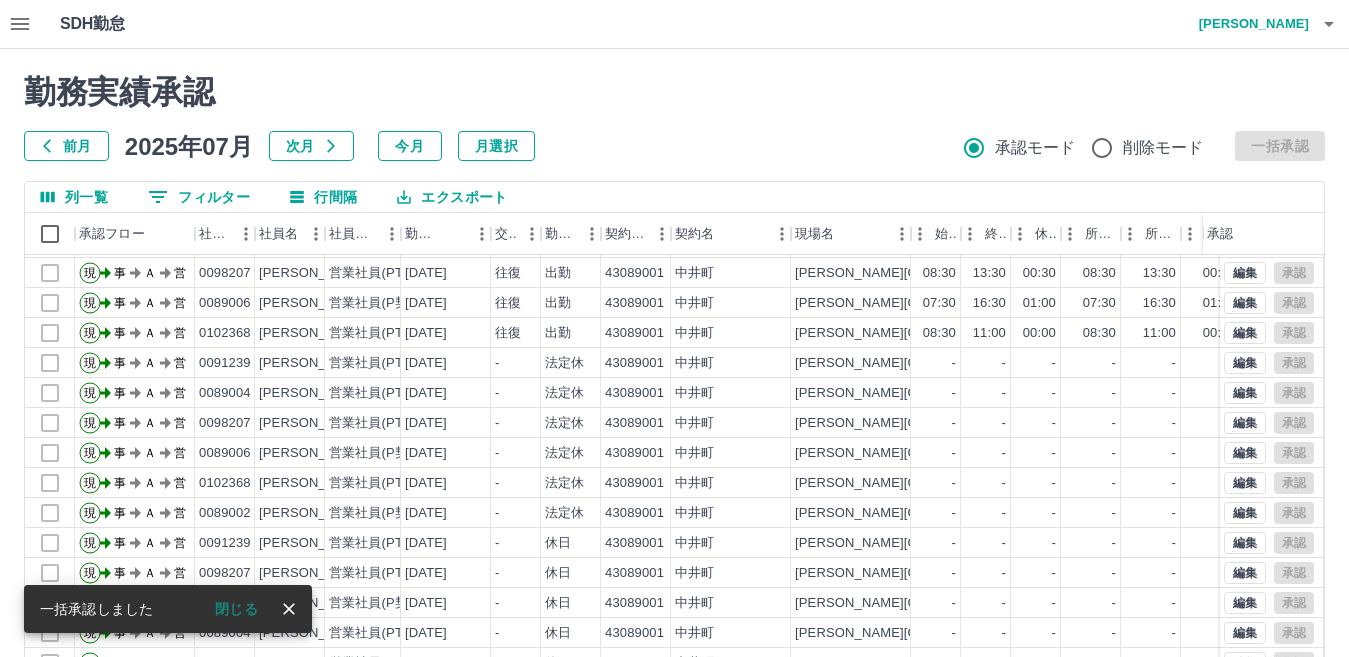 scroll, scrollTop: 104, scrollLeft: 0, axis: vertical 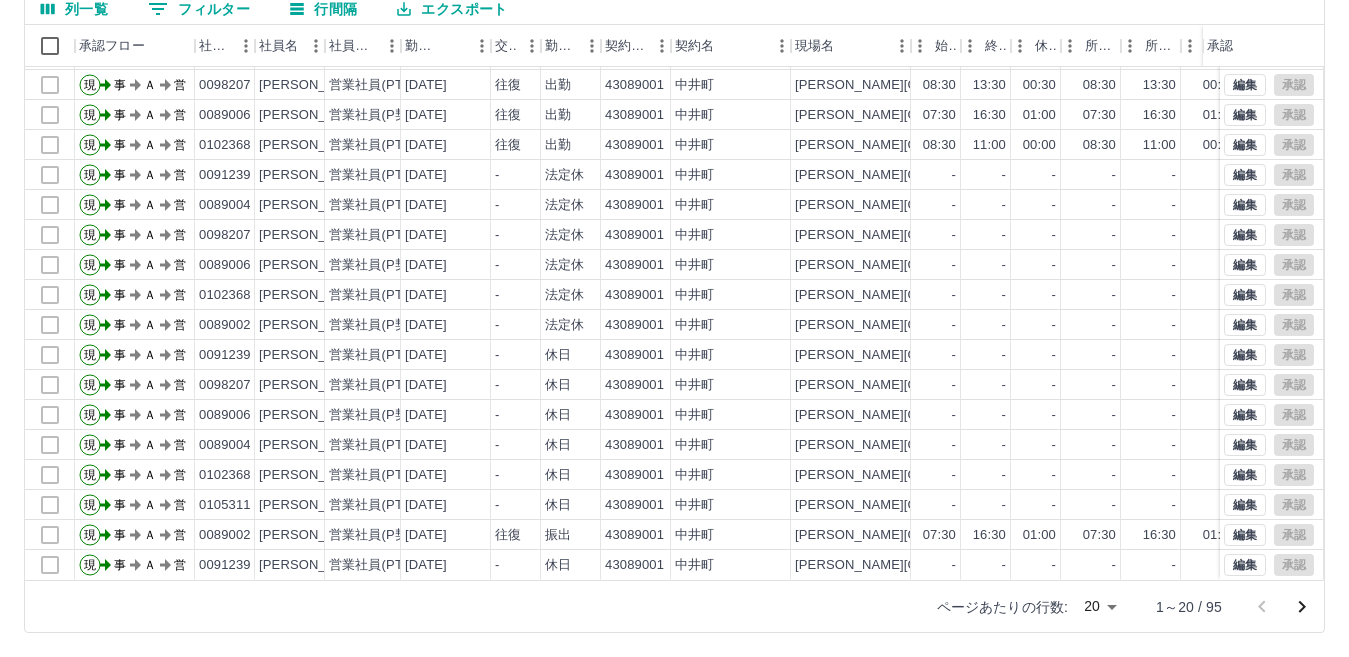 click on "SDH勤怠 早田　ちあき 勤務実績承認 前月 2025年07月 次月 今月 月選択 承認モード 削除モード 一括承認 列一覧 0 フィルター 行間隔 エクスポート 承認フロー 社員番号 社員名 社員区分 勤務日 交通費 勤務区分 契約コード 契約名 現場名 始業 終業 休憩 所定開始 所定終業 所定休憩 拘束 勤務 遅刻等 コメント ステータス 承認 現 事 Ａ 営 0091239 結城　美和 営業社員(PT契約) 2025-07-14 往復 出勤 43089001 中井町 中井町立なかいこども園 08:00 15:30 01:00 08:00 15:30 01:00 07:30 06:30 00:00 事務担当者承認待 現 事 Ａ 営 0089004 相原　あけみ 営業社員(PT契約) 2025-07-14 往復 出勤 43089001 中井町 中井町立なかいこども園 07:30 13:30 00:30 07:30 13:30 00:30 06:00 05:30 00:00 事務担当者承認待 現 事 Ａ 営 0098207 松澤　矢恵 営業社員(PT契約) 2025-07-14 往復 出勤 43089001 中井町 中井町立なかいこども園 08:30" at bounding box center (674, 234) 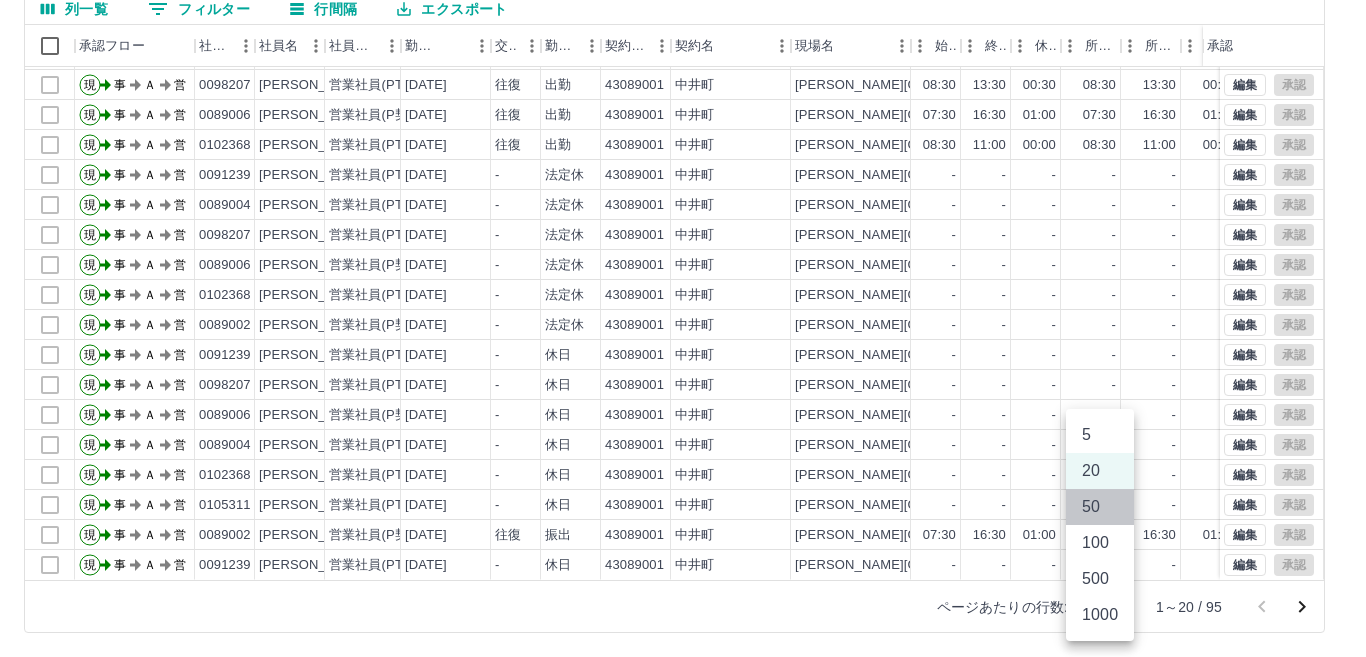 click on "50" at bounding box center (1100, 507) 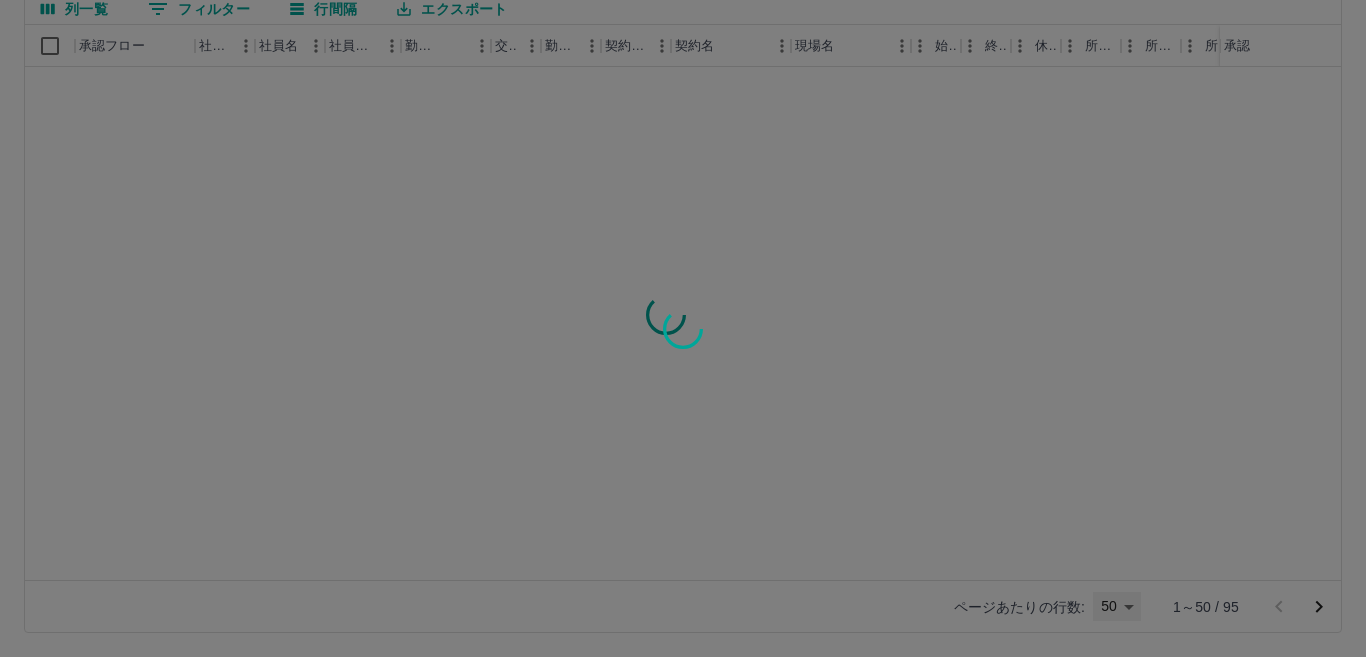 type on "**" 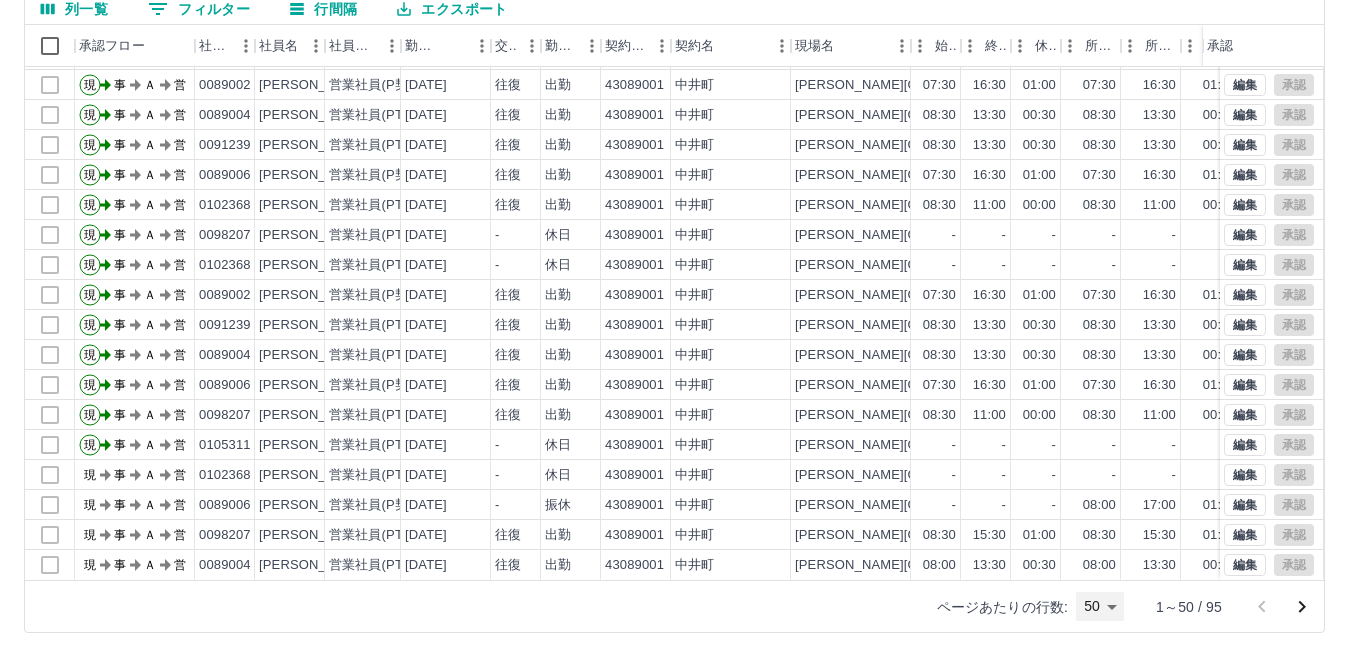 scroll, scrollTop: 1004, scrollLeft: 0, axis: vertical 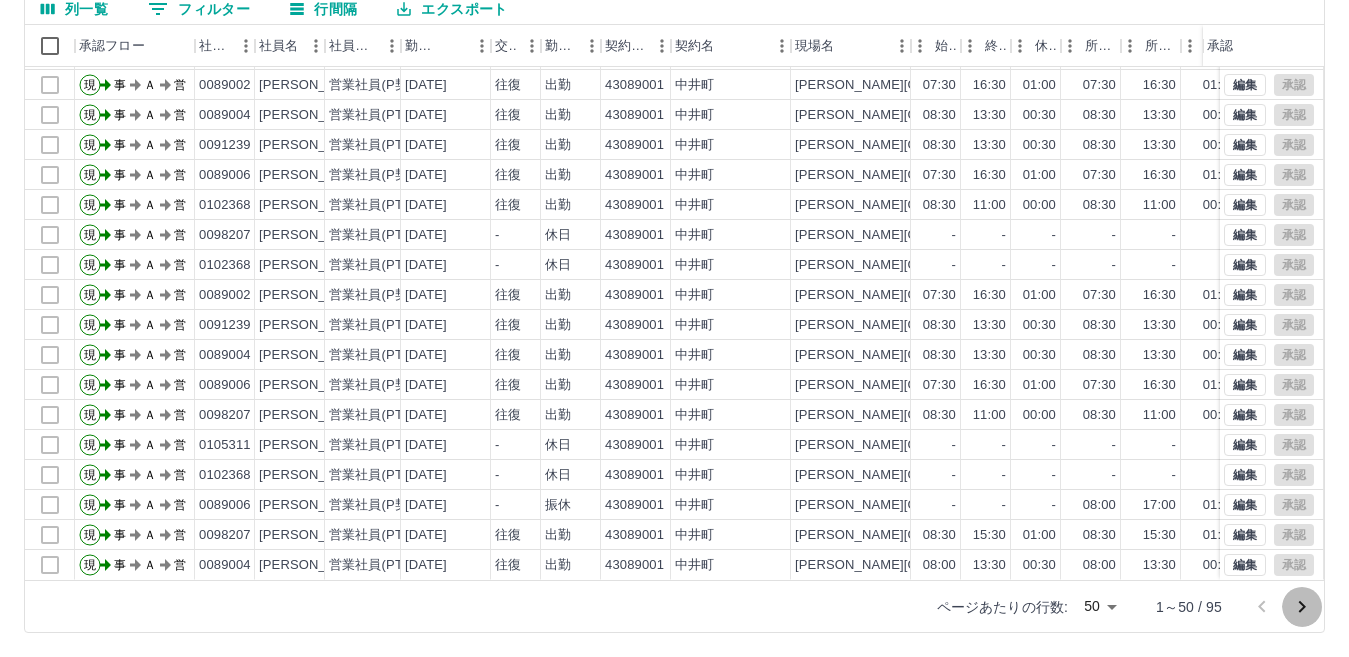 click 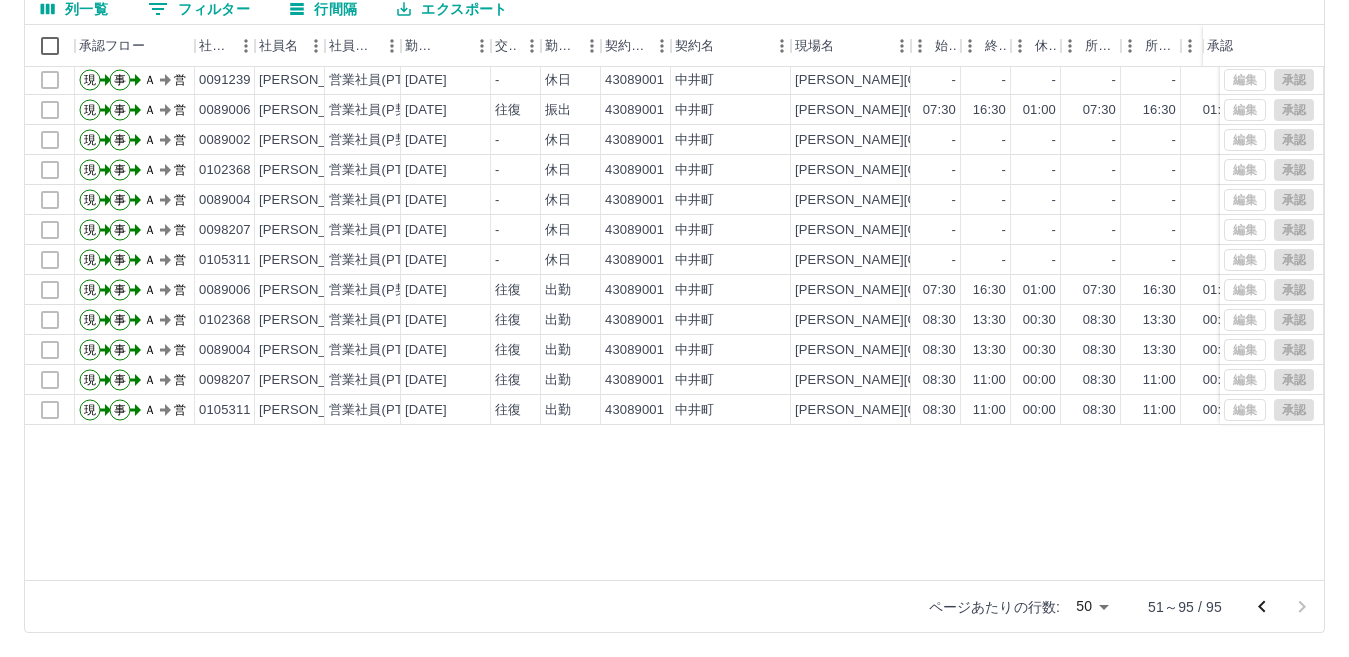 scroll, scrollTop: 0, scrollLeft: 0, axis: both 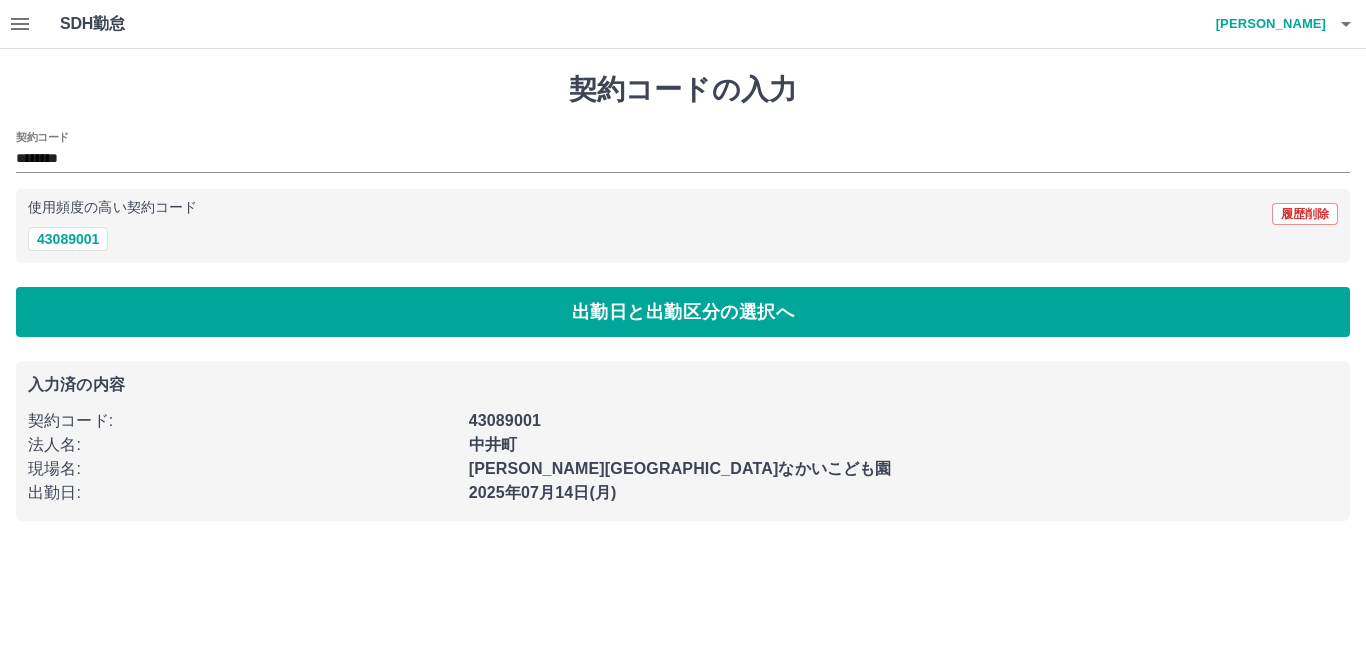 click on "契約コードの入力" at bounding box center (683, 90) 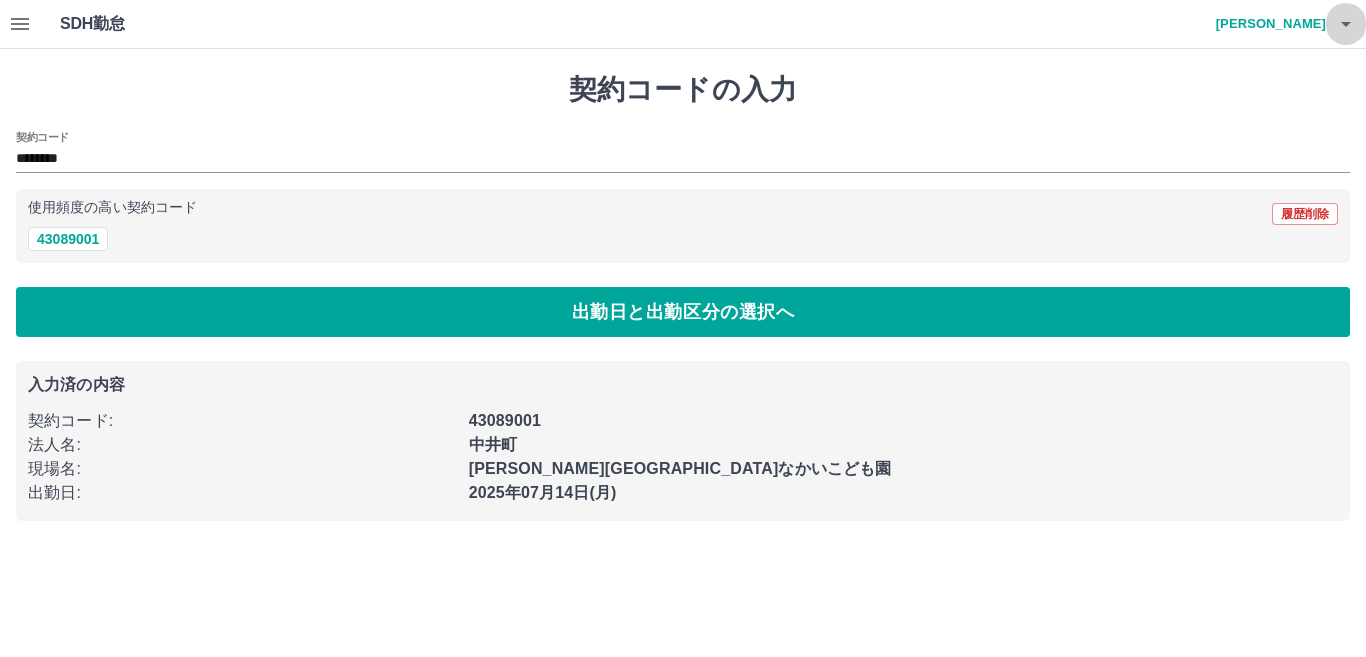 click 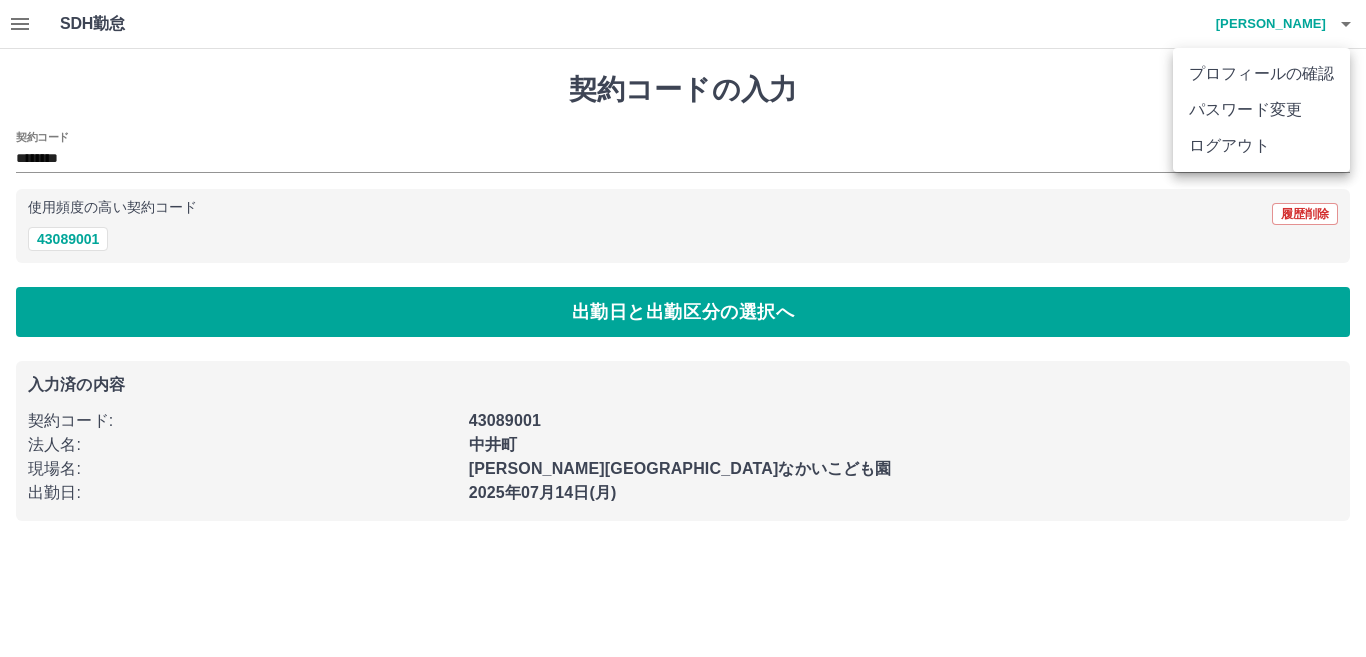 click on "ログアウト" at bounding box center (1261, 146) 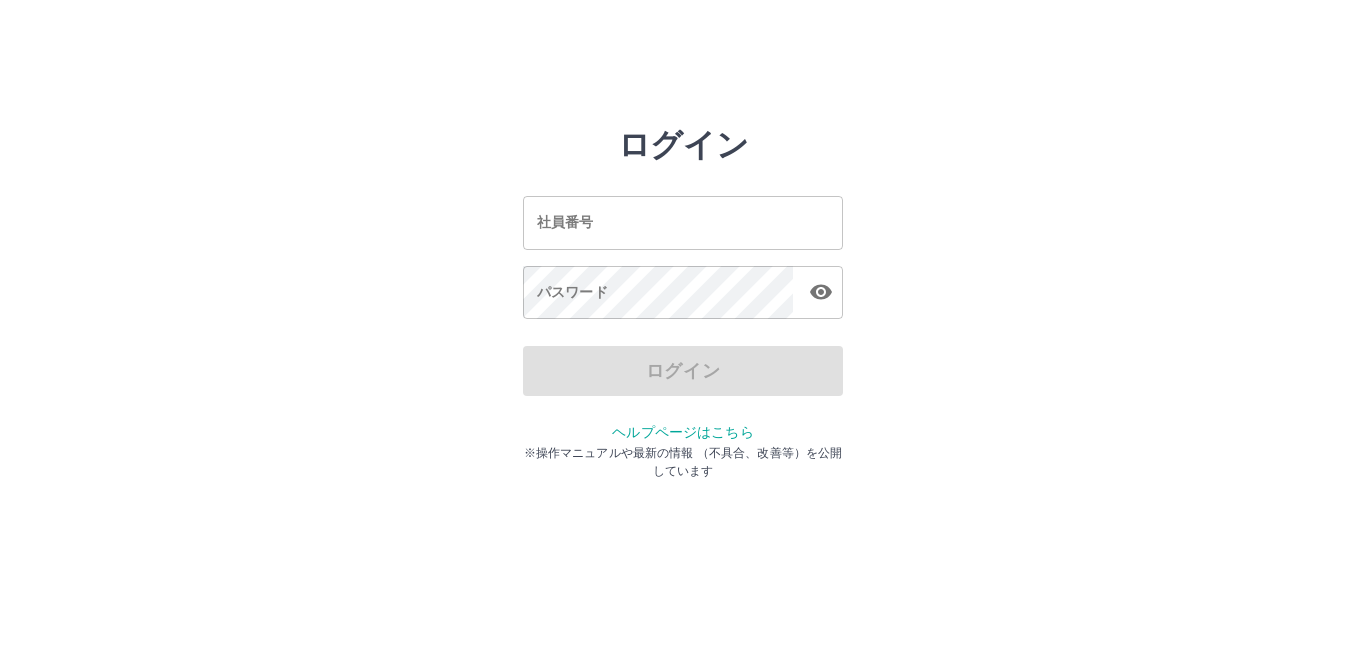 scroll, scrollTop: 0, scrollLeft: 0, axis: both 